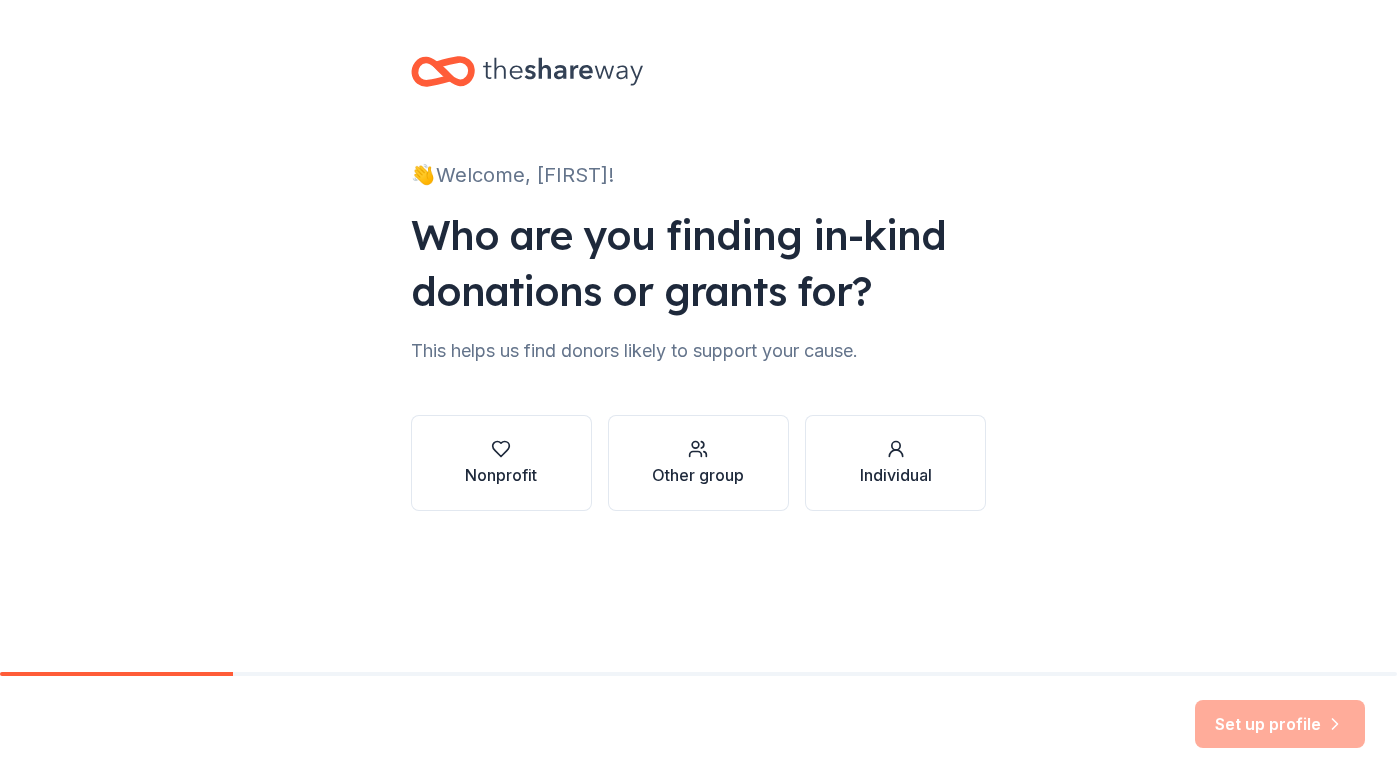 scroll, scrollTop: 0, scrollLeft: 0, axis: both 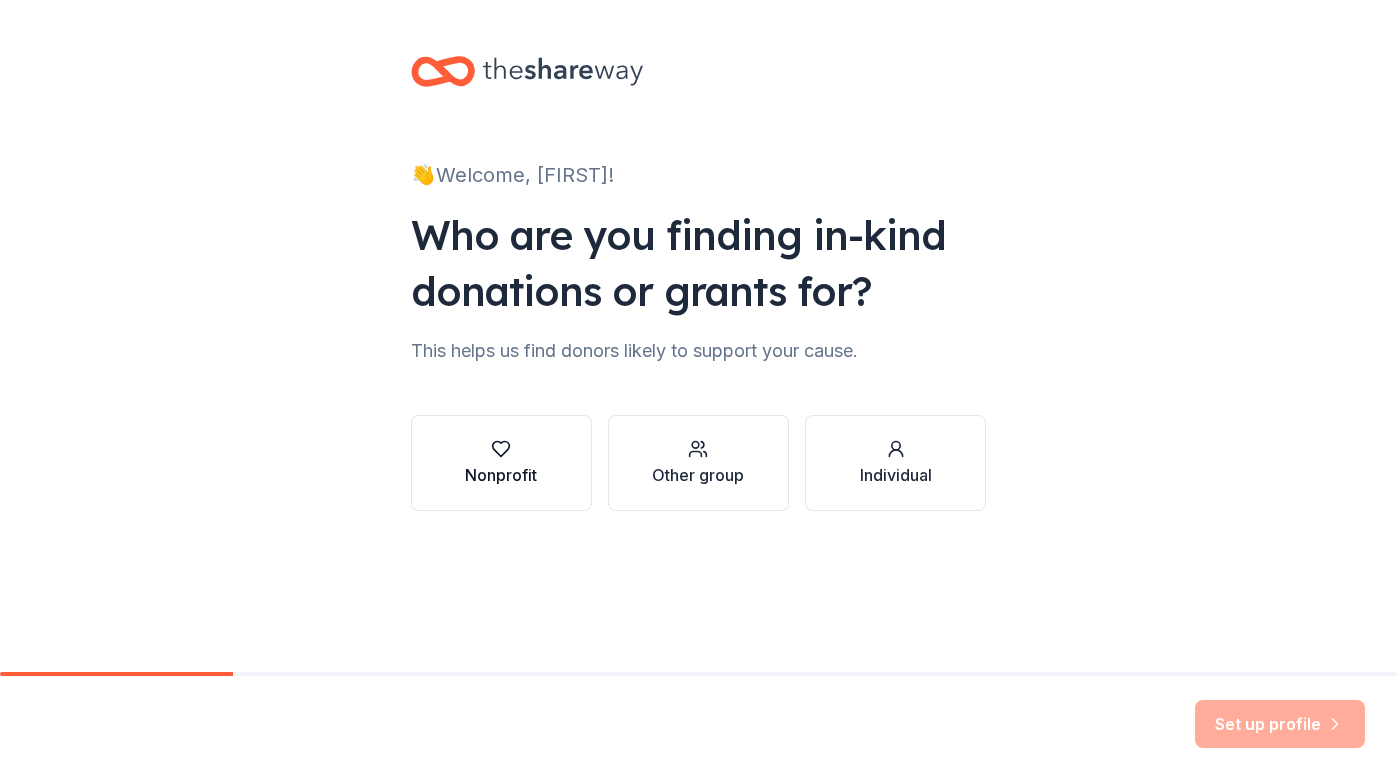 click 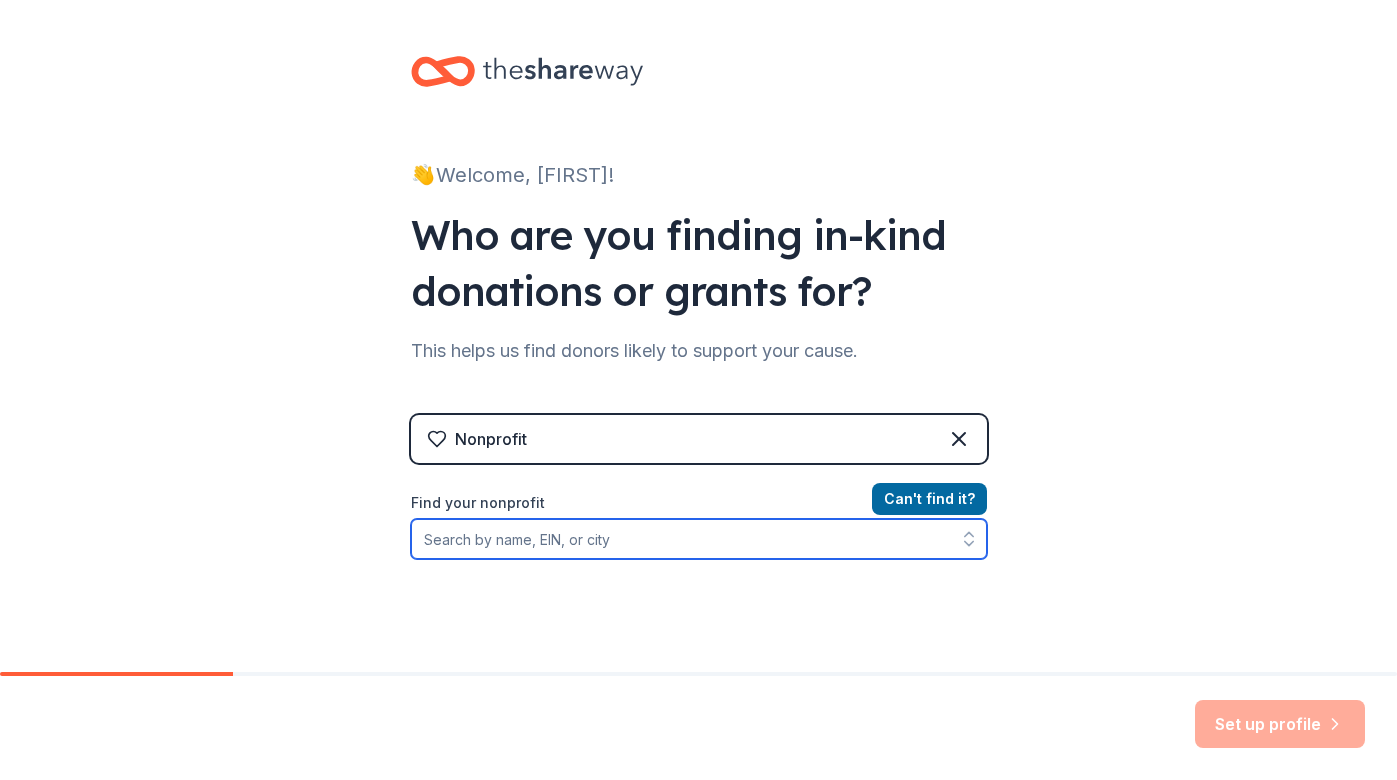 click on "Find your nonprofit" at bounding box center (699, 539) 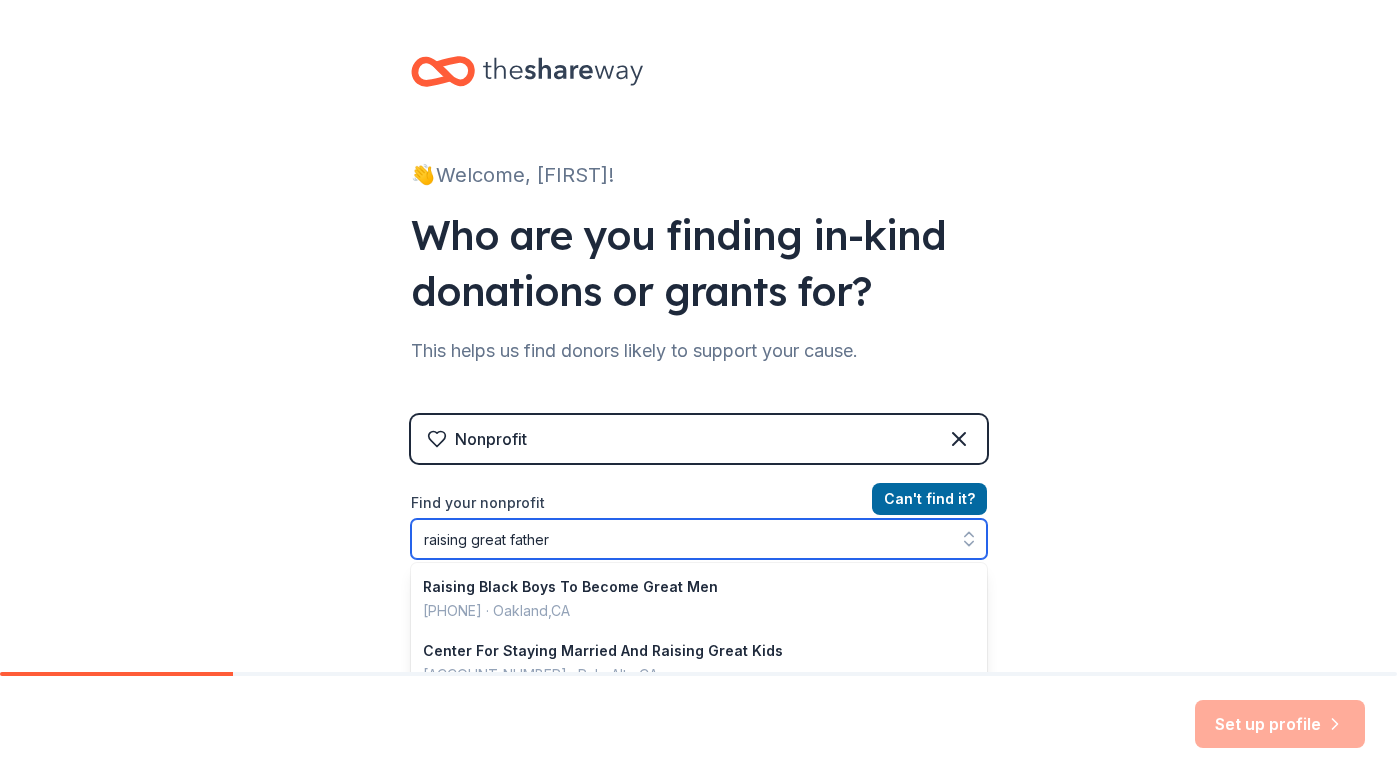 type on "raising great fathers" 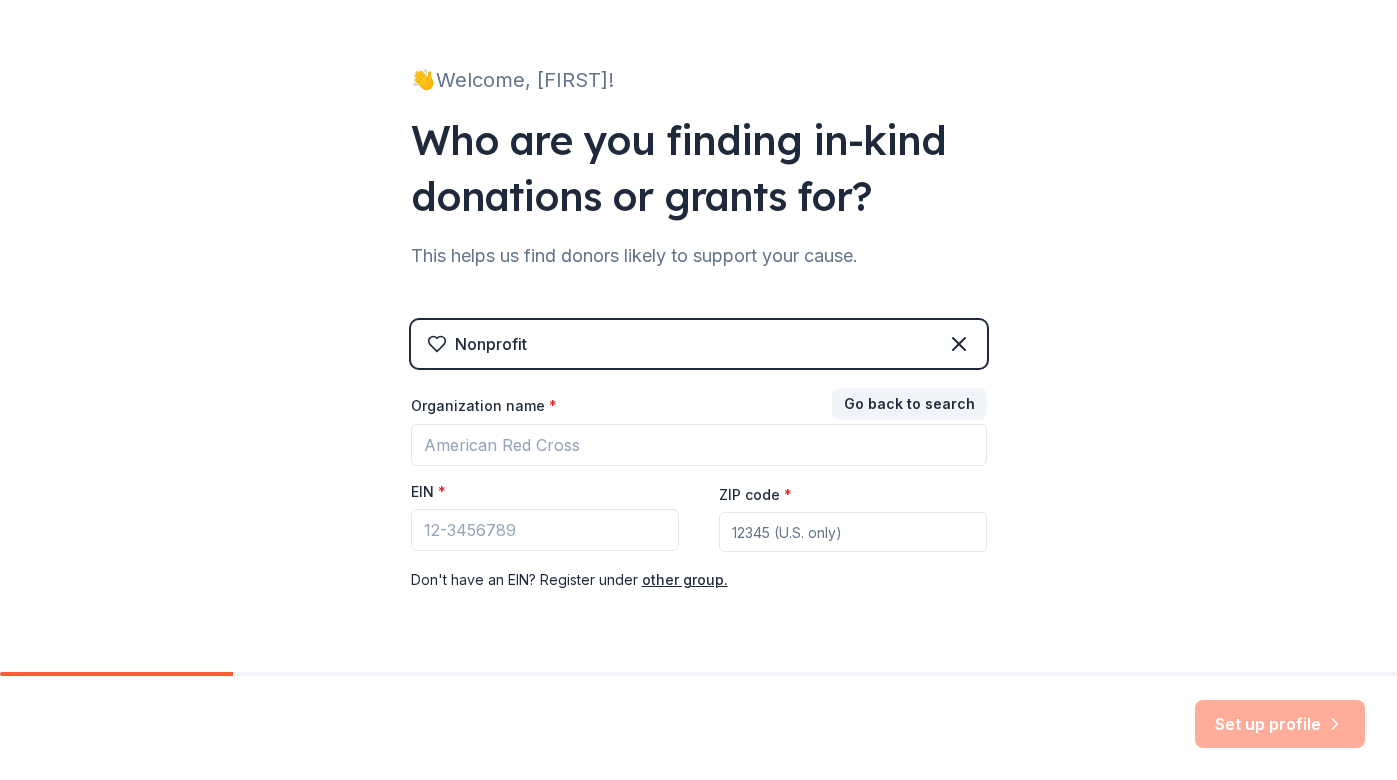scroll, scrollTop: 96, scrollLeft: 0, axis: vertical 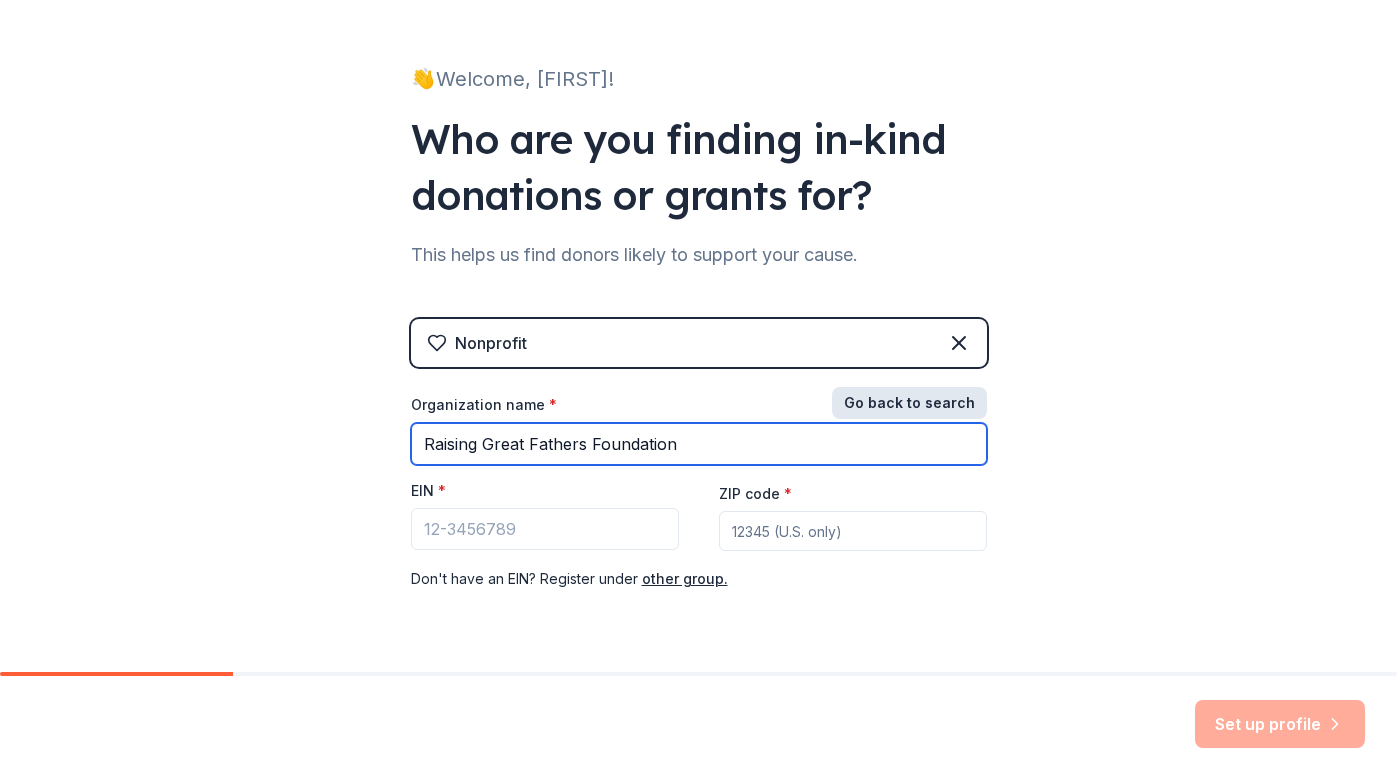 type on "Raising Great Fathers Foundation" 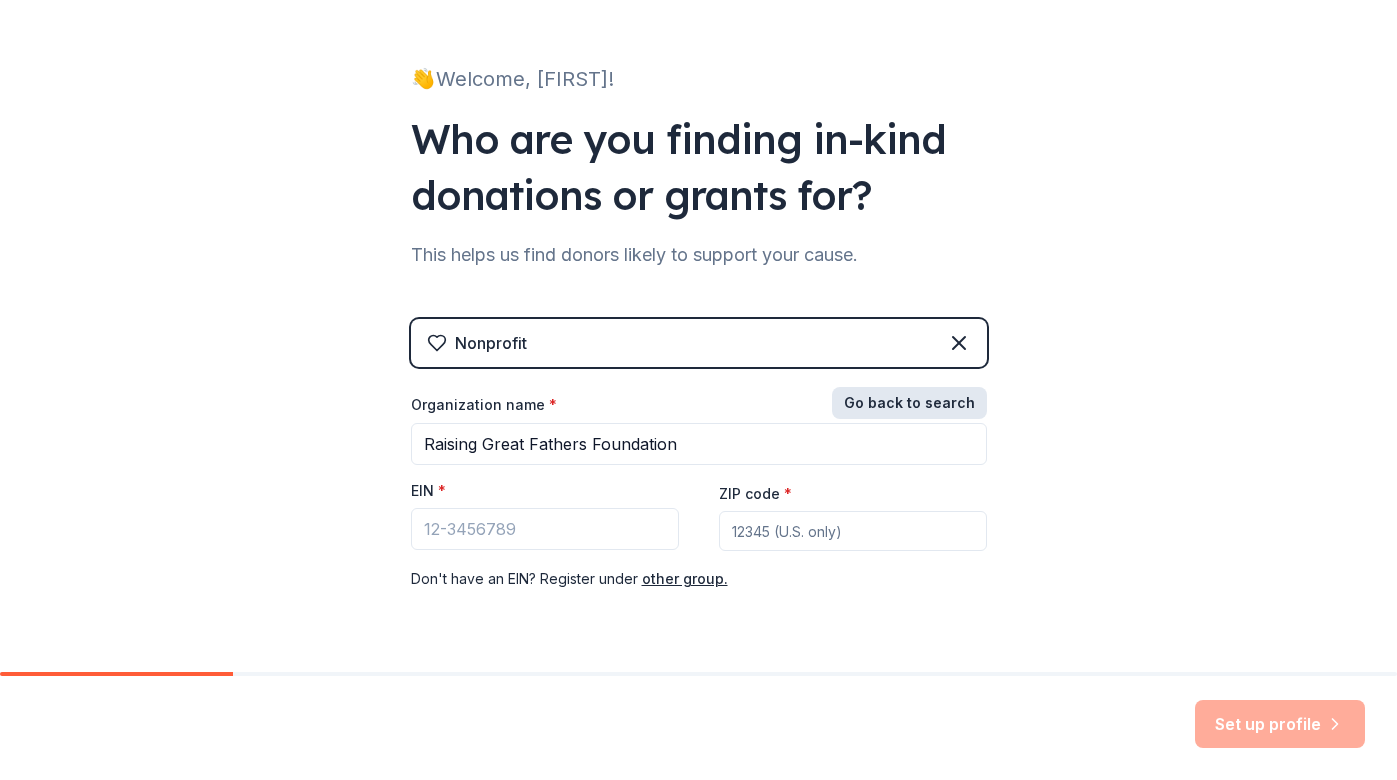 click on "Go back to search" at bounding box center (909, 403) 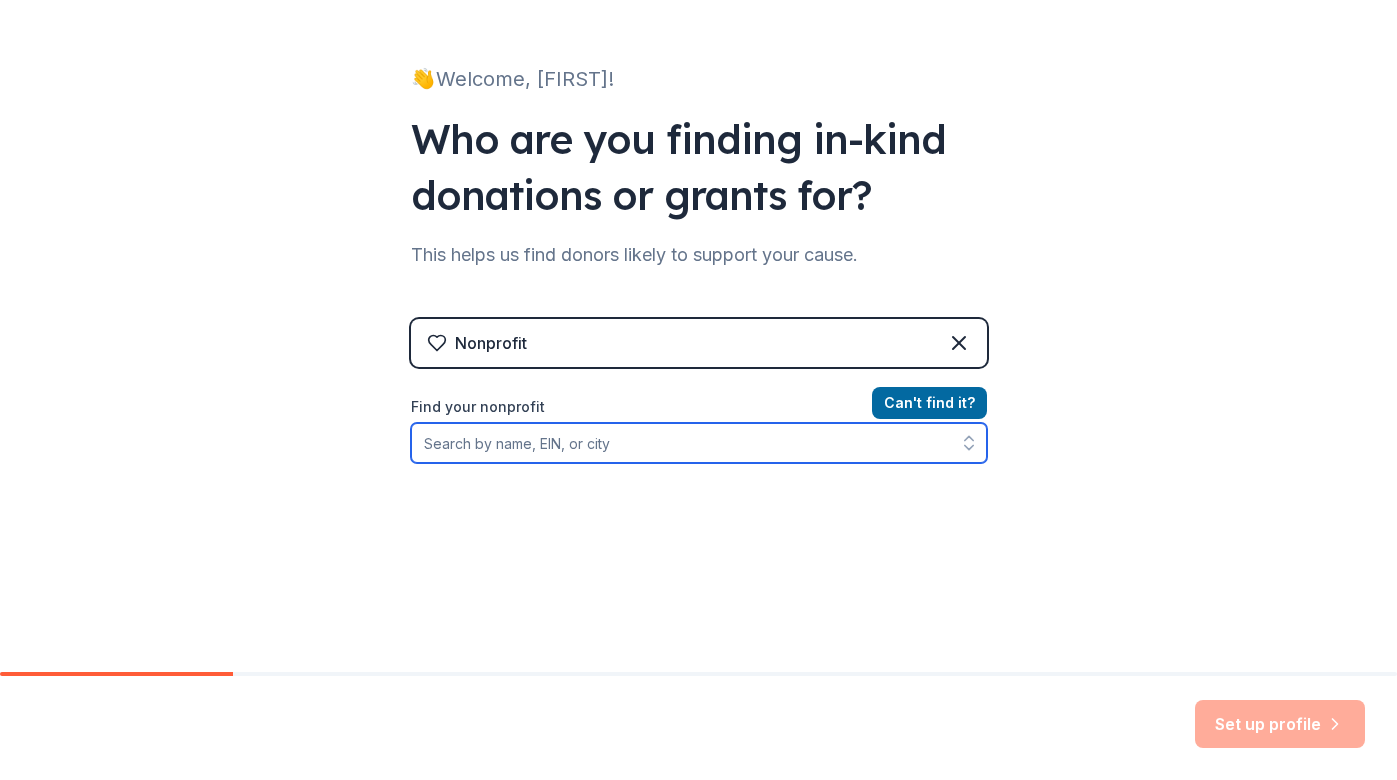 click on "Find your nonprofit" at bounding box center [699, 443] 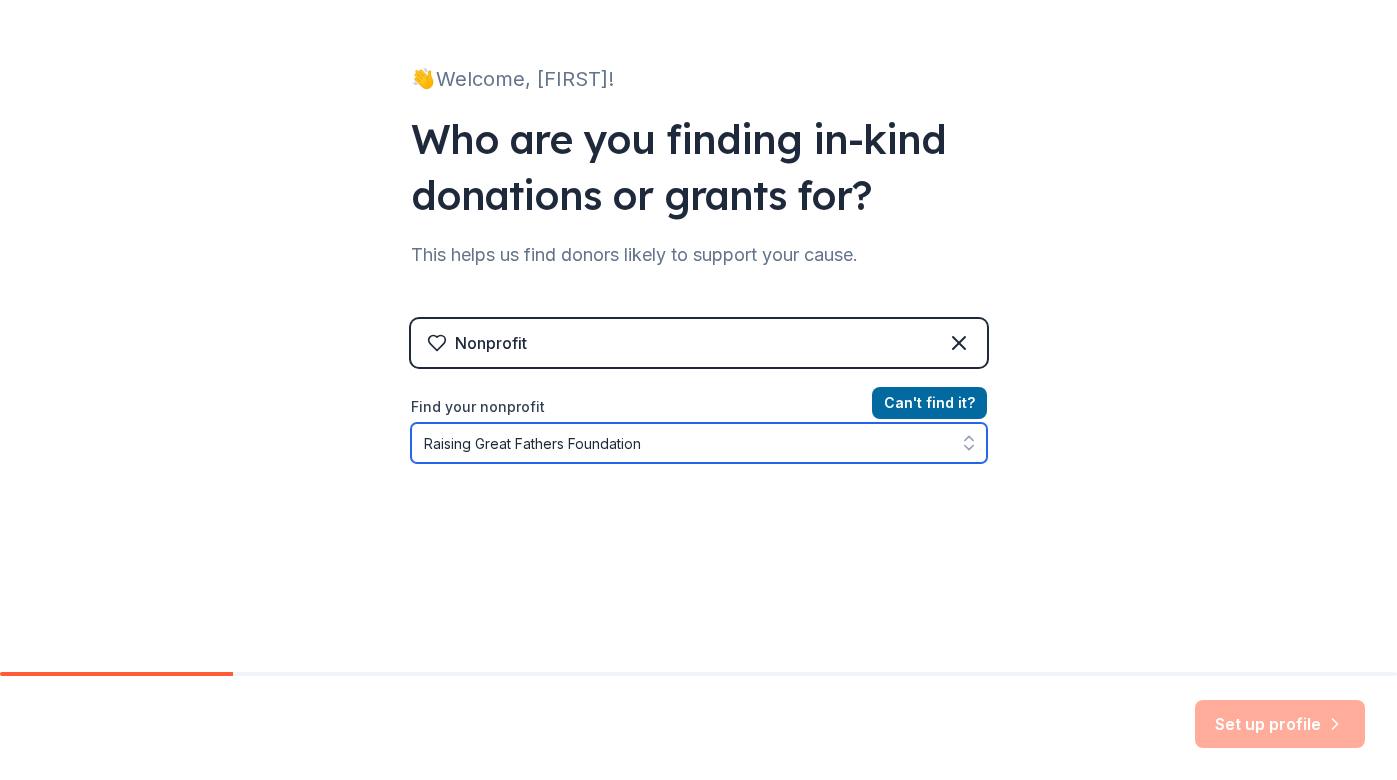 click on "Raising Great Fathers Foundation" at bounding box center [699, 443] 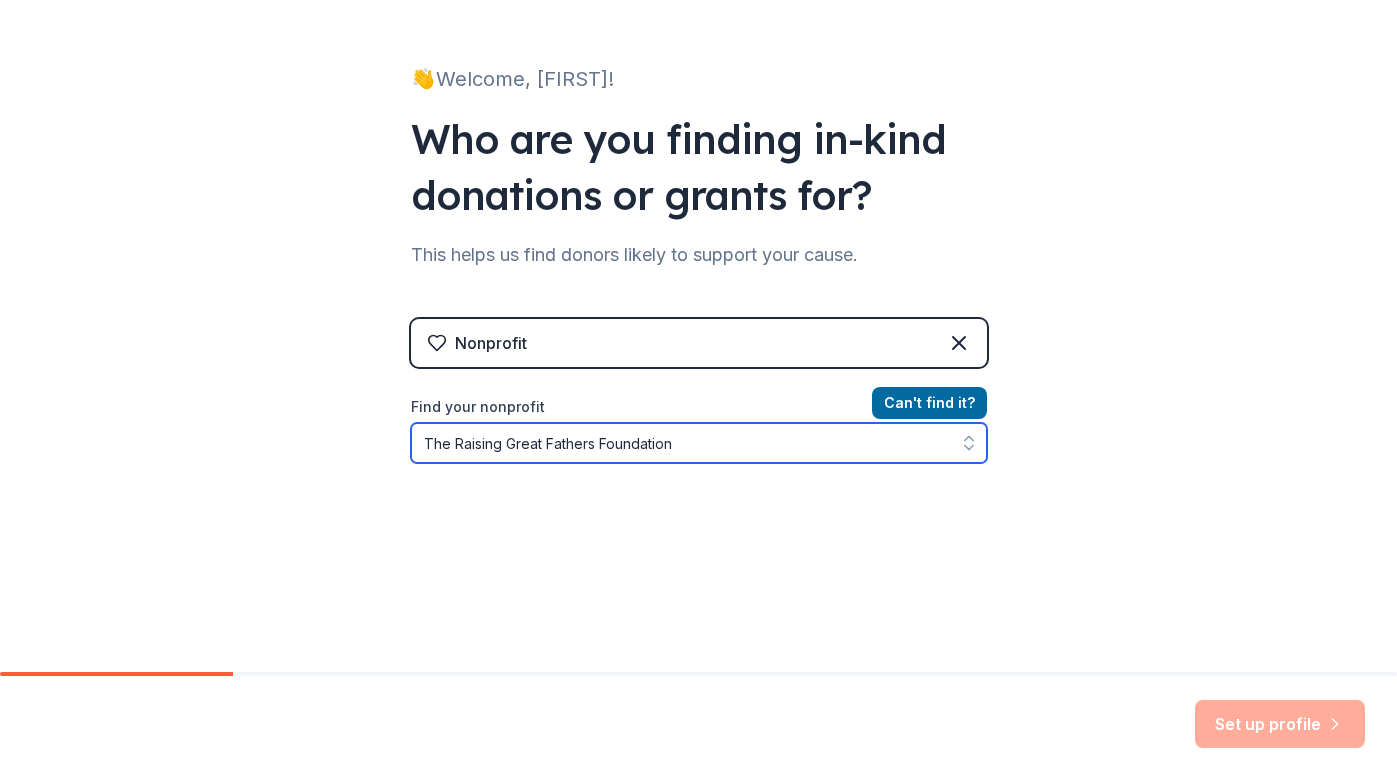 click 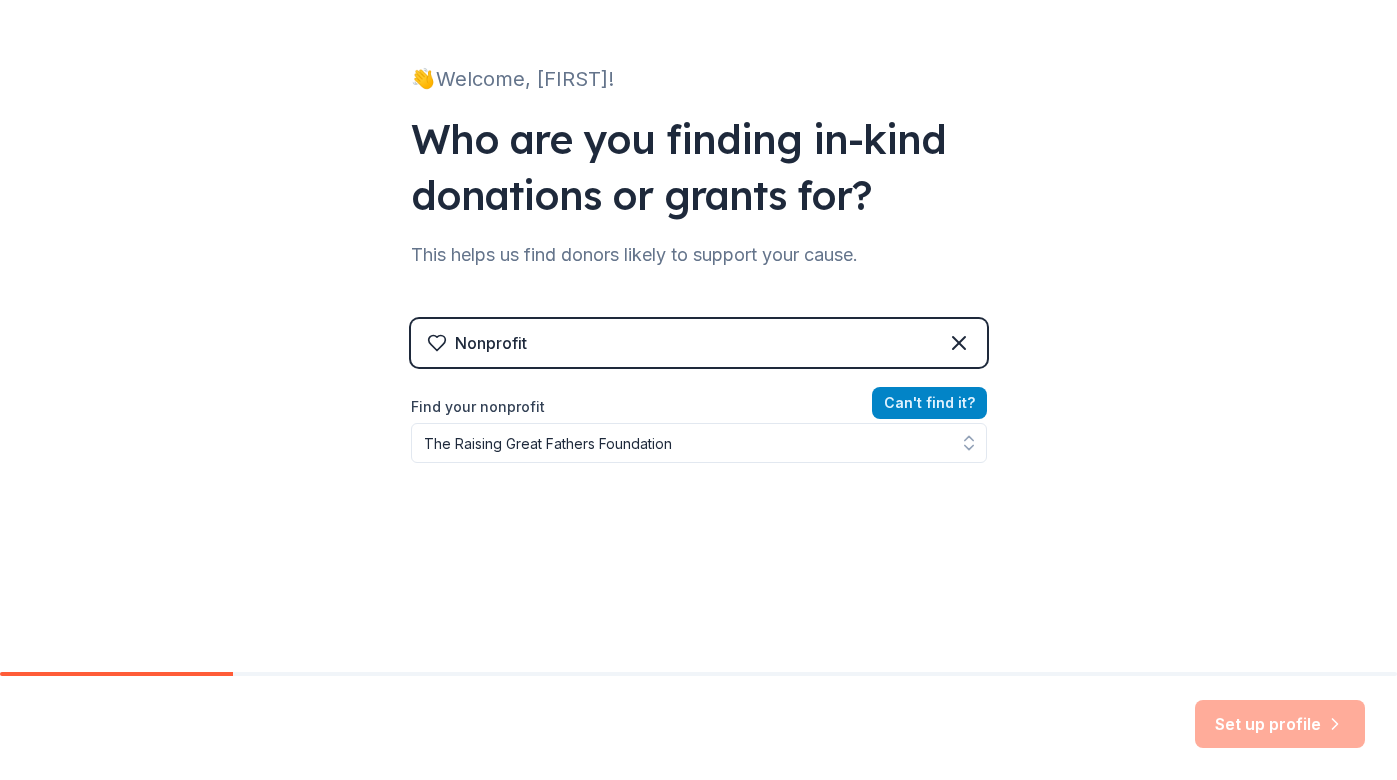 click on "Can ' t find it?" at bounding box center (929, 403) 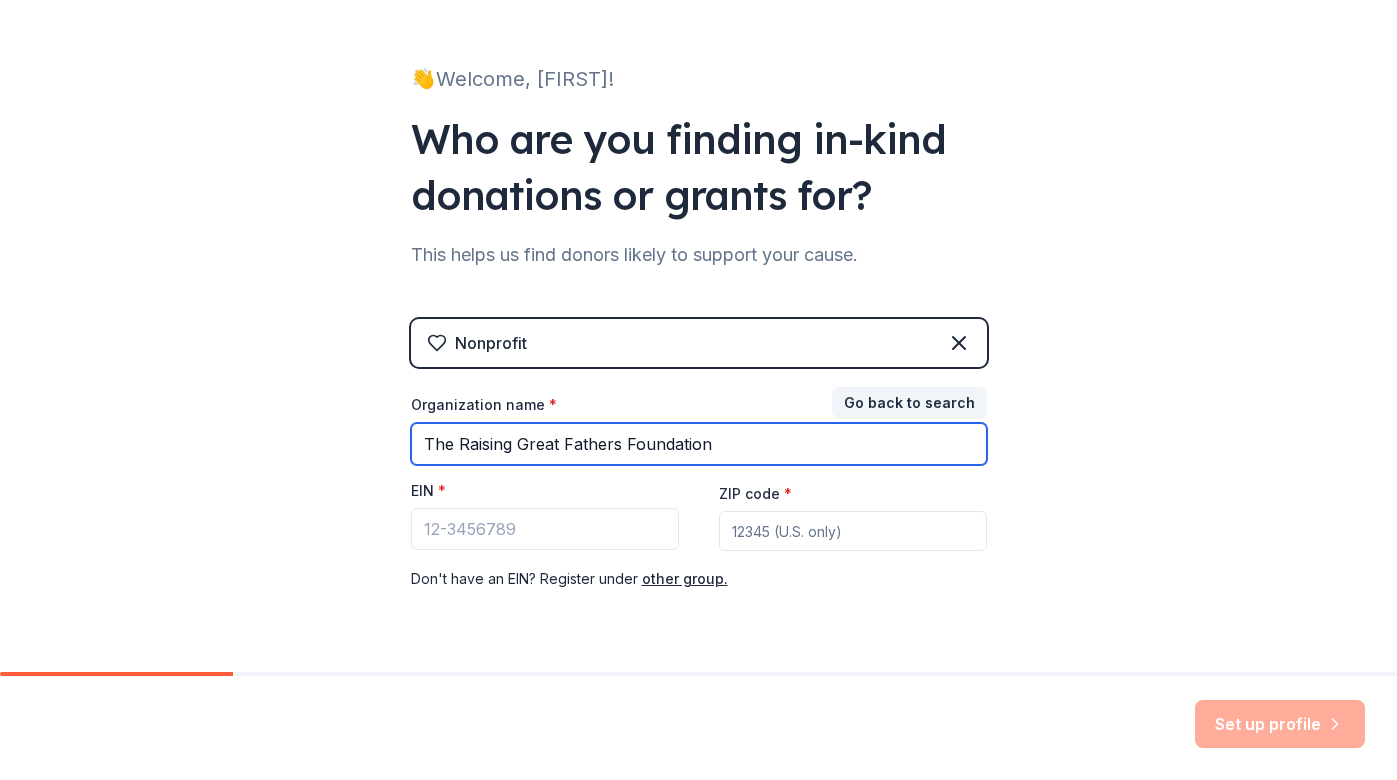 type on "The Raising Great Fathers Foundation" 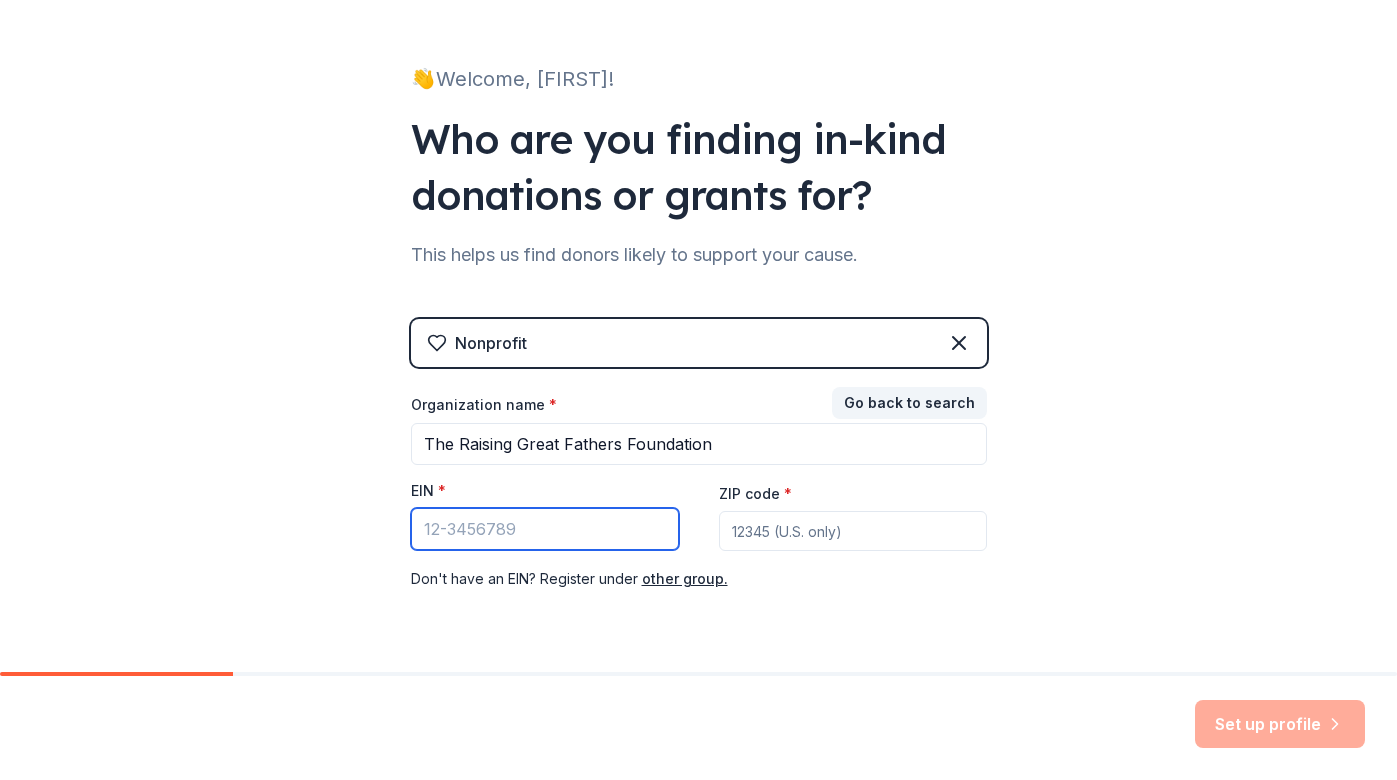 click on "EIN *" at bounding box center [545, 529] 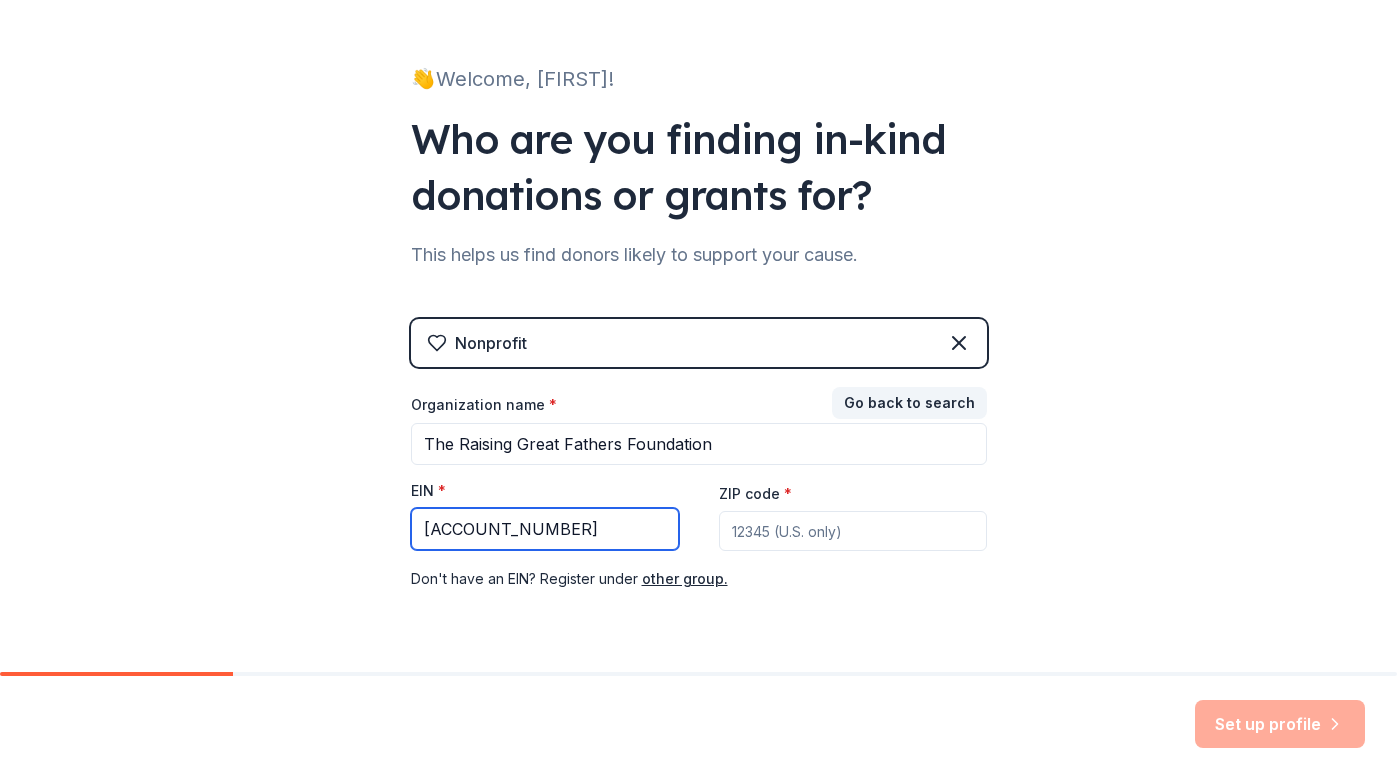 type on "[ACCOUNT_NUMBER]" 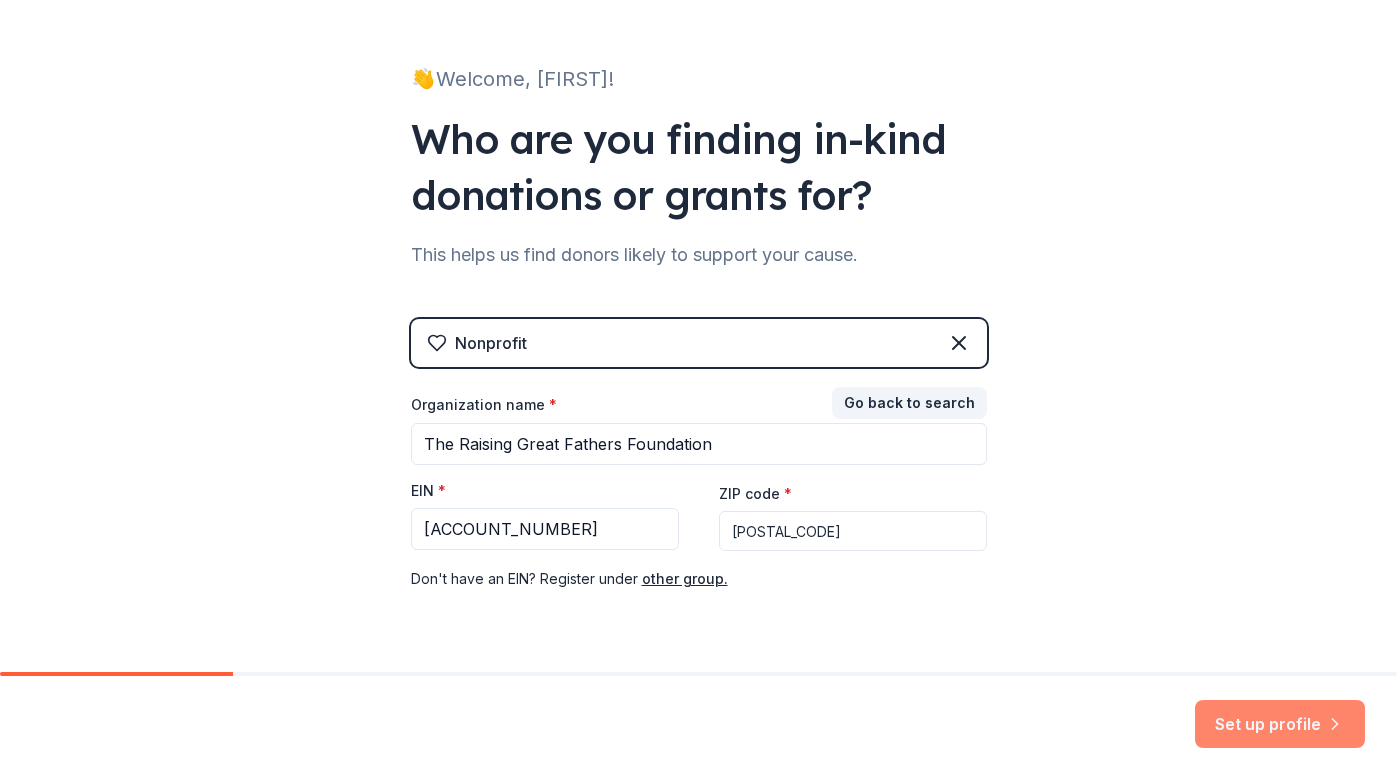 type on "[POSTAL_CODE]" 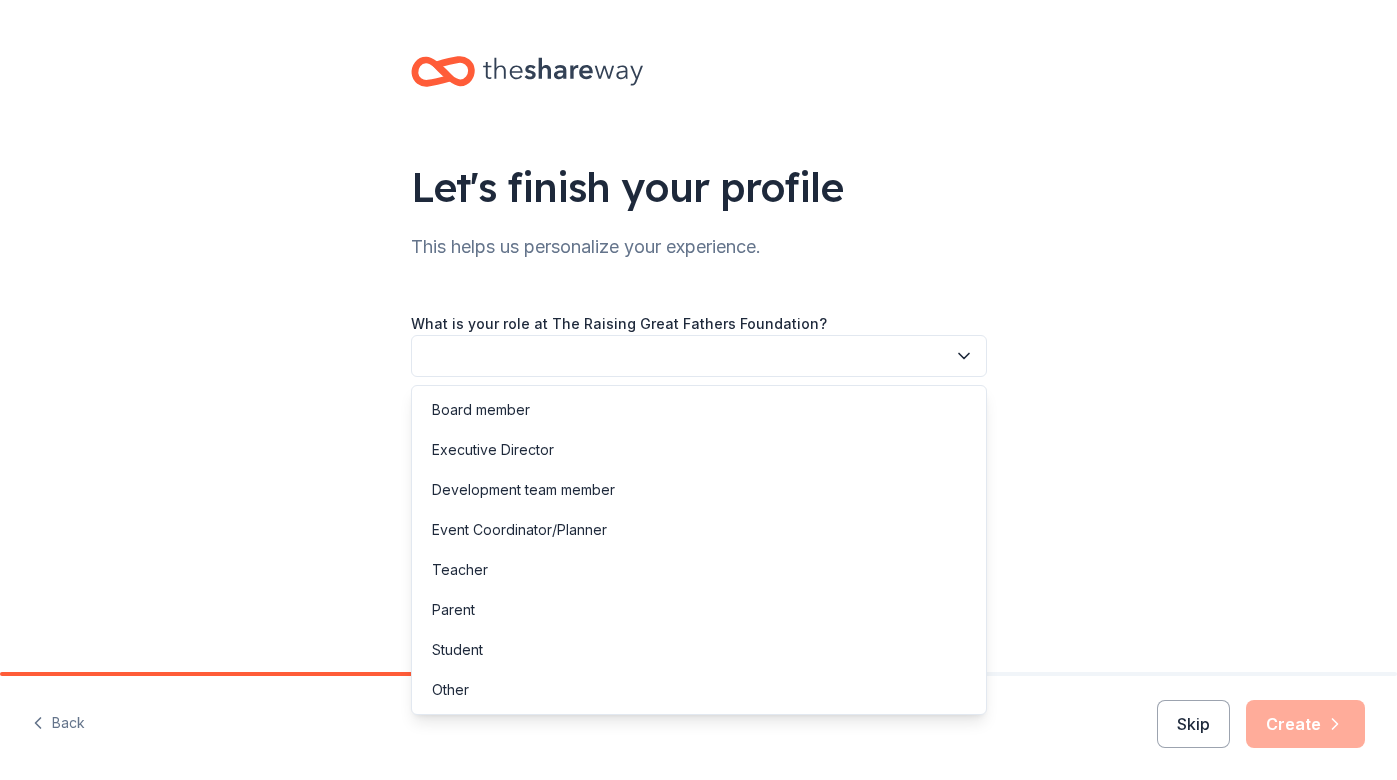 click 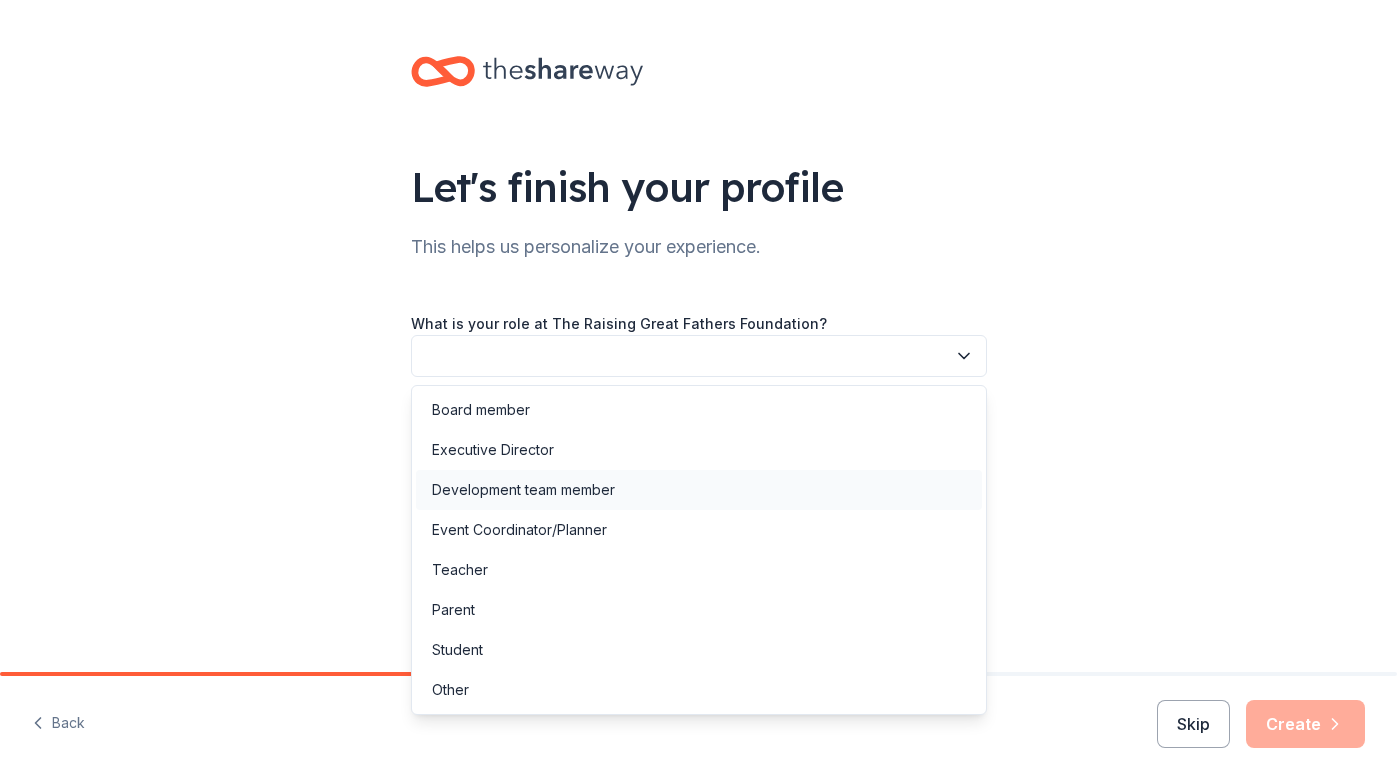 click on "Development team member" at bounding box center (523, 490) 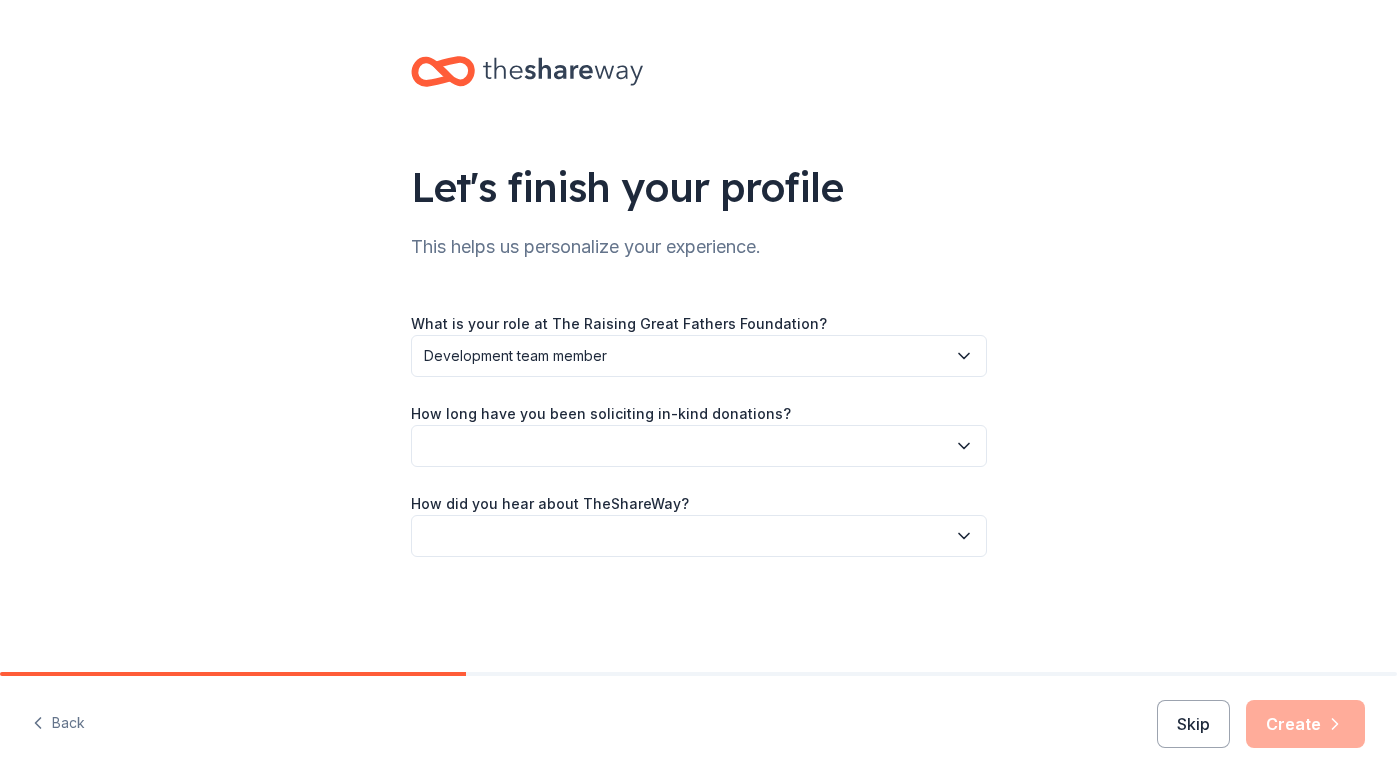 click 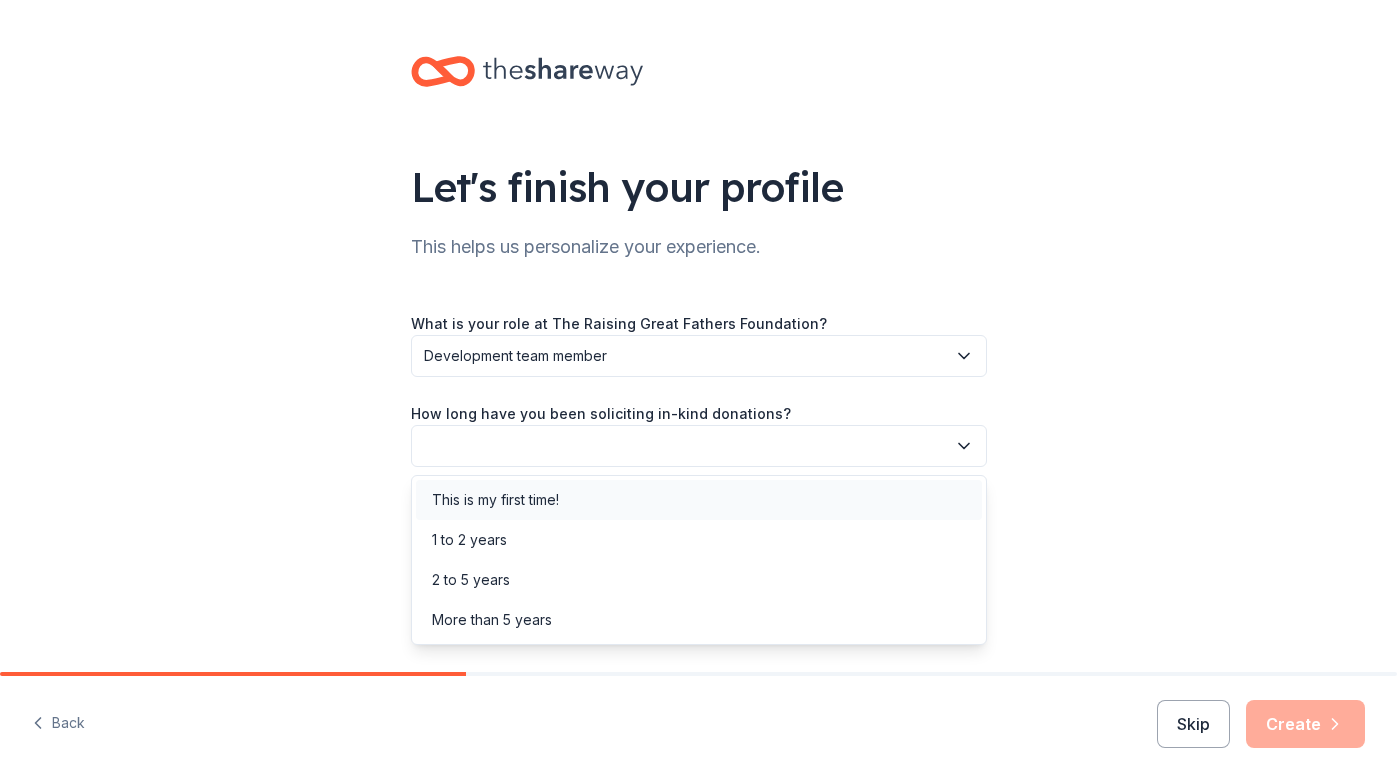 click on "This is my first time!" at bounding box center [495, 500] 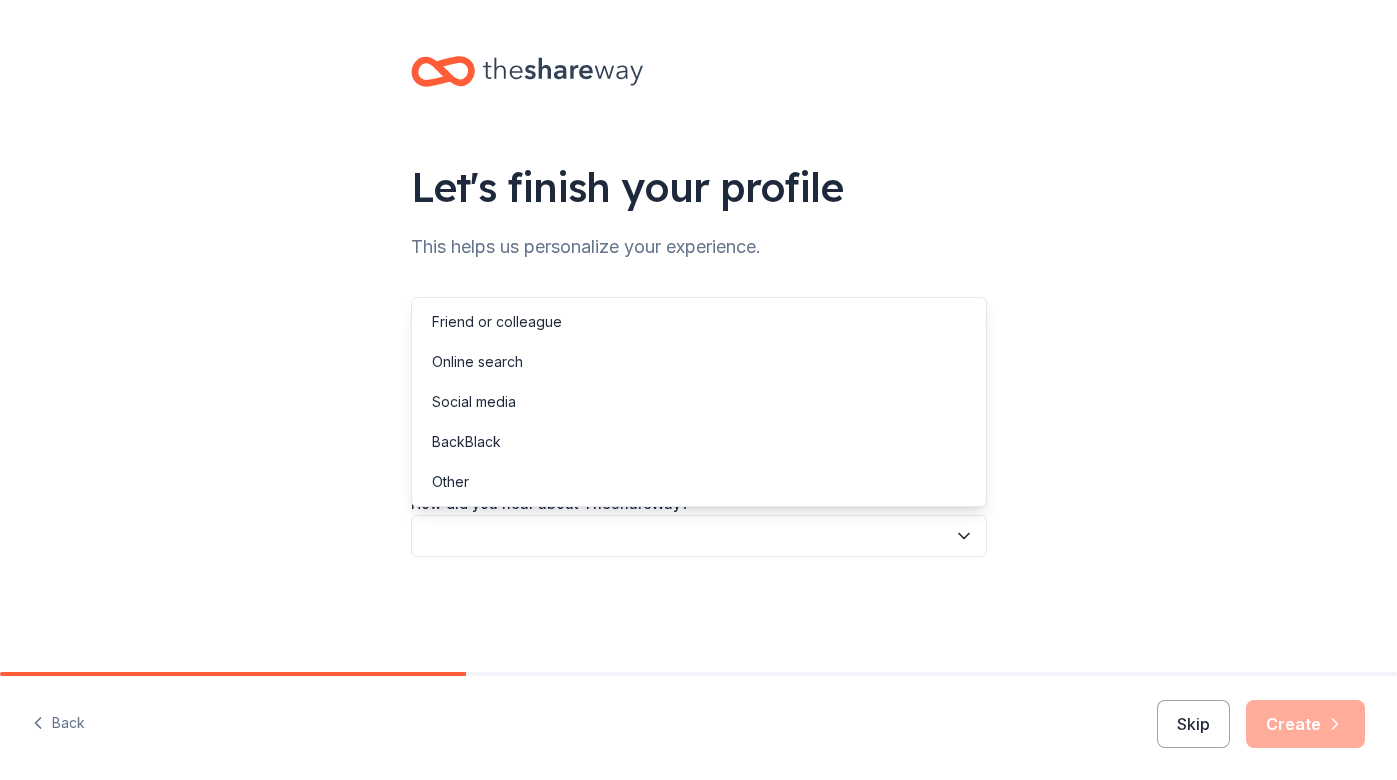 click 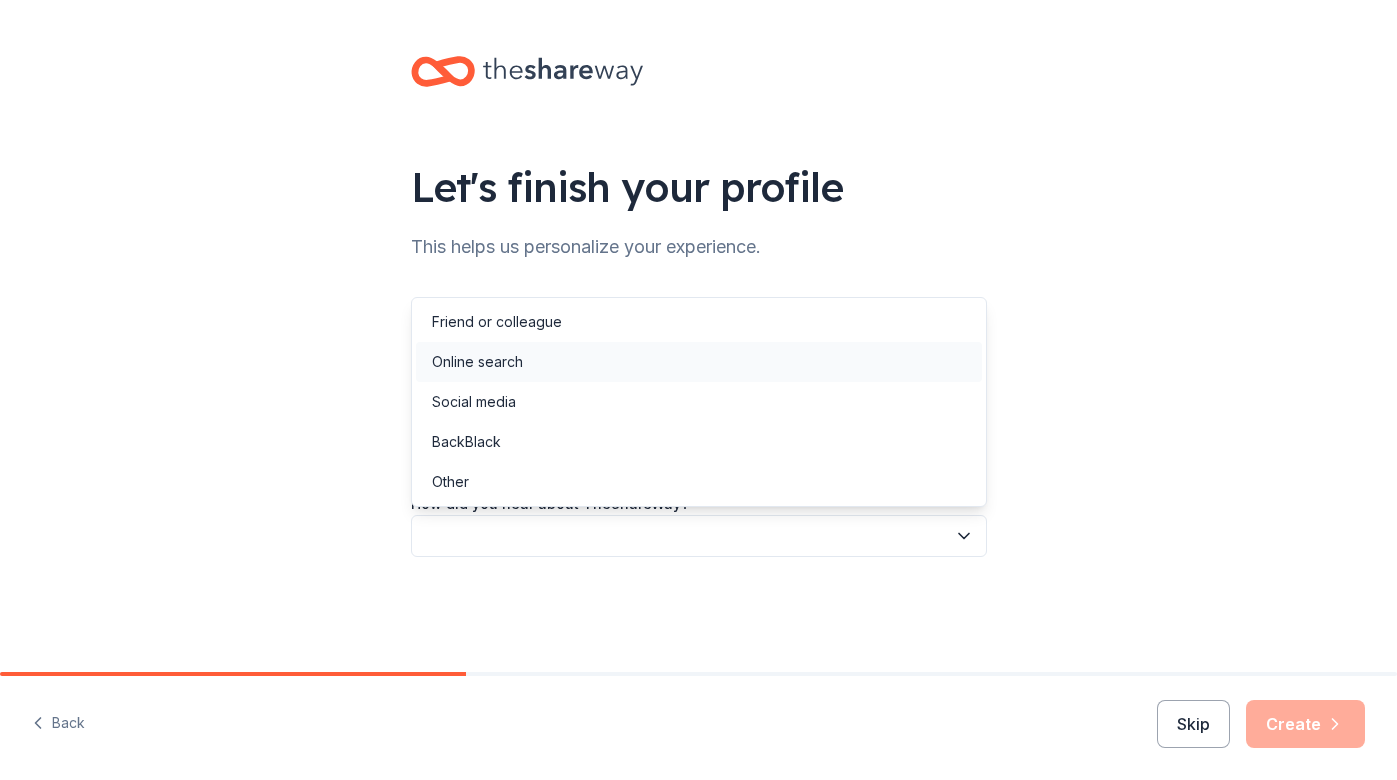 click on "Online search" at bounding box center [477, 362] 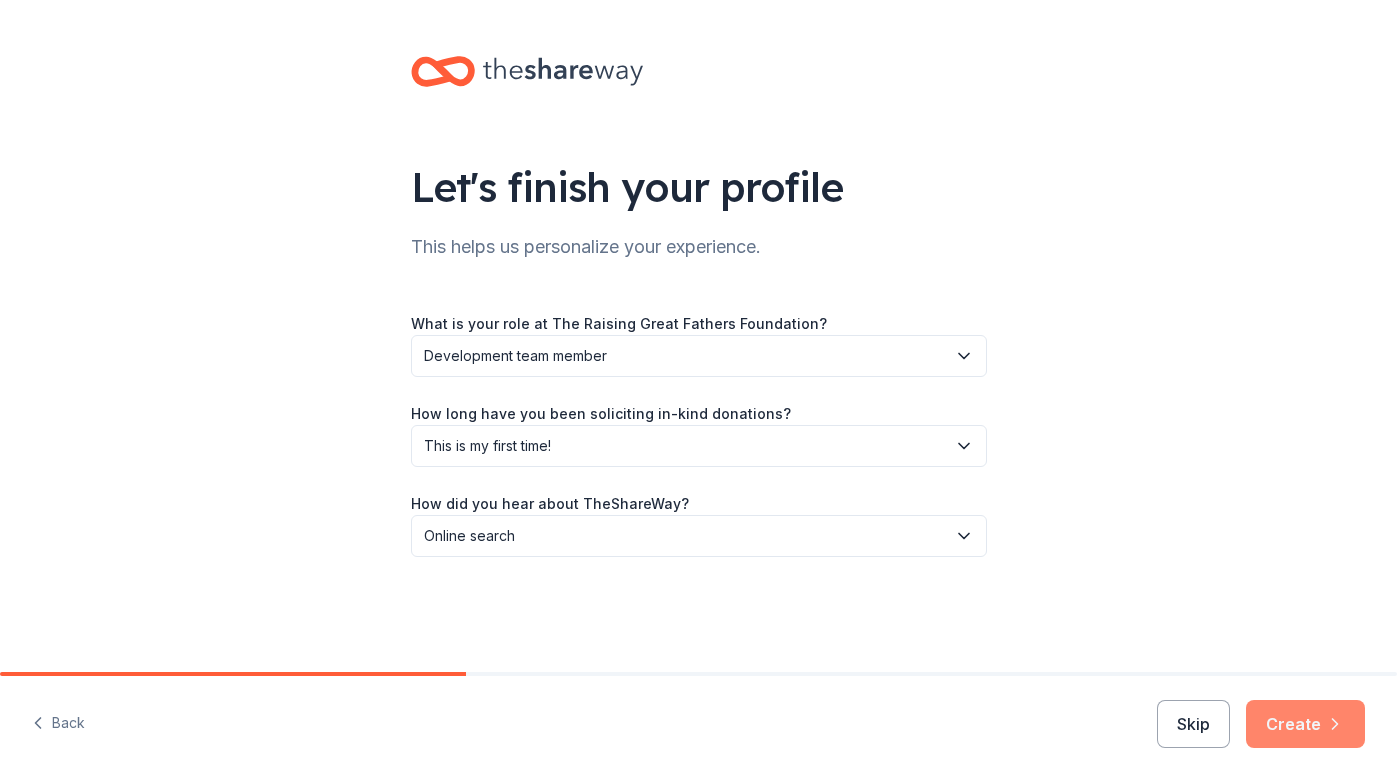 click on "Create" at bounding box center [1305, 724] 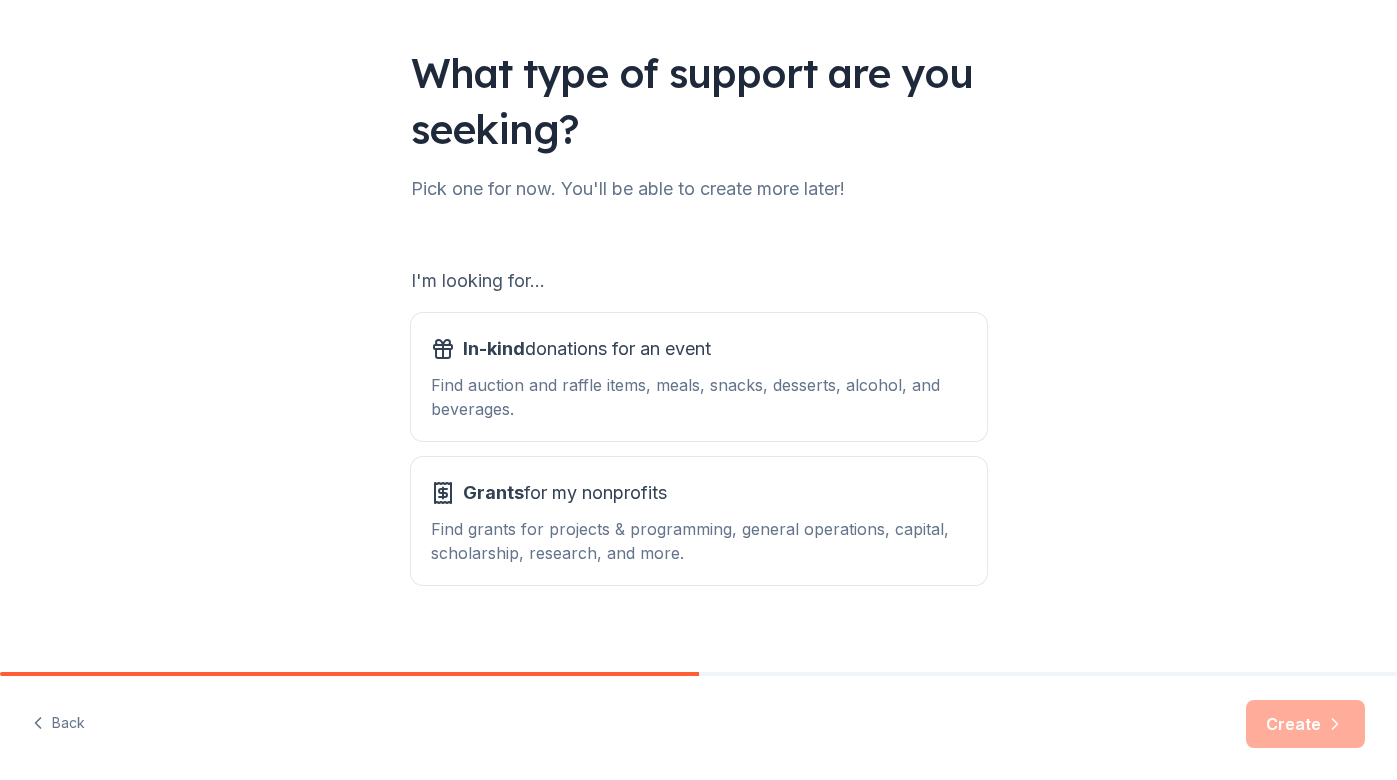 scroll, scrollTop: 128, scrollLeft: 0, axis: vertical 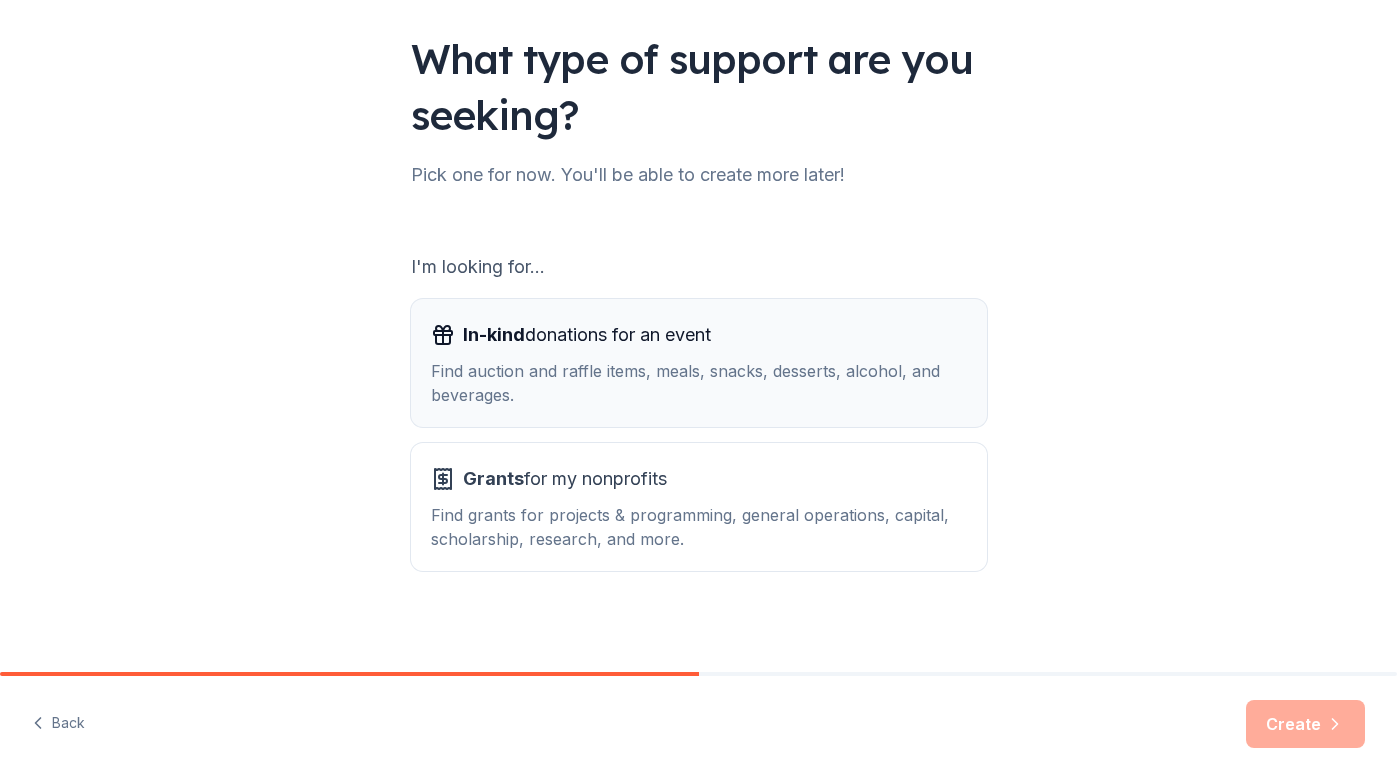click on "Find auction and raffle items, meals, snacks, desserts, alcohol, and beverages." at bounding box center (699, 383) 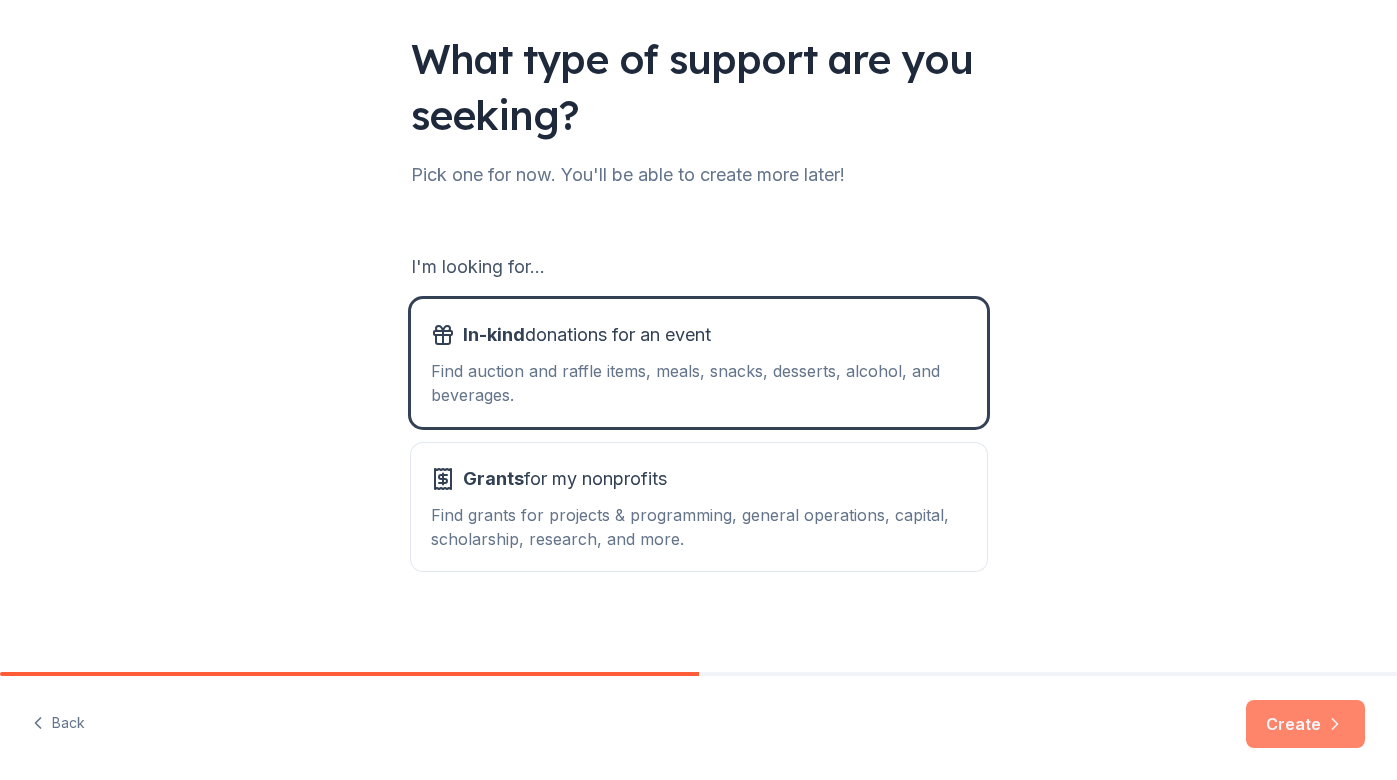 click on "Create" at bounding box center (1305, 724) 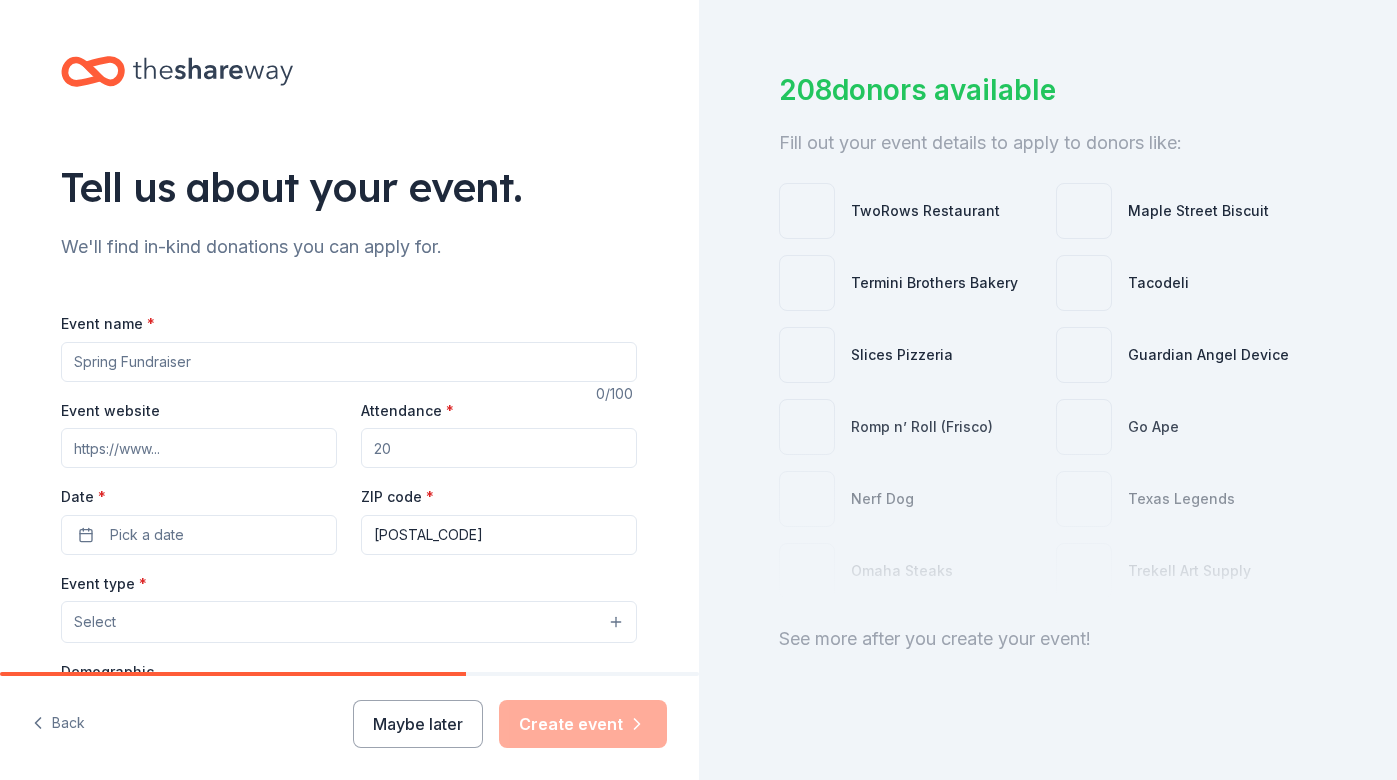 scroll, scrollTop: 93, scrollLeft: 0, axis: vertical 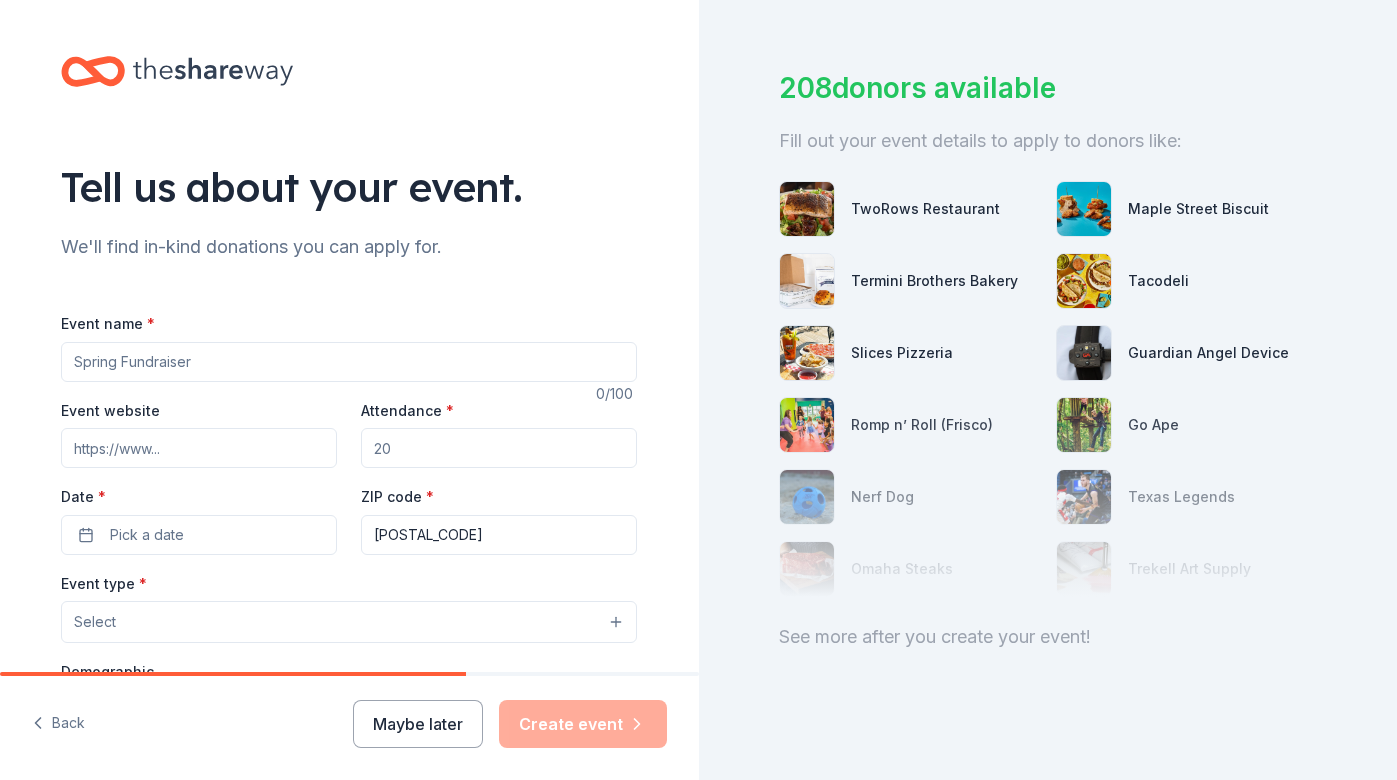 type on "R" 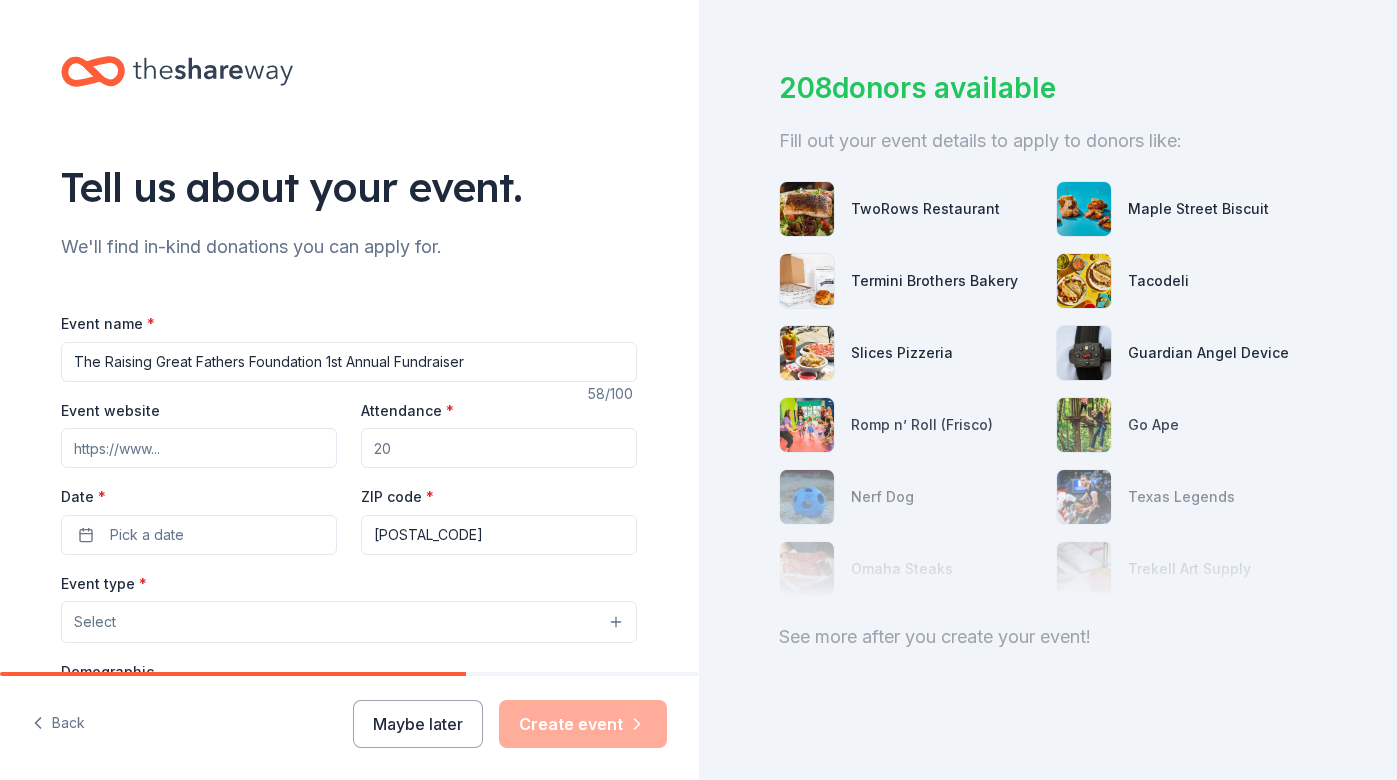 type on "The Raising Great Fathers Foundation 1st Annual Fundraiser" 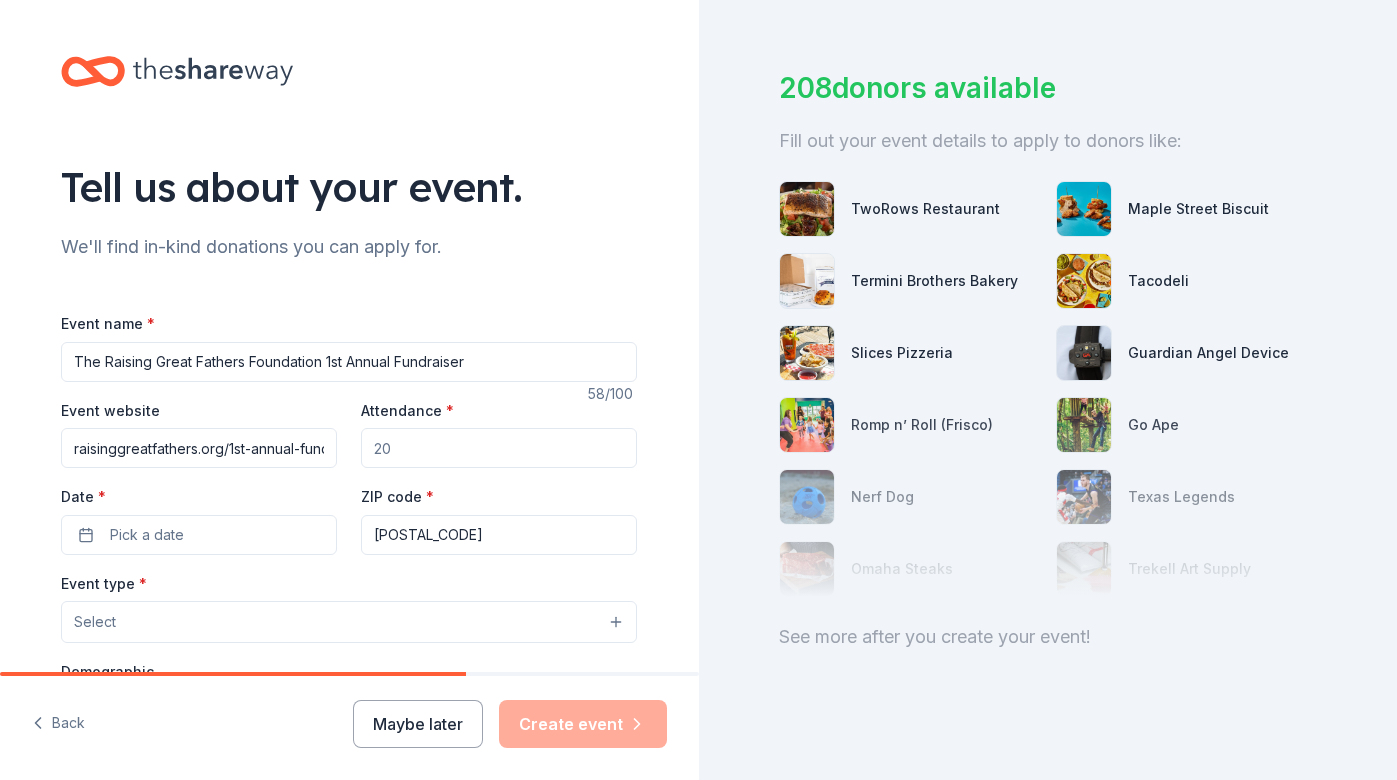 type on "raisinggreatfathers.org/1st-annual-fundraiser" 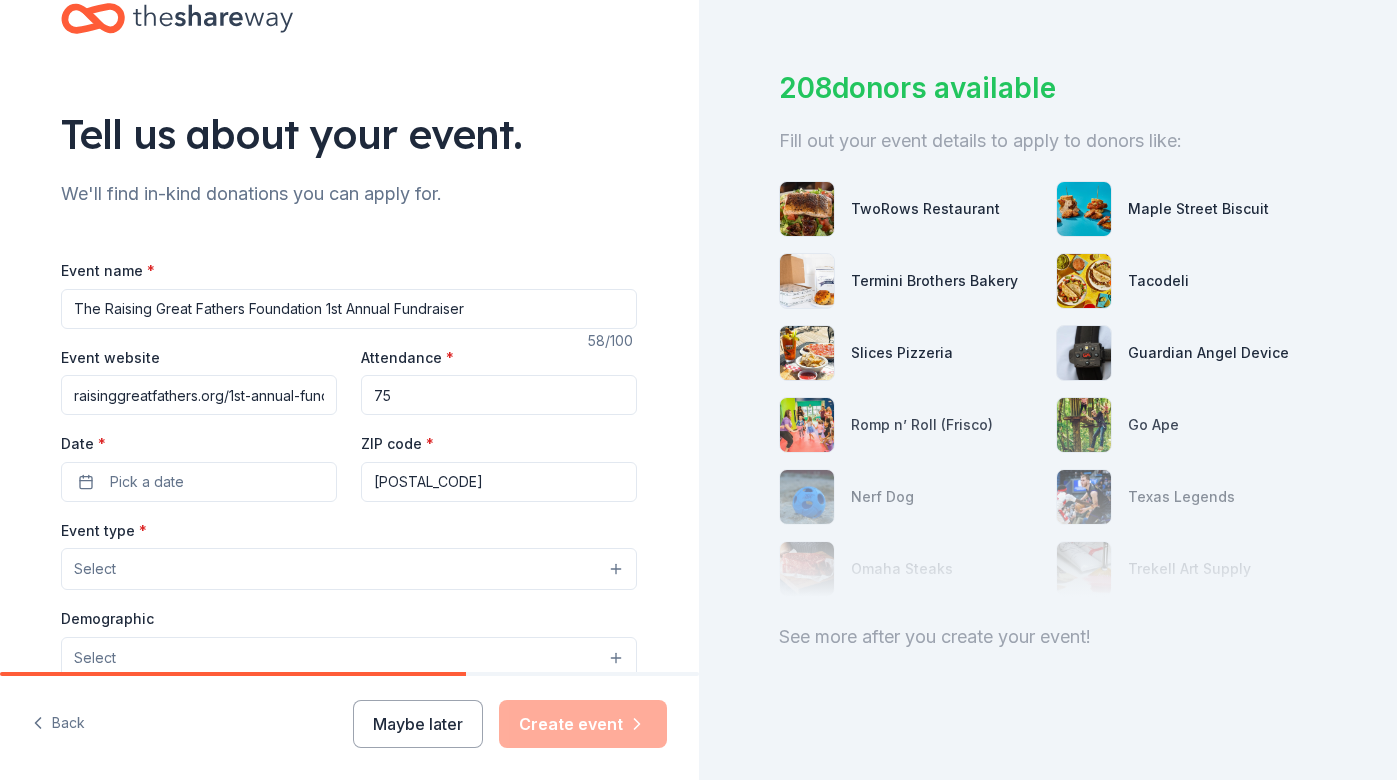 scroll, scrollTop: 57, scrollLeft: 0, axis: vertical 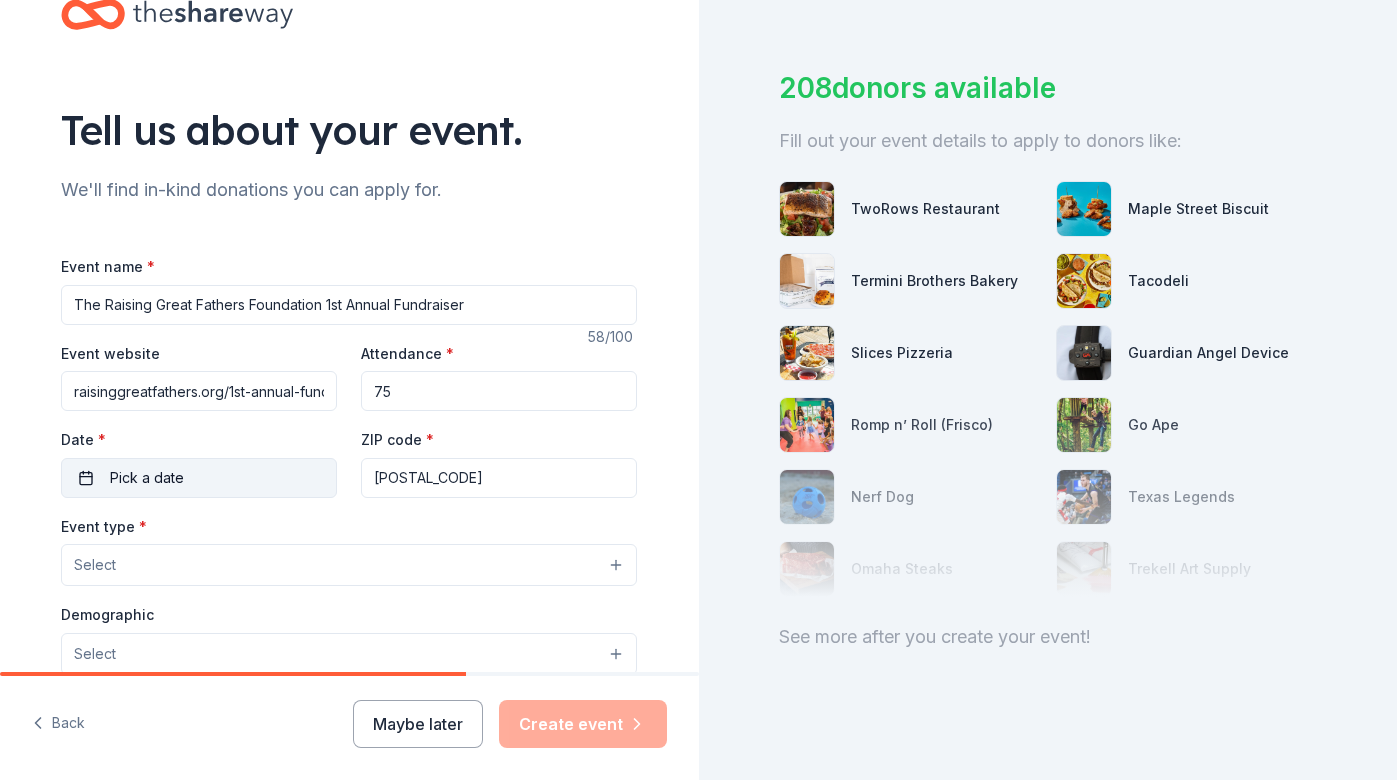 type on "75" 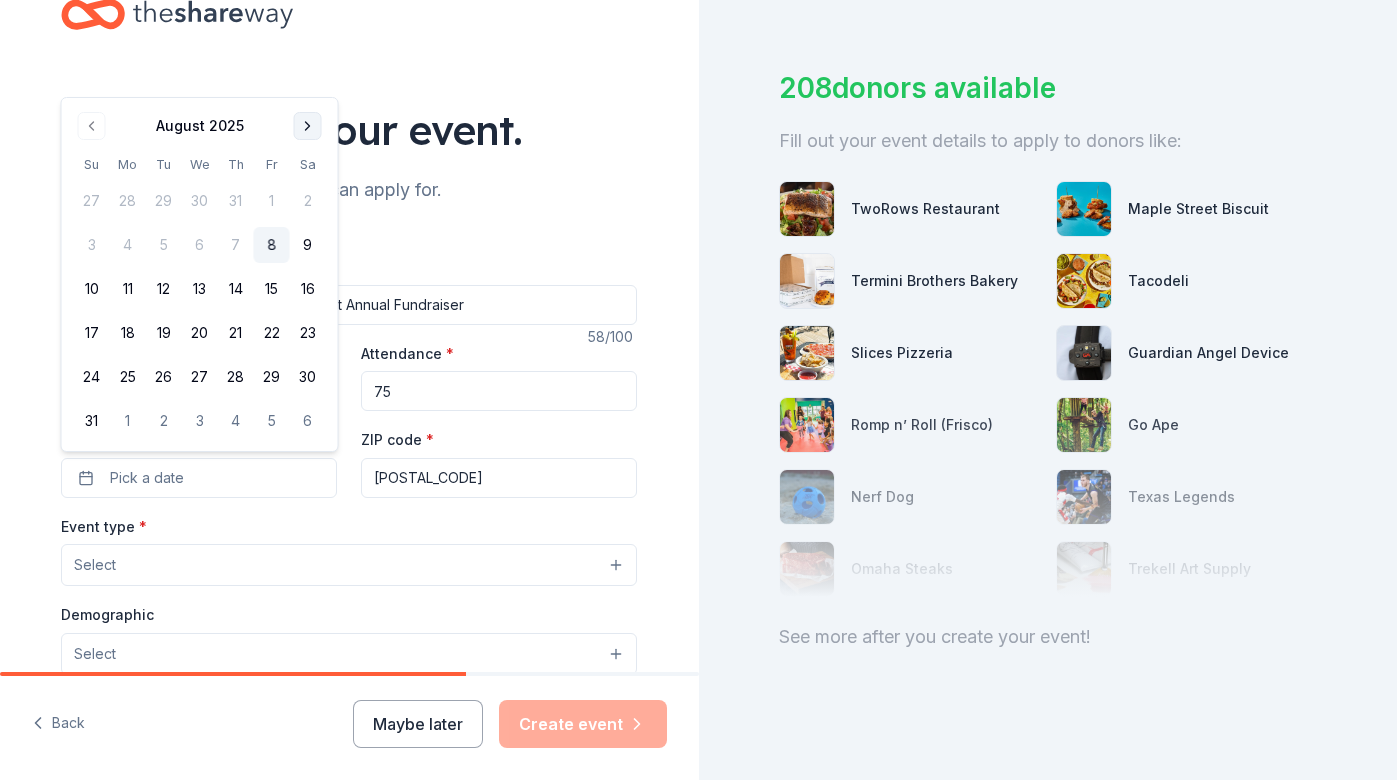 click at bounding box center (308, 126) 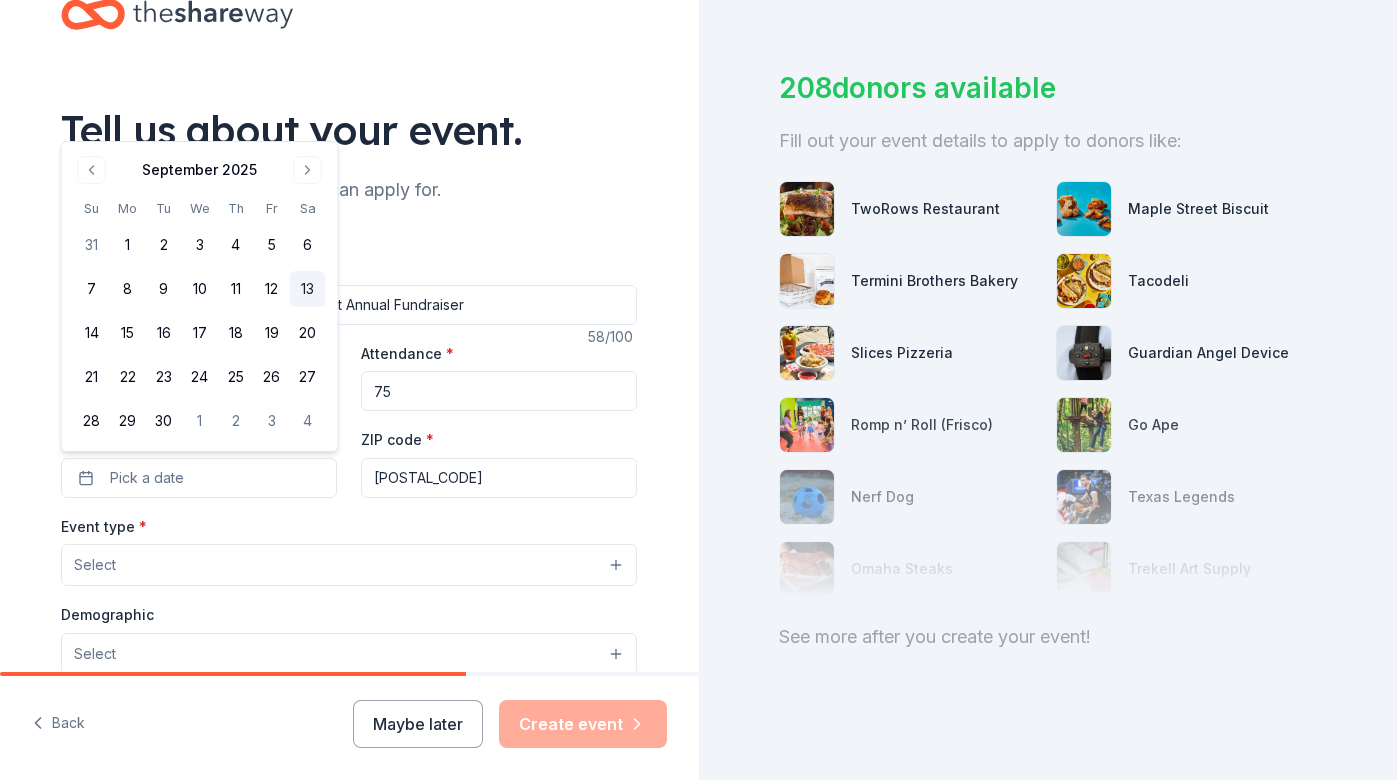 click on "13" at bounding box center [308, 289] 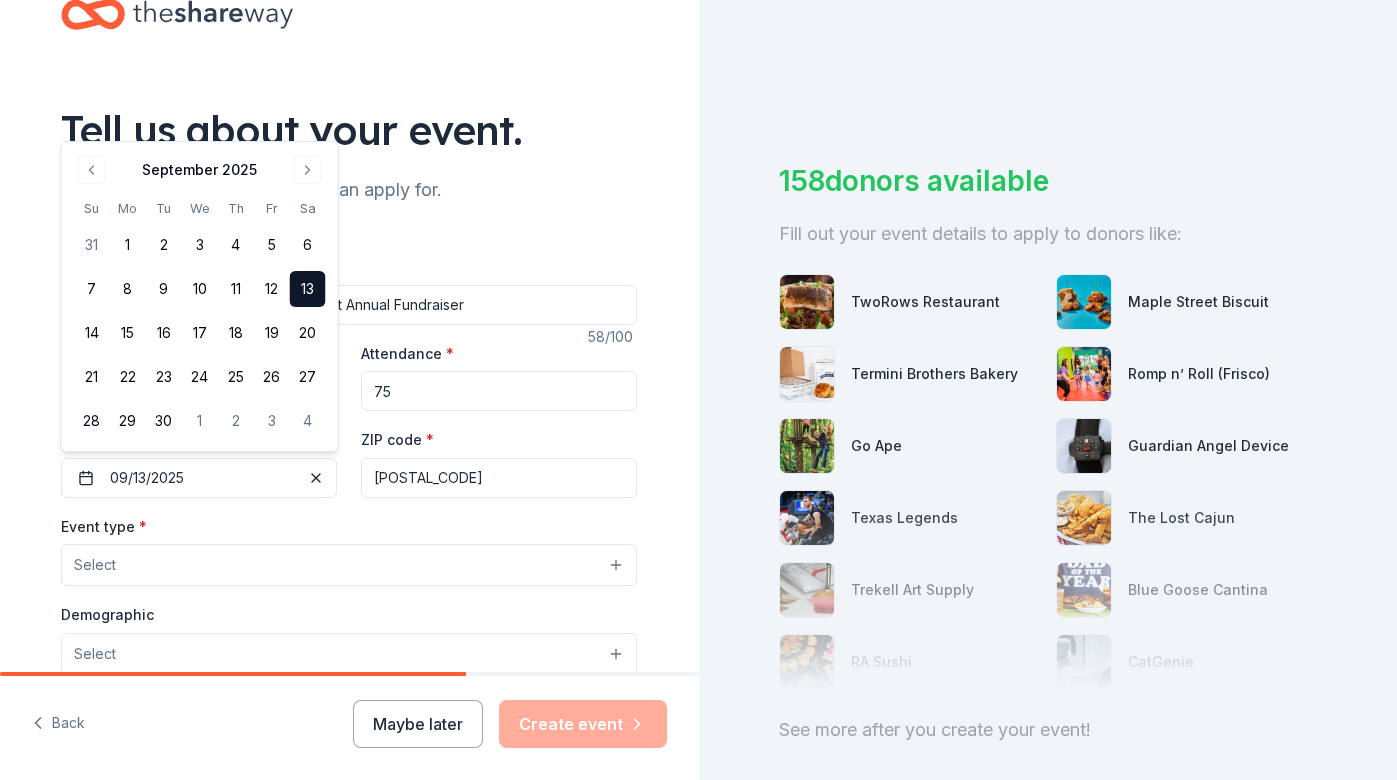 click on "13" at bounding box center (308, 289) 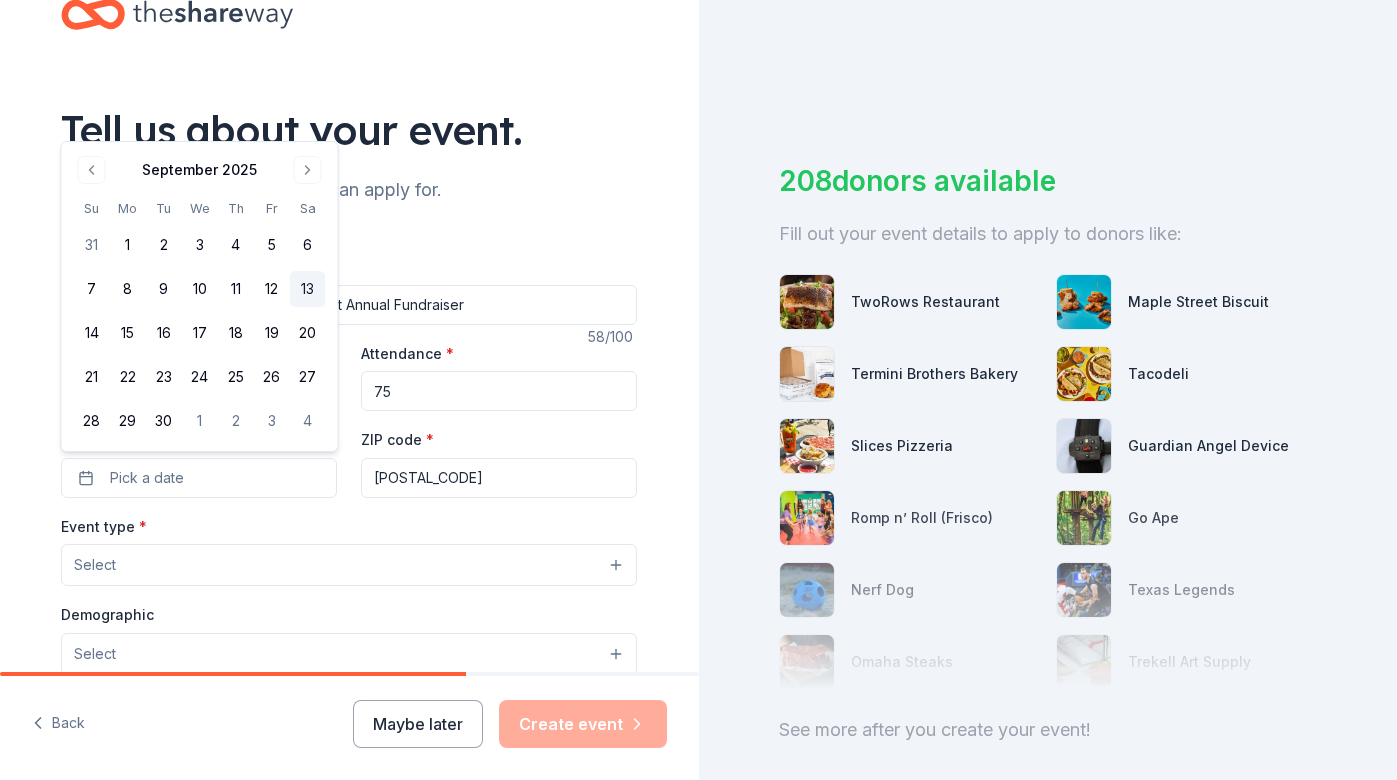 click on "13" at bounding box center [308, 289] 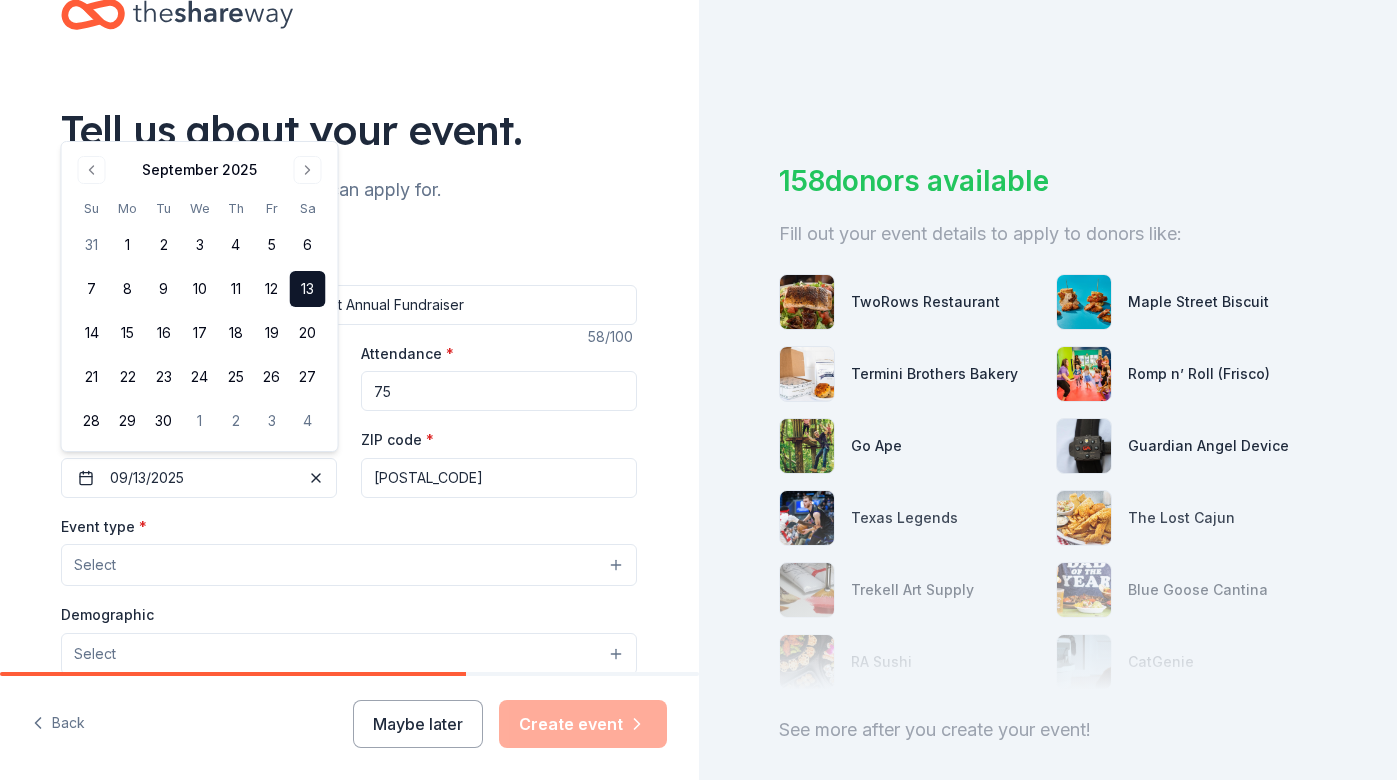 click on "Select" at bounding box center (349, 565) 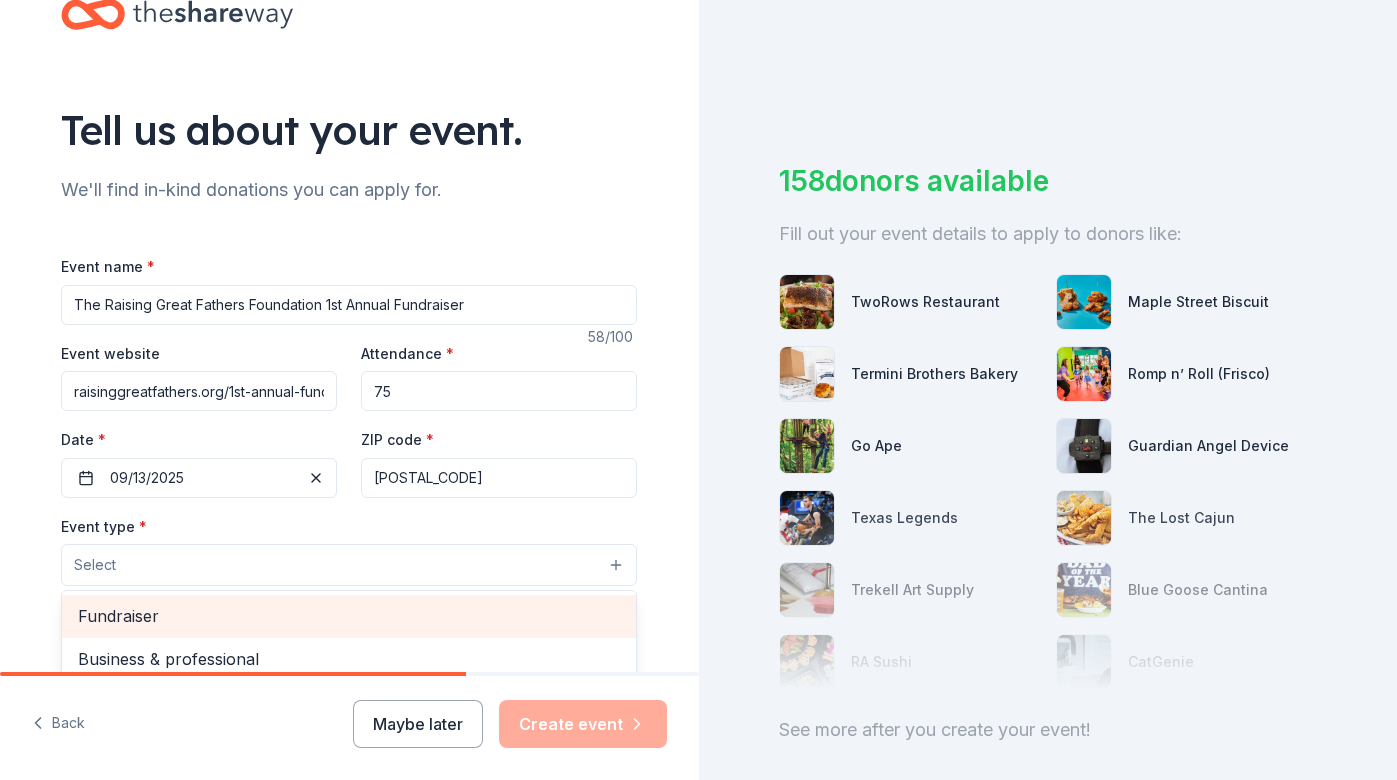 click on "Fundraiser" at bounding box center [349, 616] 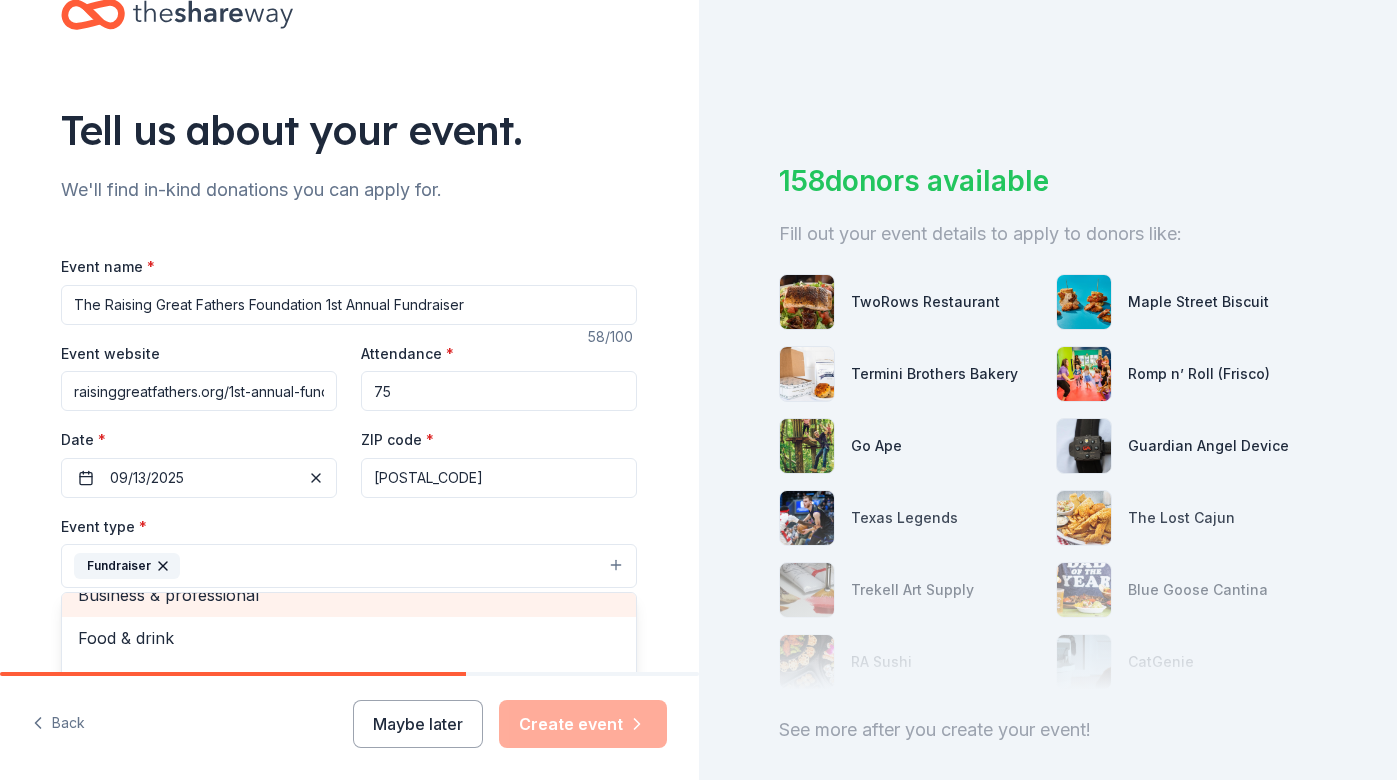 scroll, scrollTop: 22, scrollLeft: 0, axis: vertical 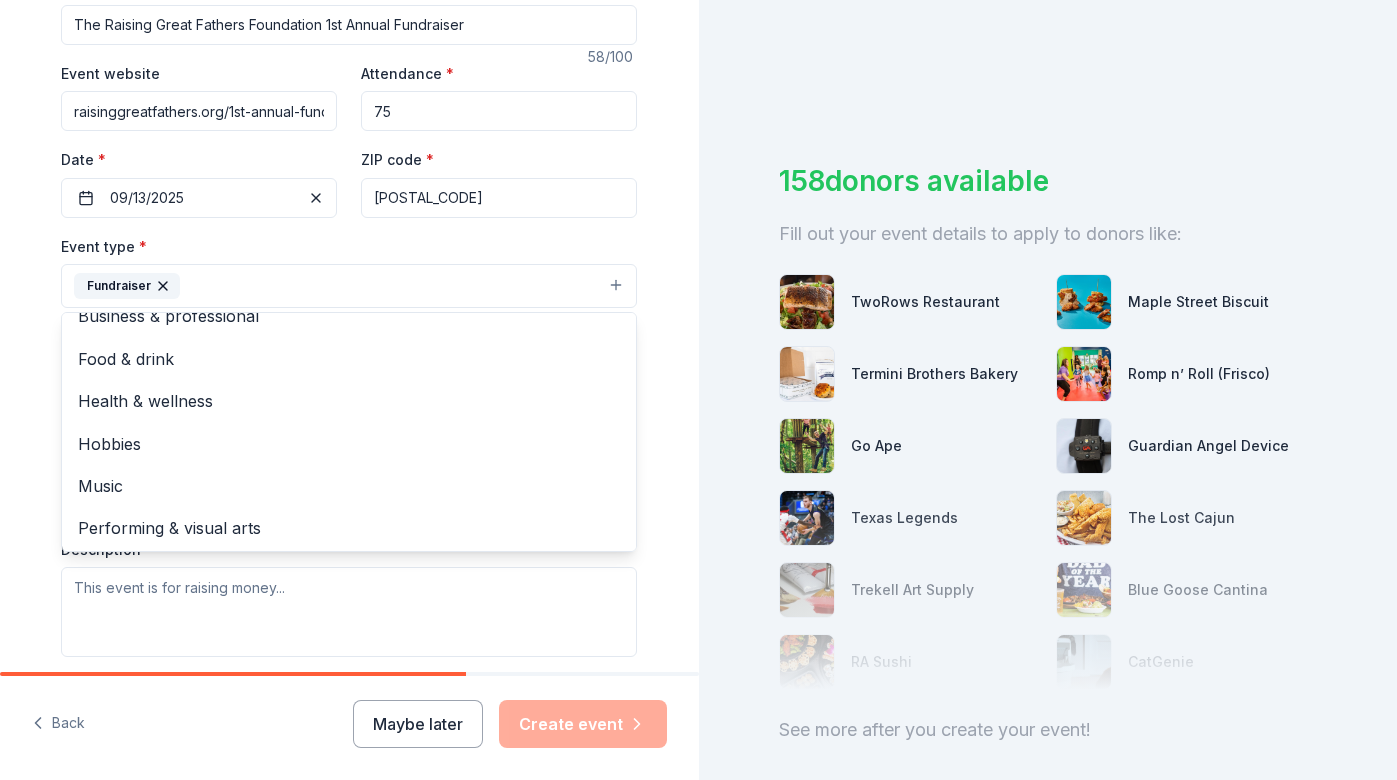 click on "Tell us about your event. We'll find in-kind donations you can apply for. Event name * The Raising Great Fathers Foundation 1st Annual Fundraiser 58 /100 Event website raisinggreatfathers.org/1st-annual-fundraiser Attendance * 75 Date * 09/13/2025 ZIP code * [POSTAL_CODE] Event type * Fundraiser Business & professional Food & drink Health & wellness Hobbies Music Performing & visual arts Demographic Select We use this information to help brands find events with their target demographic to sponsor their products. Mailing address Apt/unit Description What are you looking for? * Auction & raffle Meals Snacks Desserts Alcohol Beverages Send me reminders Email me reminders of donor application deadlines Recurring event" at bounding box center [349, 329] 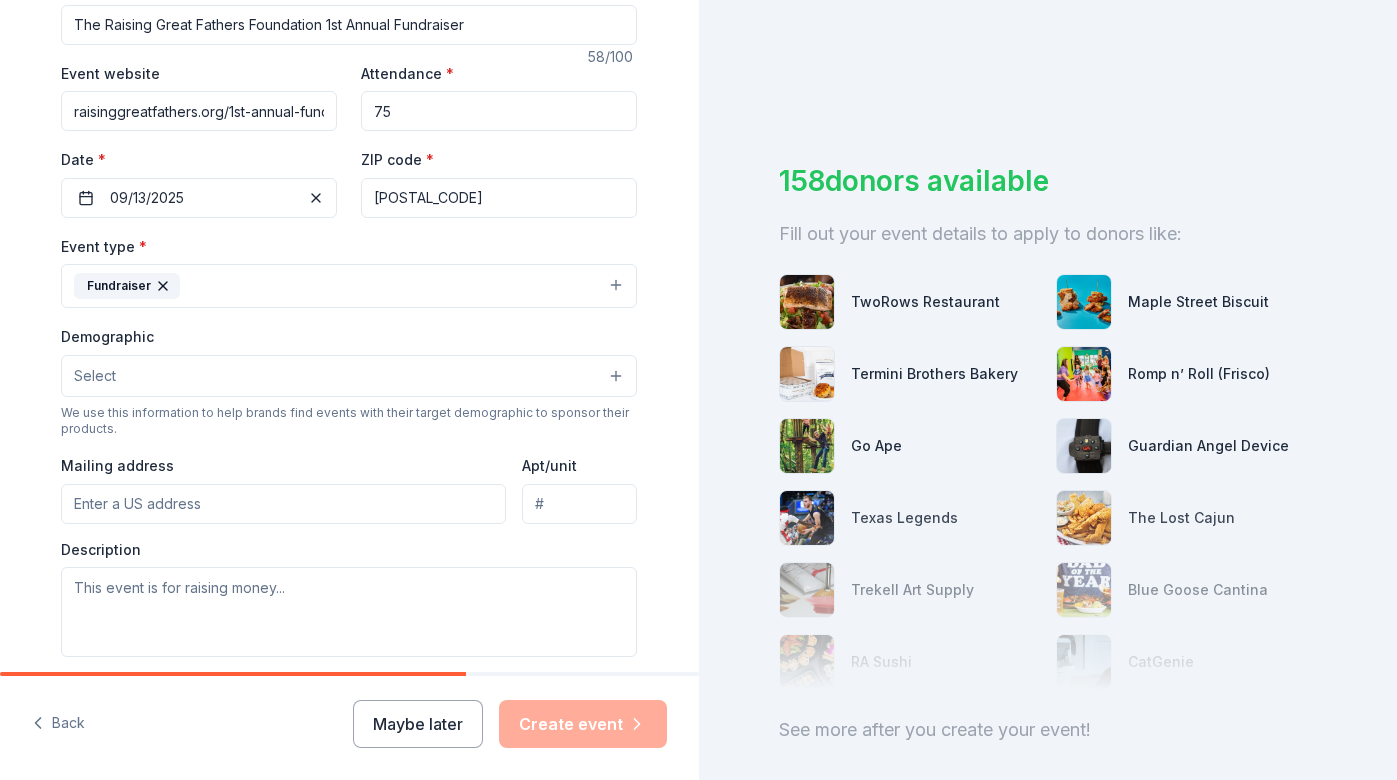click on "Select" at bounding box center (349, 376) 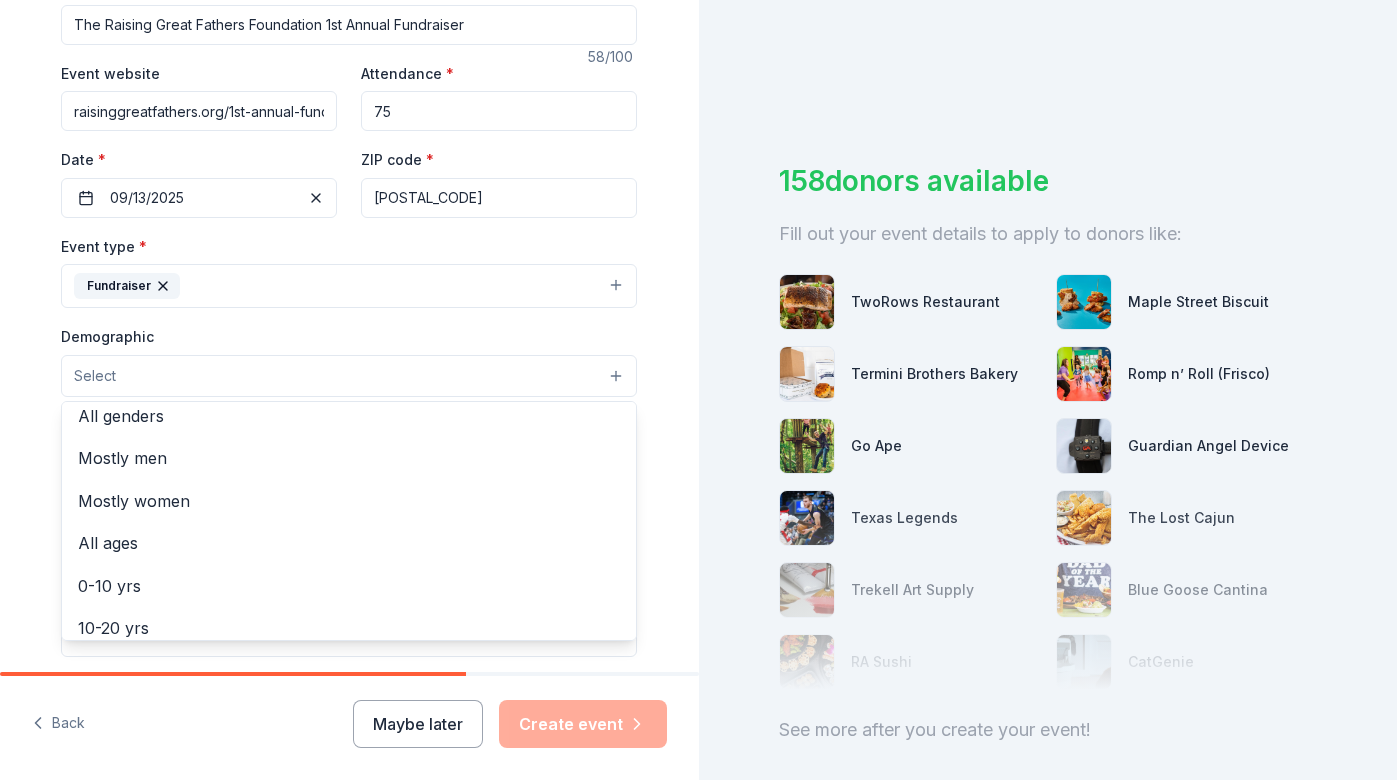 scroll, scrollTop: 0, scrollLeft: 0, axis: both 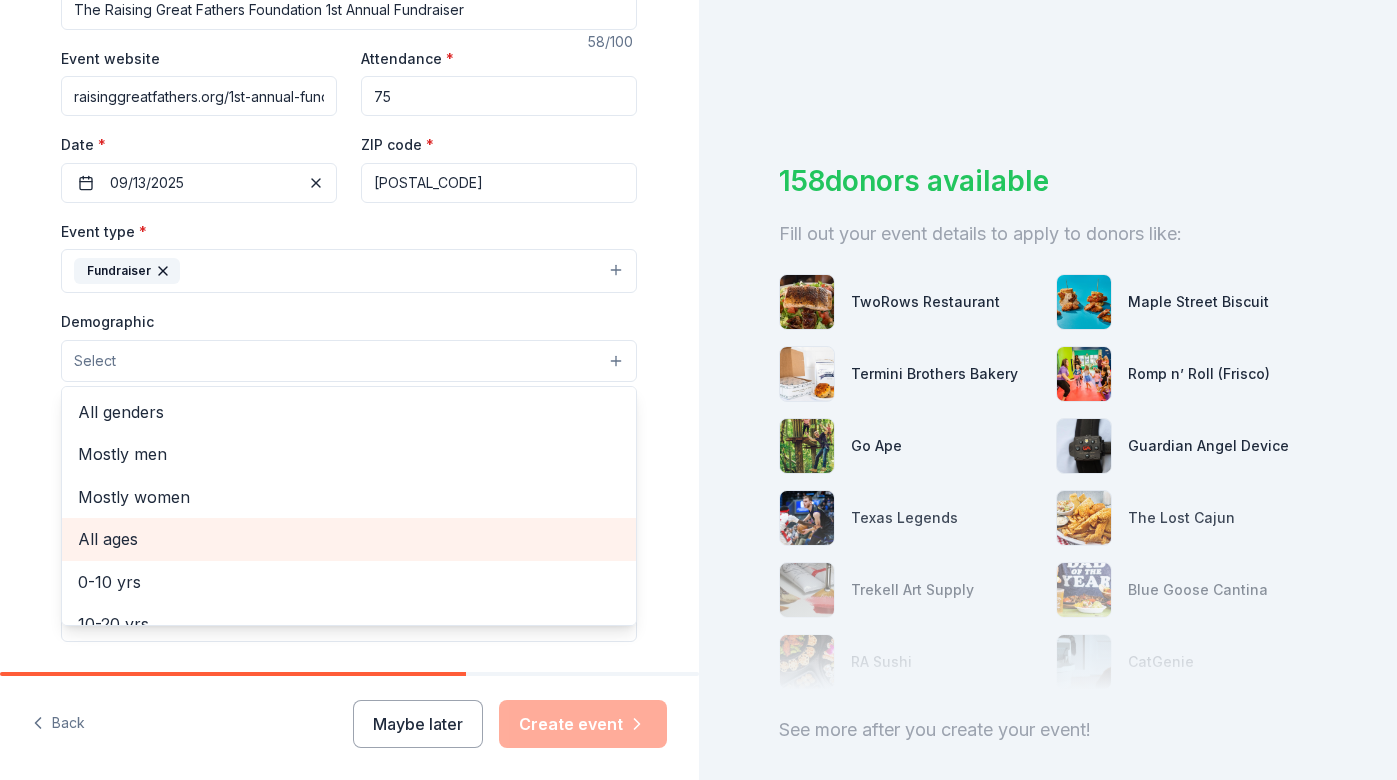 click on "All ages" at bounding box center [349, 539] 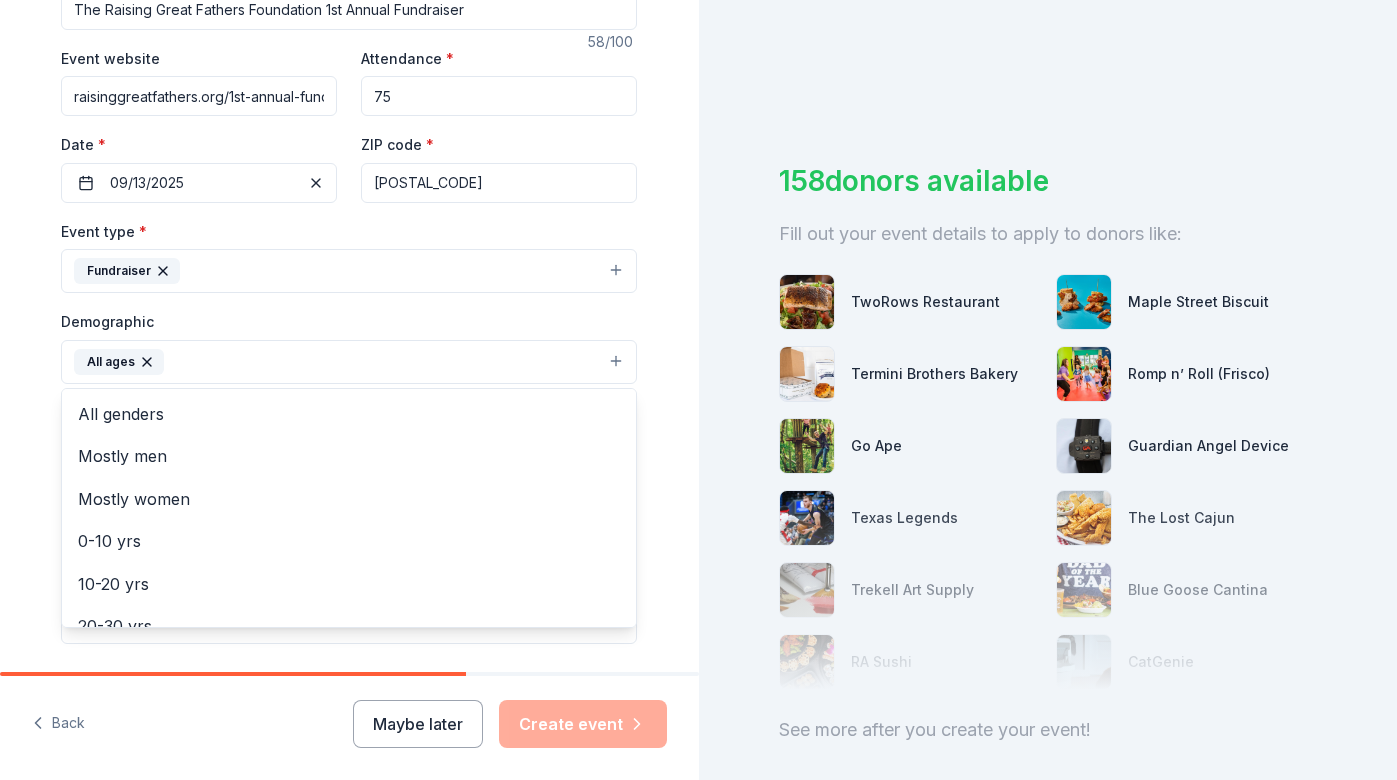 click on "Tell us about your event. We'll find in-kind donations you can apply for. Event name * The Raising Great Fathers Foundation 1st Annual Fundraiser 58 /100 Event website raisinggreatfathers.org/1st-annual-fundraiser Attendance * 75 Date * 09/13/2025 ZIP code * [POSTAL_CODE] Event type * Fundraiser Demographic All ages All genders Mostly men Mostly women 0-10 yrs 10-20 yrs 20-30 yrs 30-40 yrs 40-50 yrs 50-60 yrs 60-70 yrs 70-80 yrs 80+ yrs We use this information to help brands find events with their target demographic to sponsor their products. Mailing address Apt/unit Description What are you looking for? * Auction & raffle Meals Snacks Desserts Alcohol Beverages Send me reminders Email me reminders of donor application deadlines Recurring event" at bounding box center (349, 315) 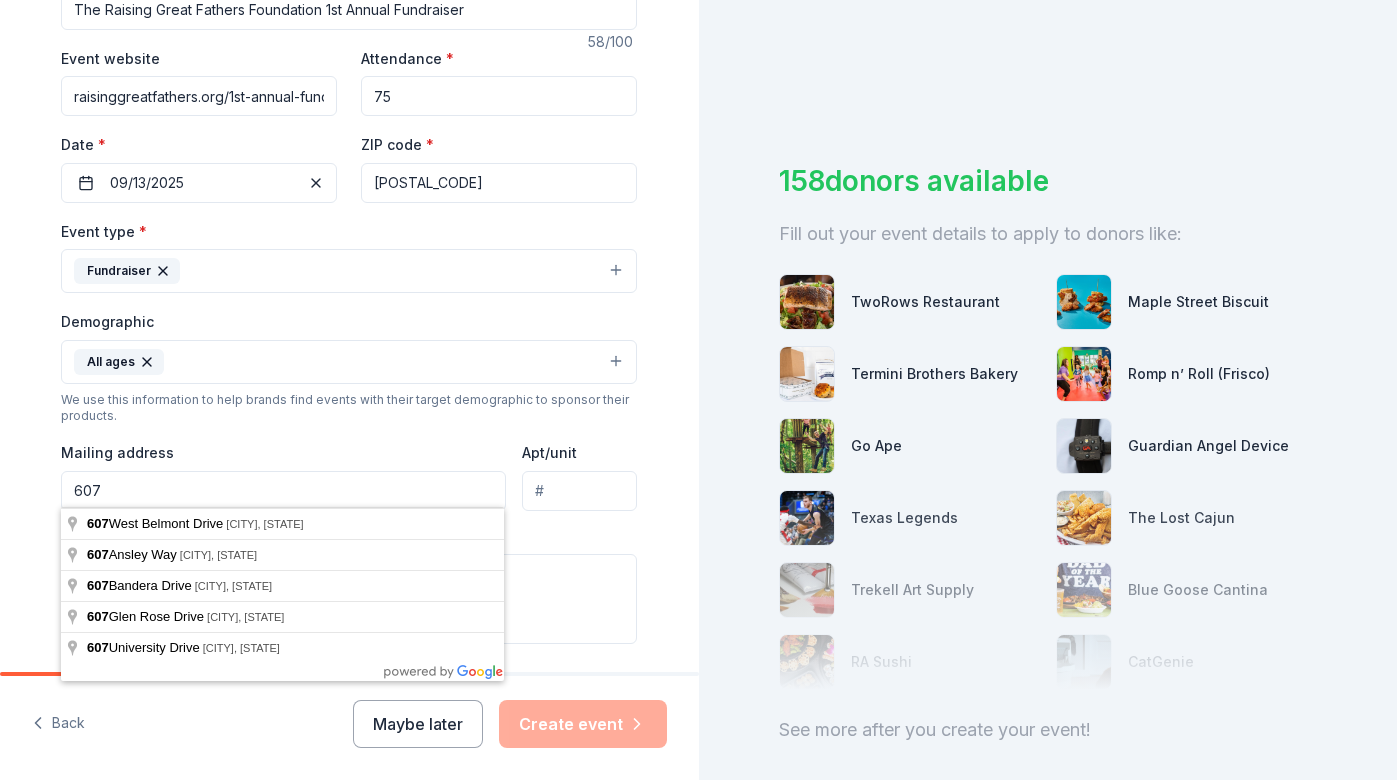 click on "607" at bounding box center [283, 491] 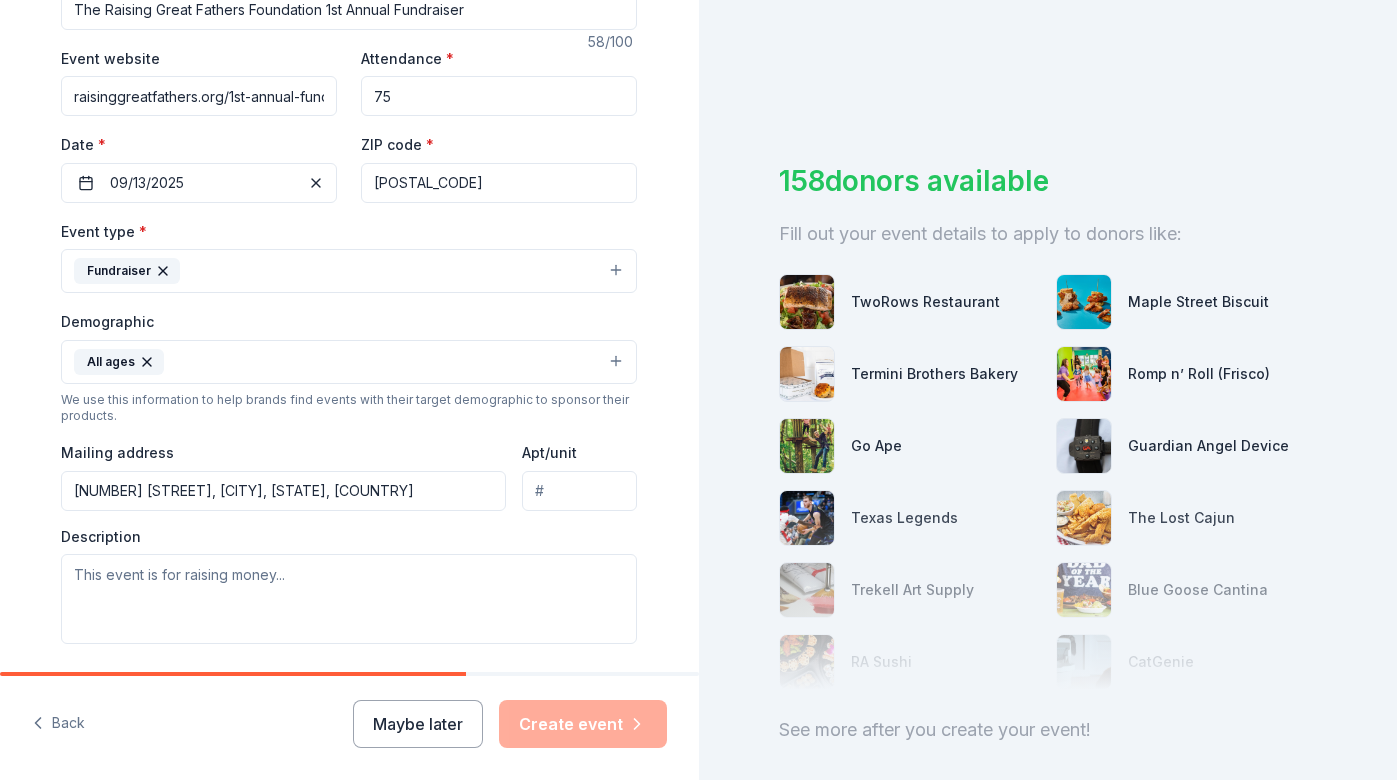 type on "[NUMBER] [STREET], [CITY], [STATE], [POSTAL_CODE]" 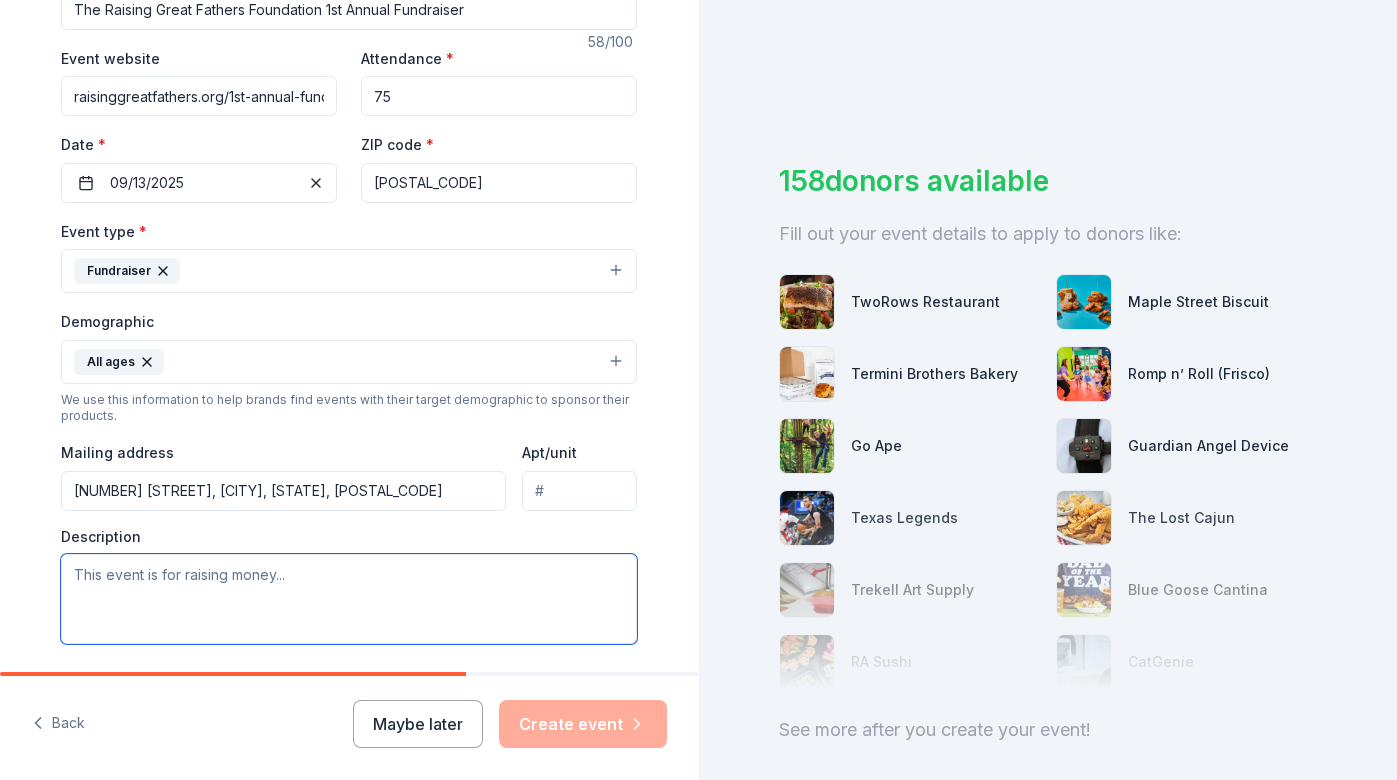 click at bounding box center [349, 599] 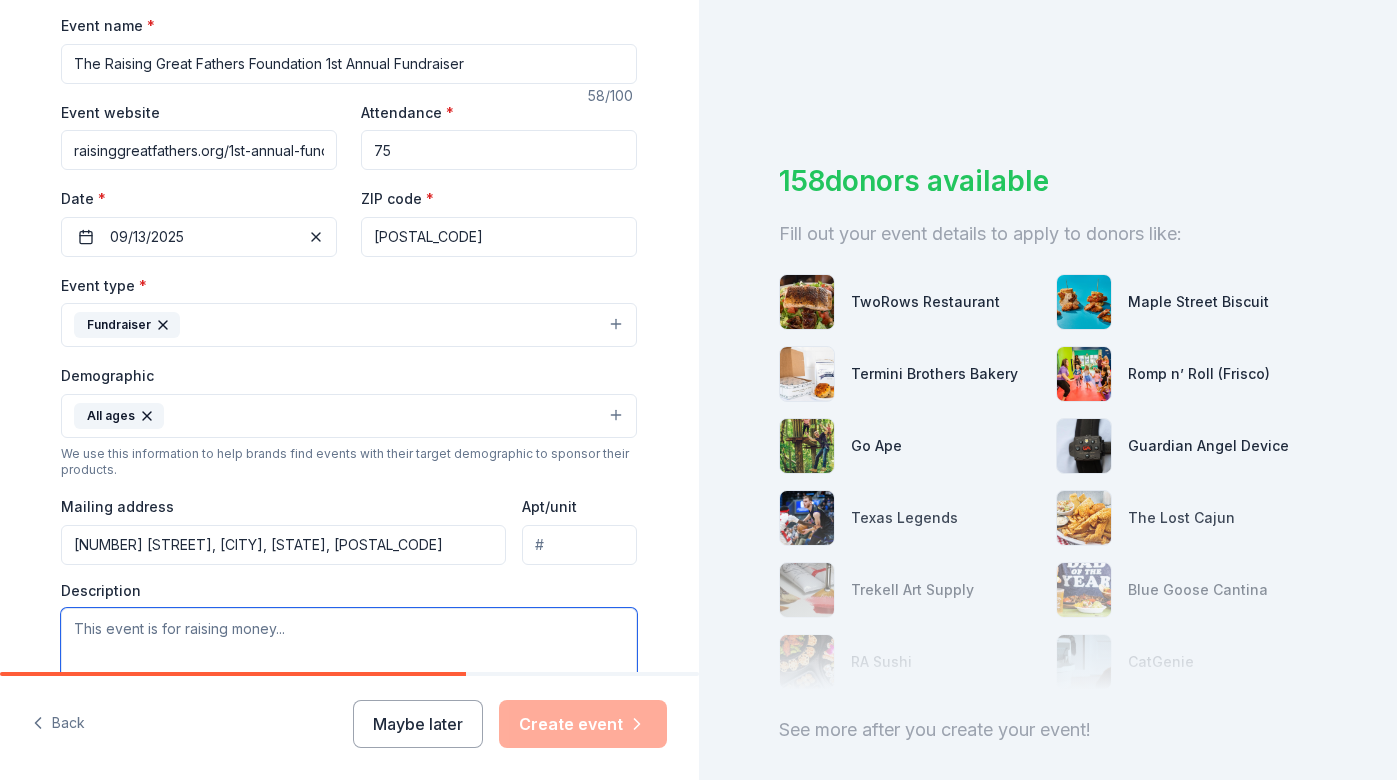 scroll, scrollTop: 320, scrollLeft: 0, axis: vertical 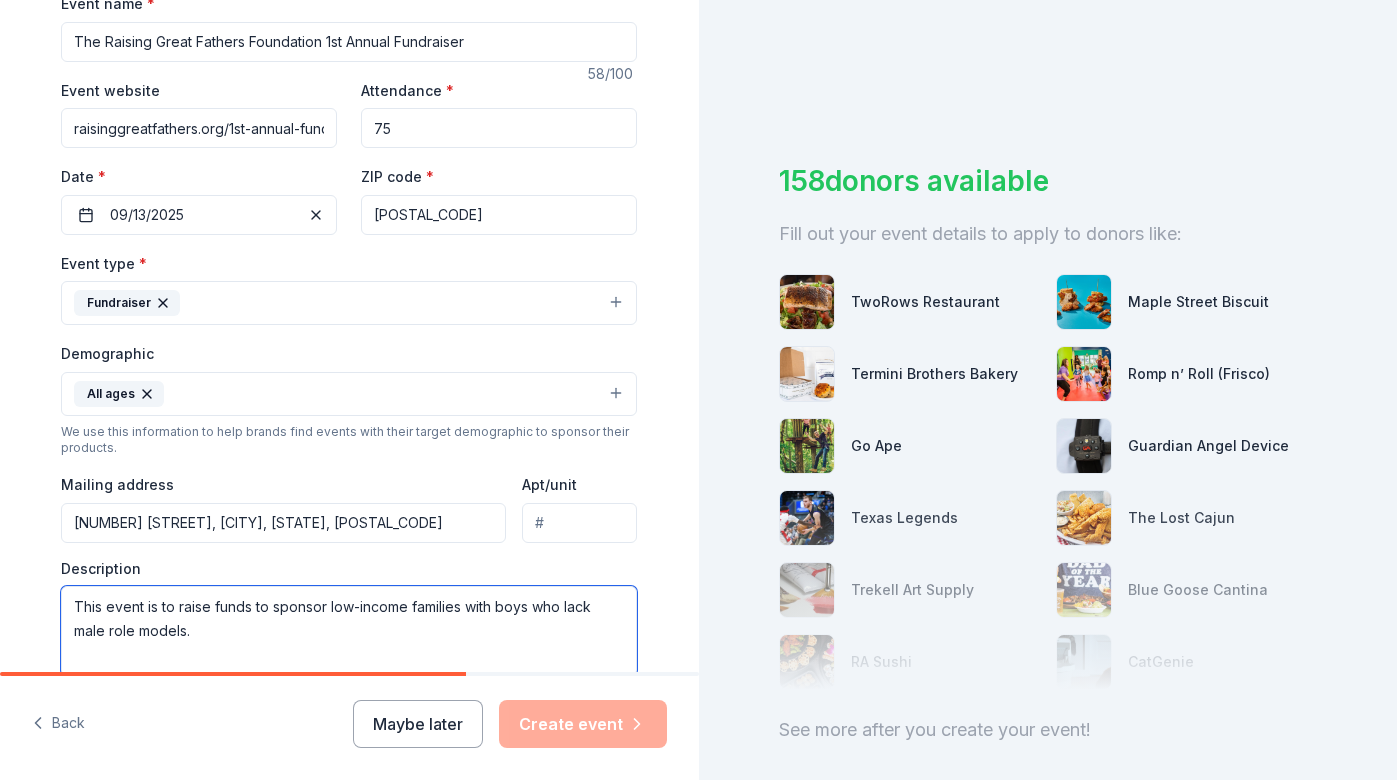click on "This event is to raise funds to sponsor low-income families with boys who lack male role models." at bounding box center (349, 631) 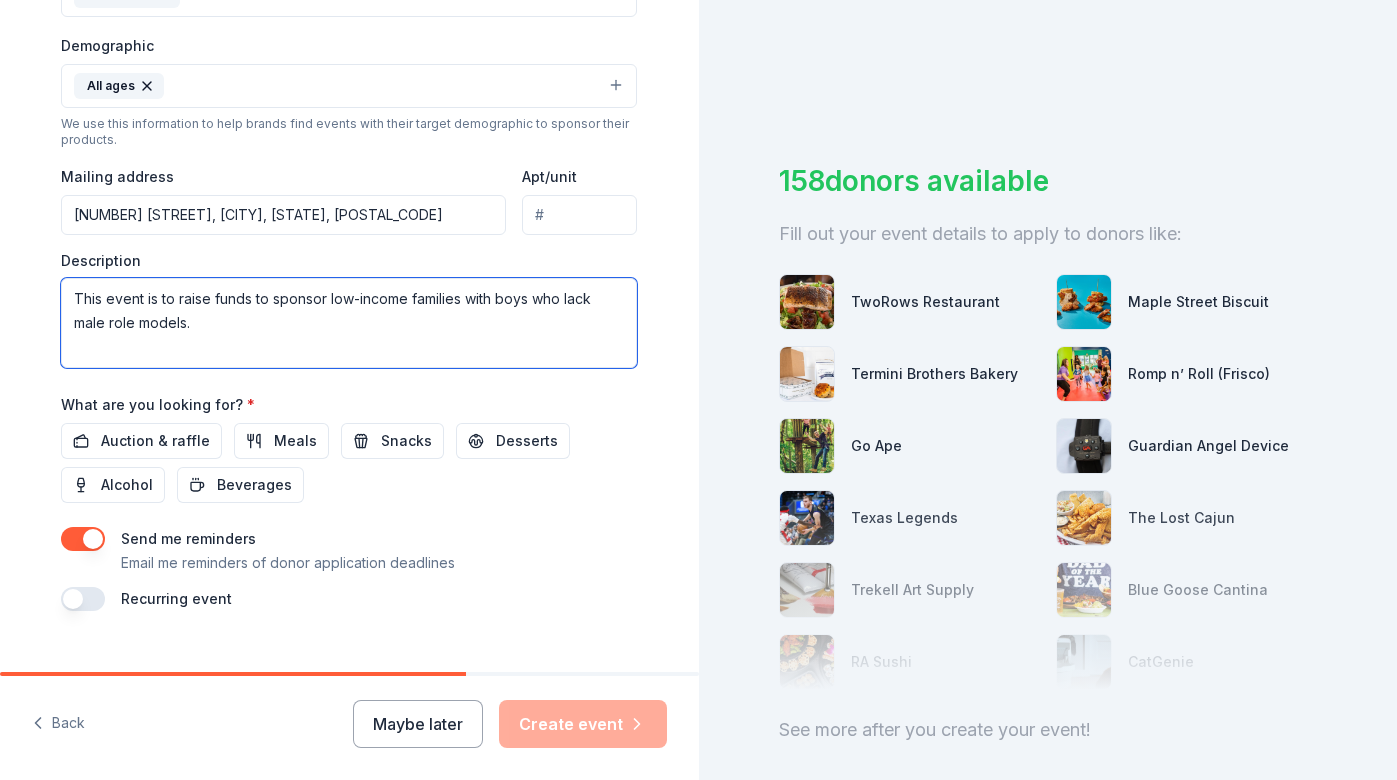 scroll, scrollTop: 632, scrollLeft: 0, axis: vertical 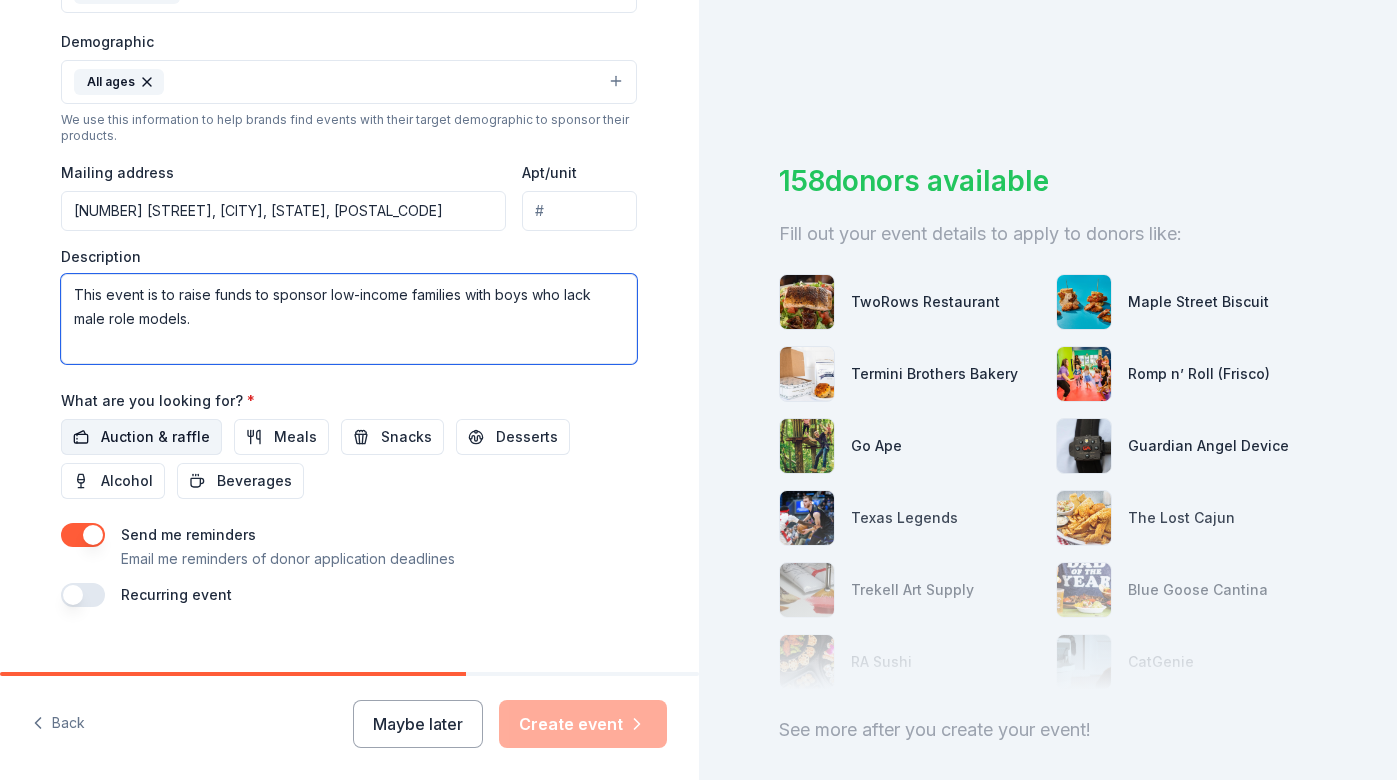 type on "This event is to raise funds to sponsor low-income families with boys who lack male role models." 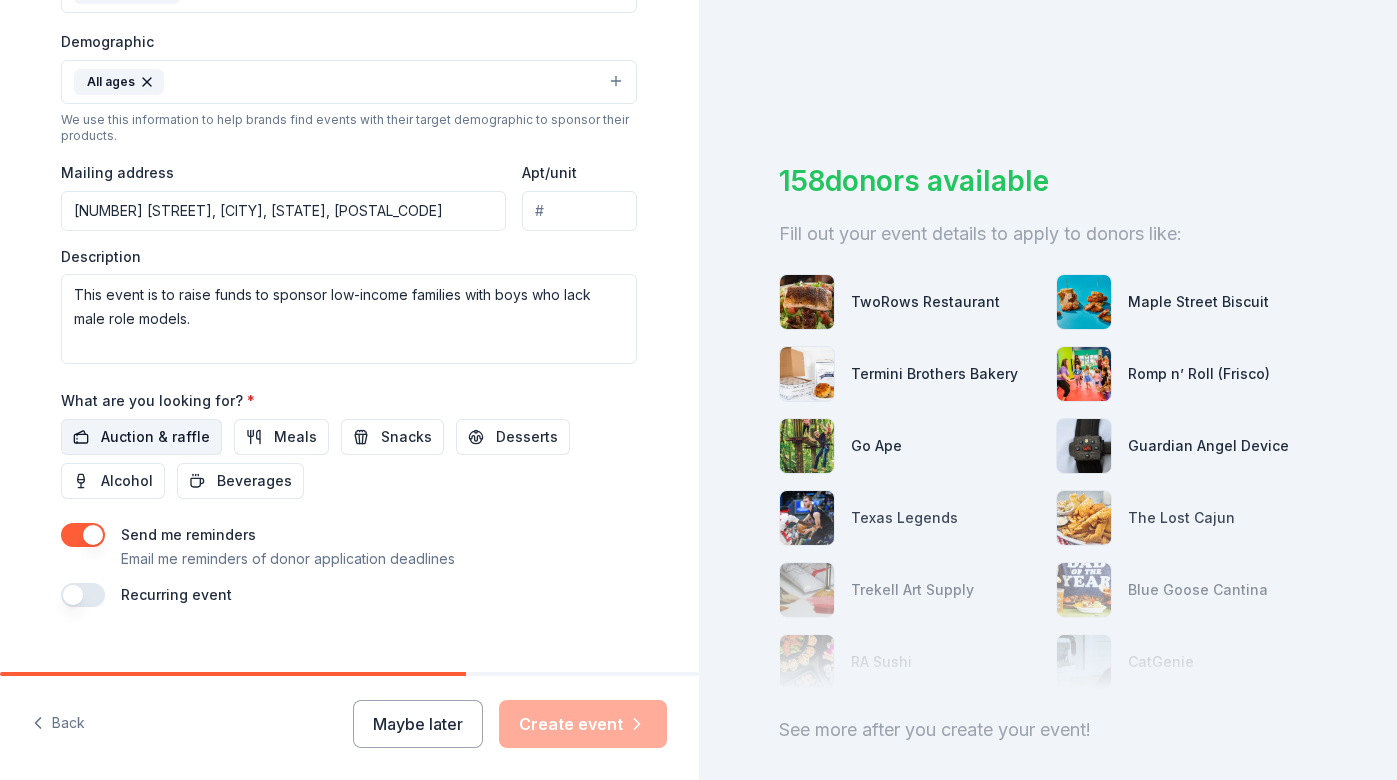 click on "Auction & raffle" at bounding box center (155, 437) 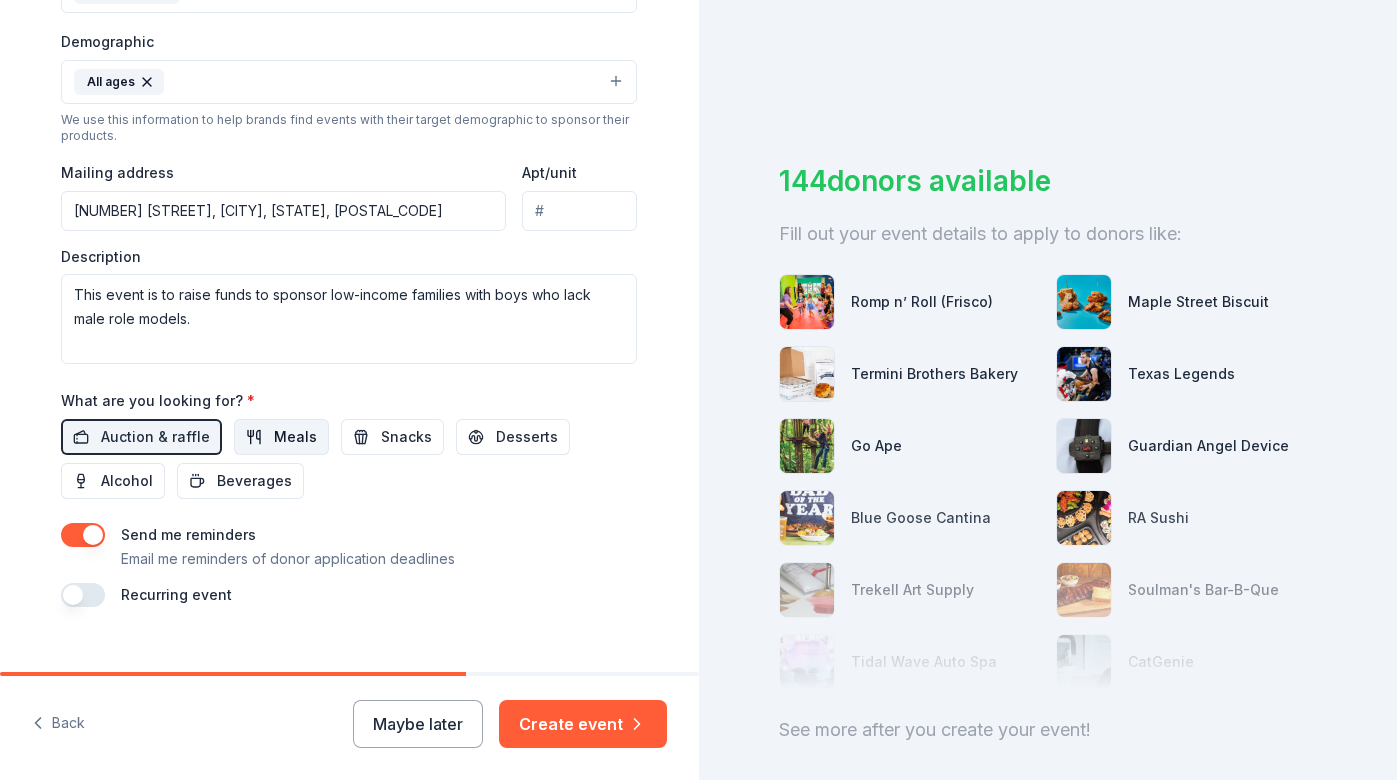click on "Meals" at bounding box center (295, 437) 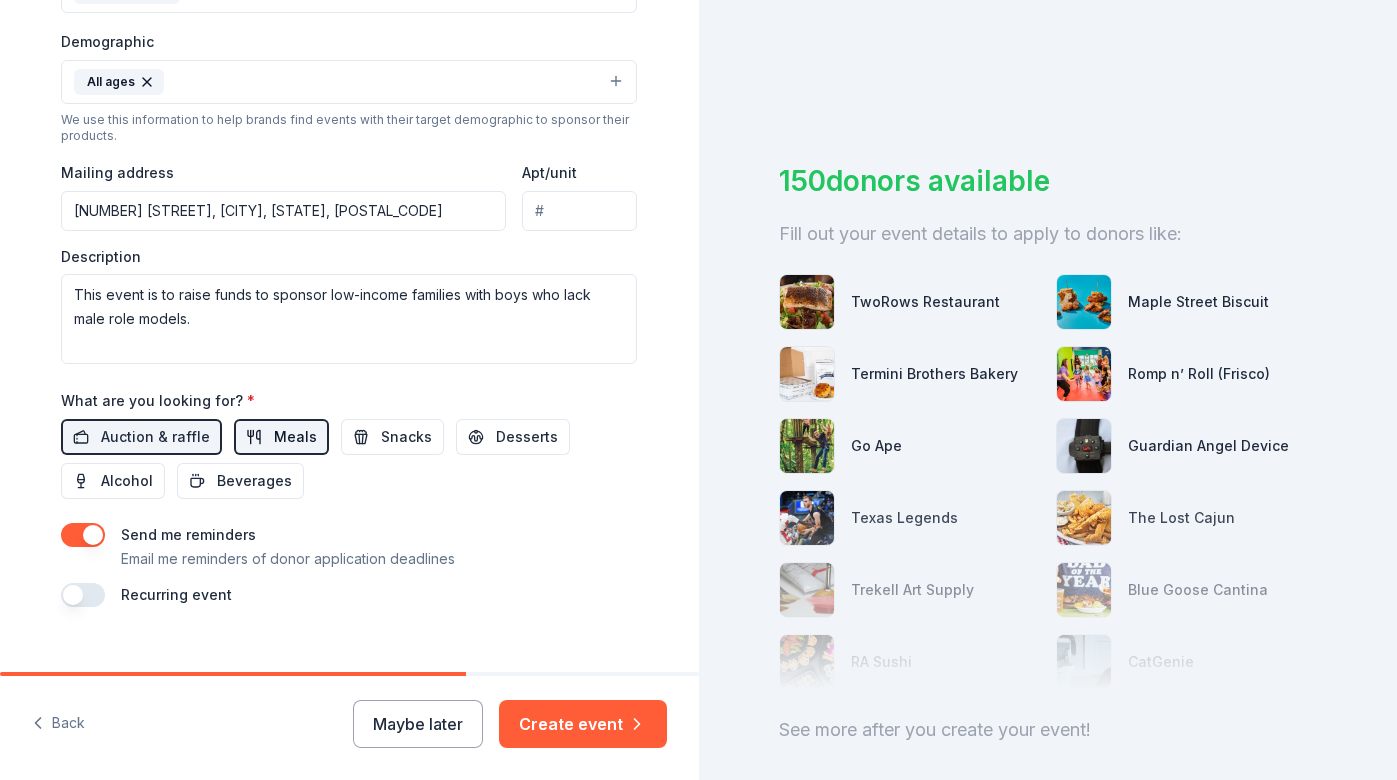 click on "Meals" at bounding box center (295, 437) 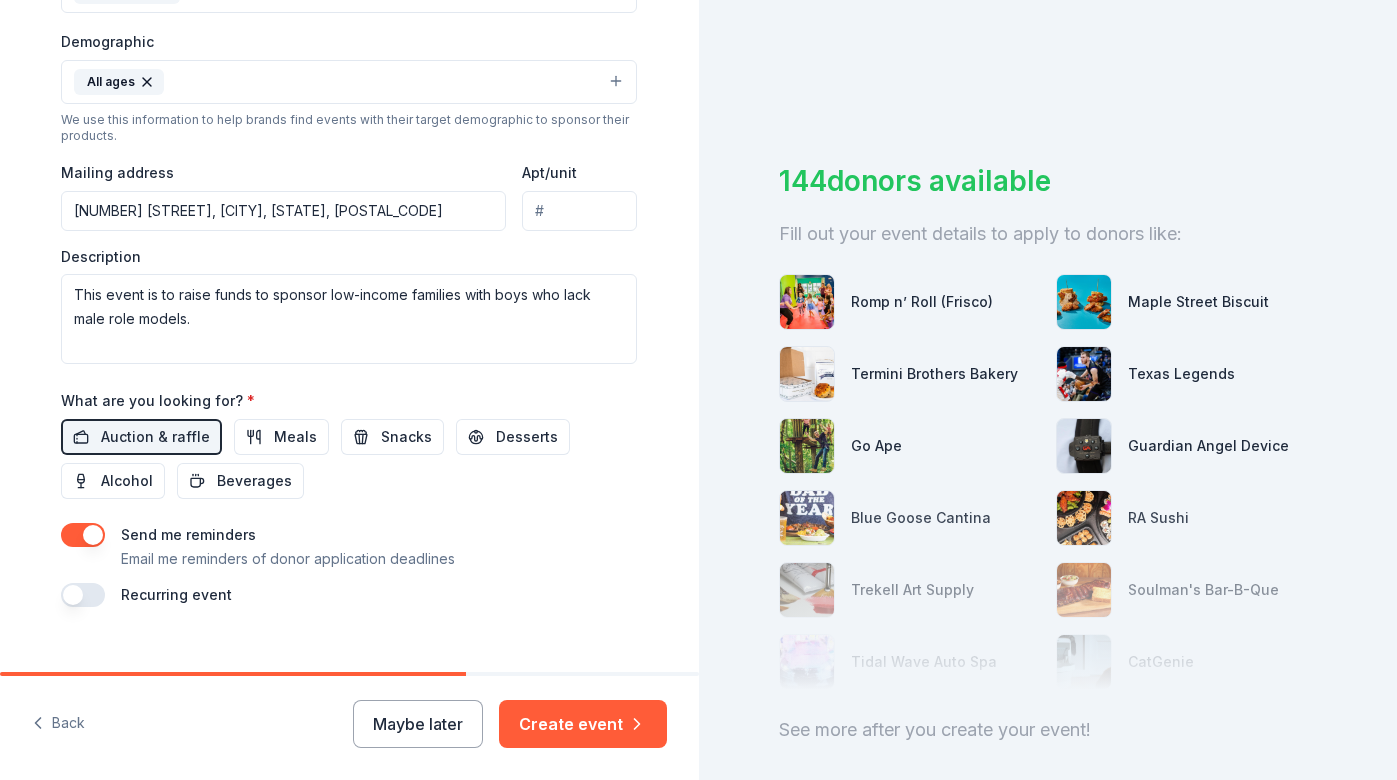 click at bounding box center (83, 595) 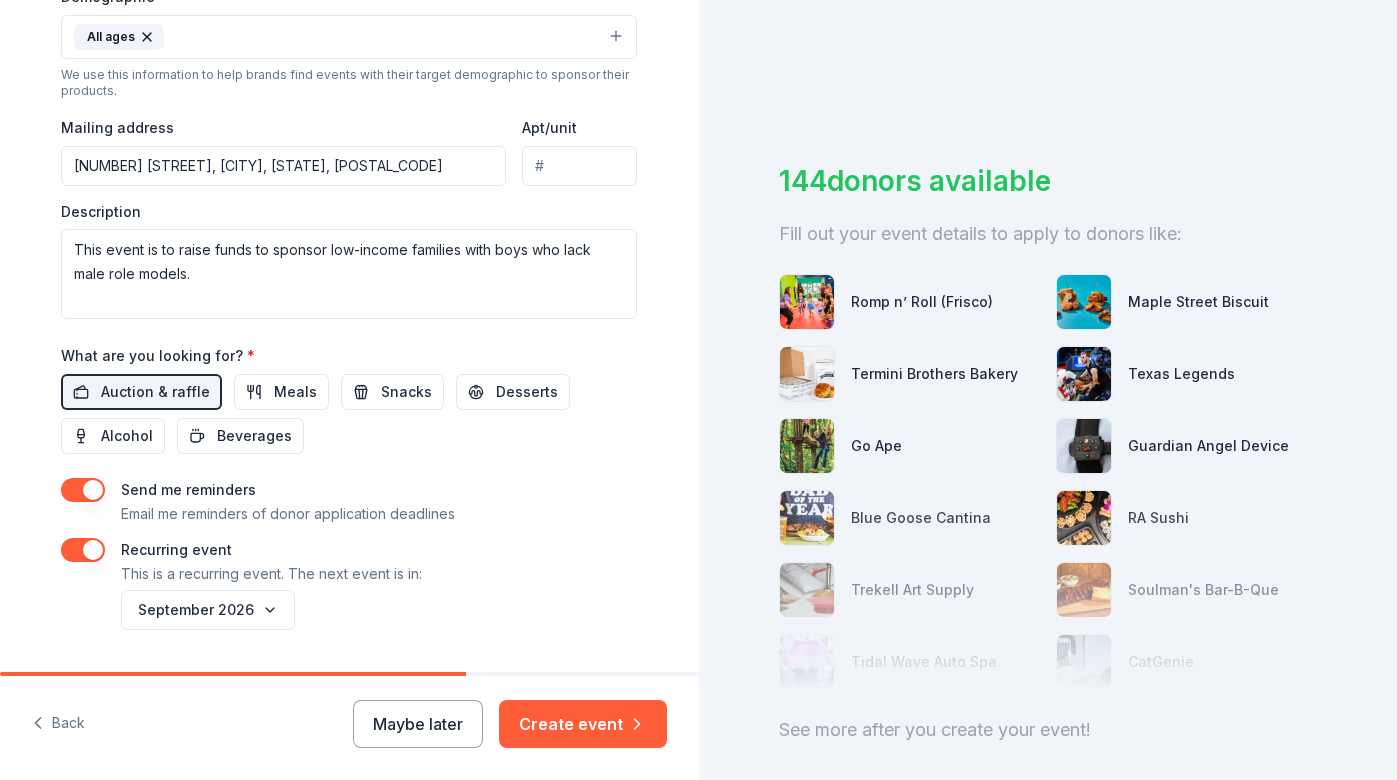 scroll, scrollTop: 686, scrollLeft: 0, axis: vertical 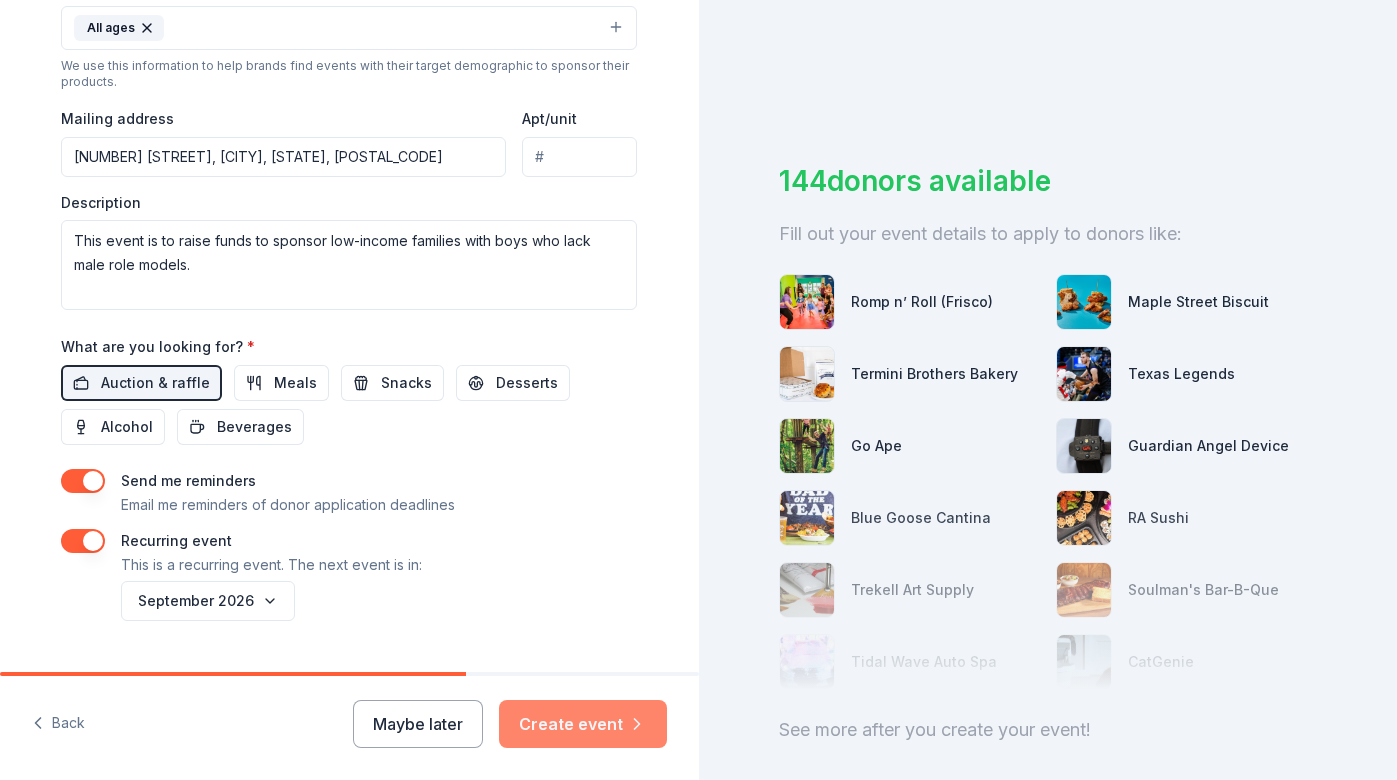 click on "Create event" at bounding box center (583, 724) 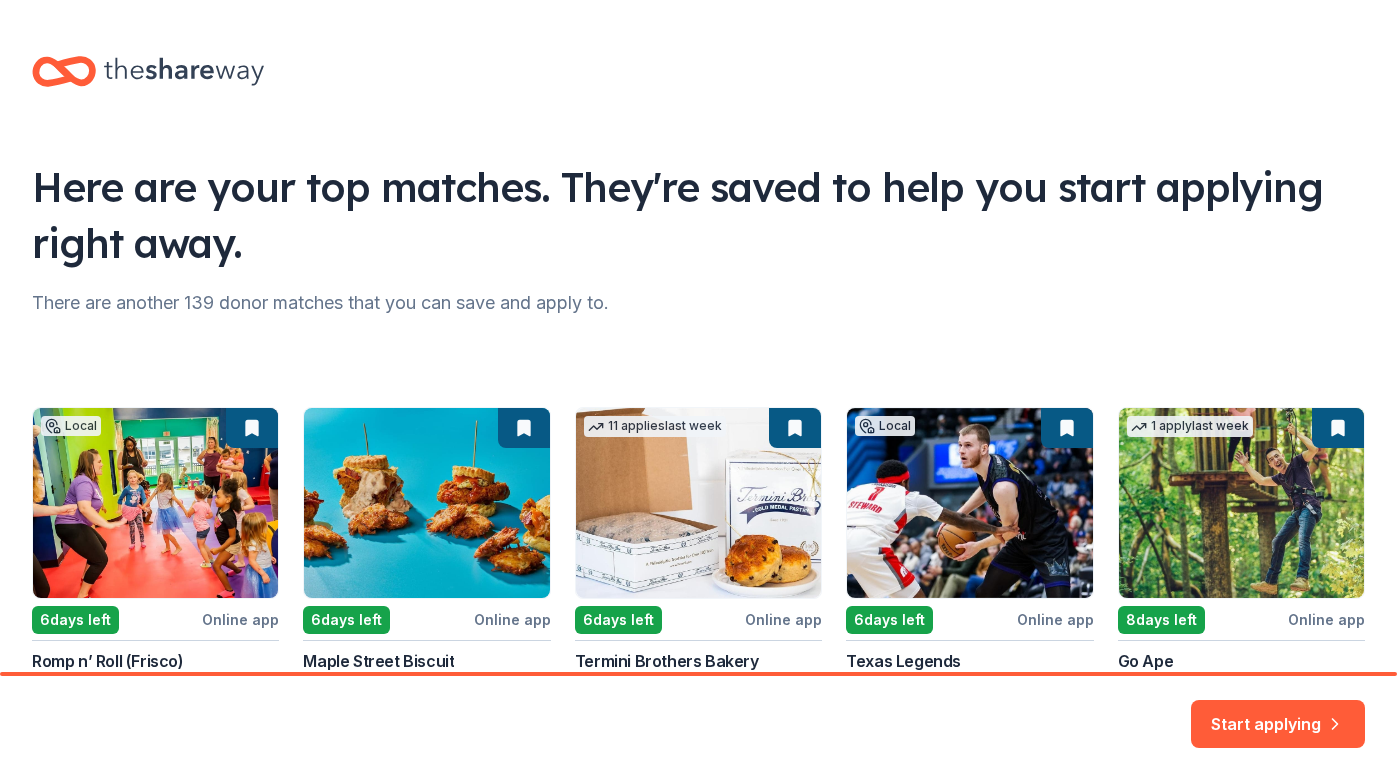 scroll, scrollTop: 0, scrollLeft: 0, axis: both 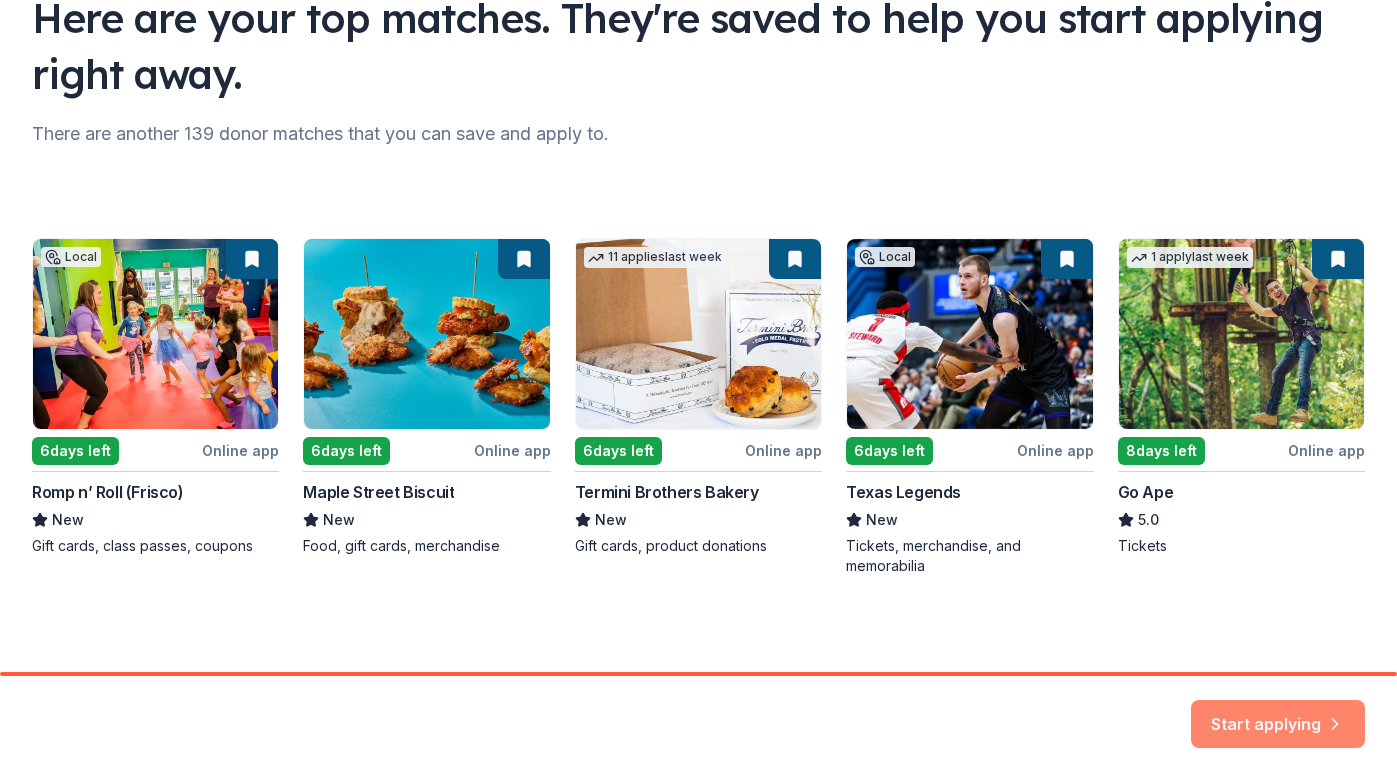 click on "Start applying" at bounding box center [1278, 712] 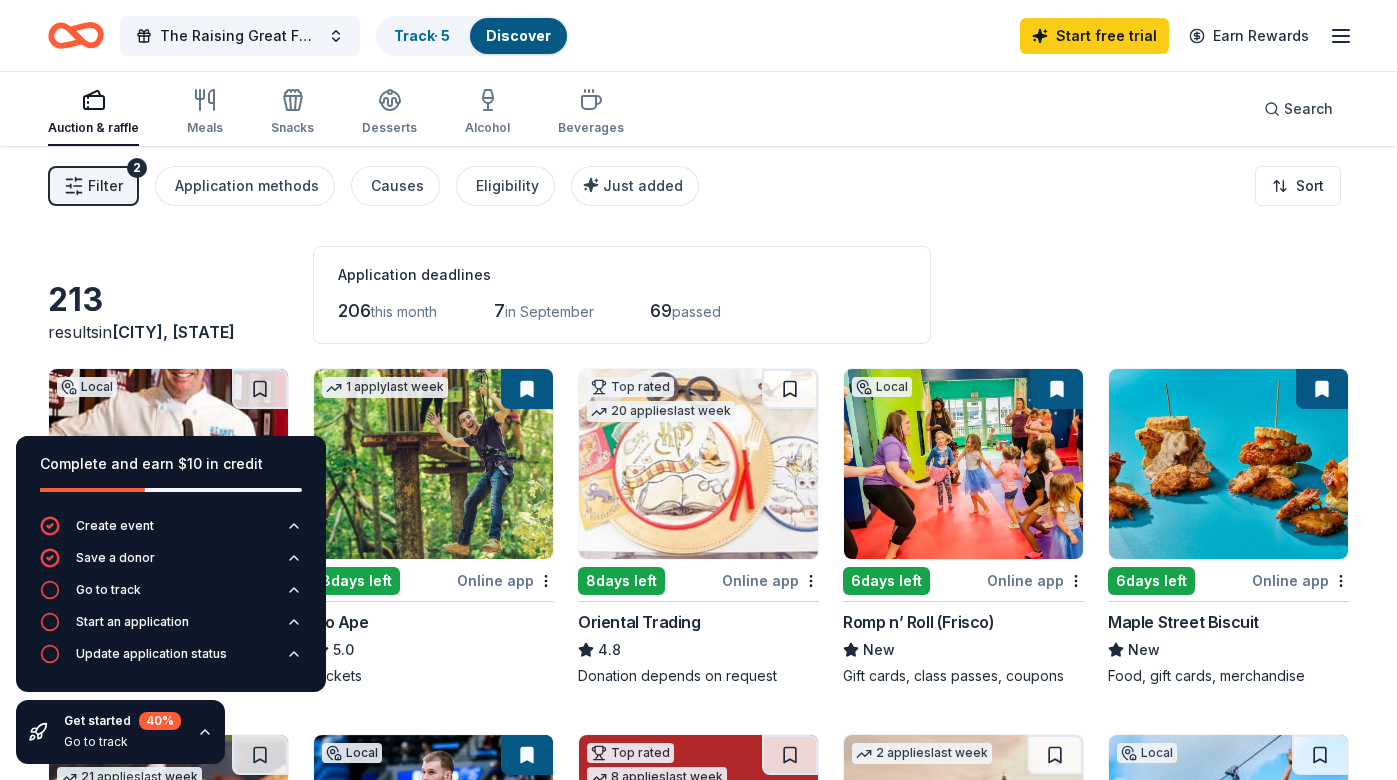 click on "[NUMBER] results in [CITY], [STATE] [NUMBER] this month [NUMBER] in [MONTH] [NUMBER] passed" at bounding box center (698, 295) 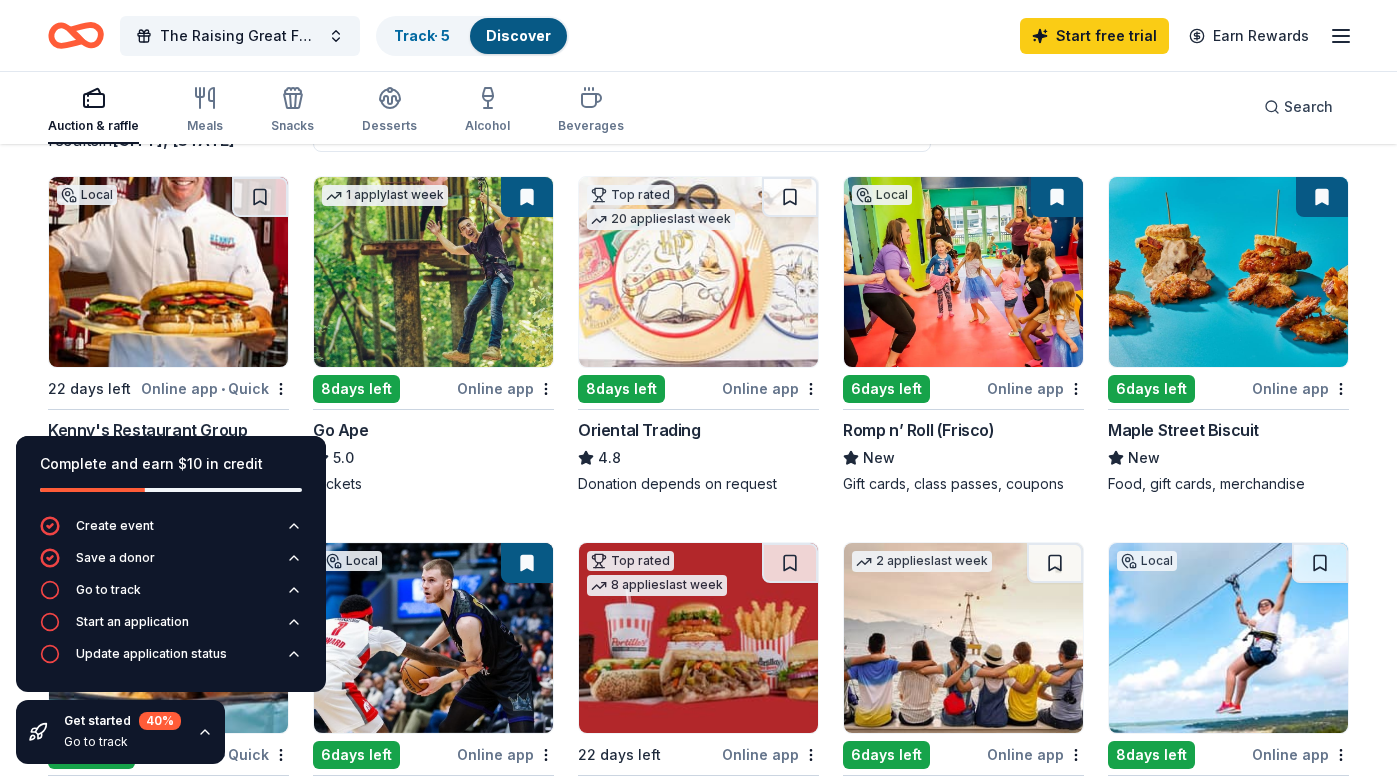 scroll, scrollTop: 184, scrollLeft: 0, axis: vertical 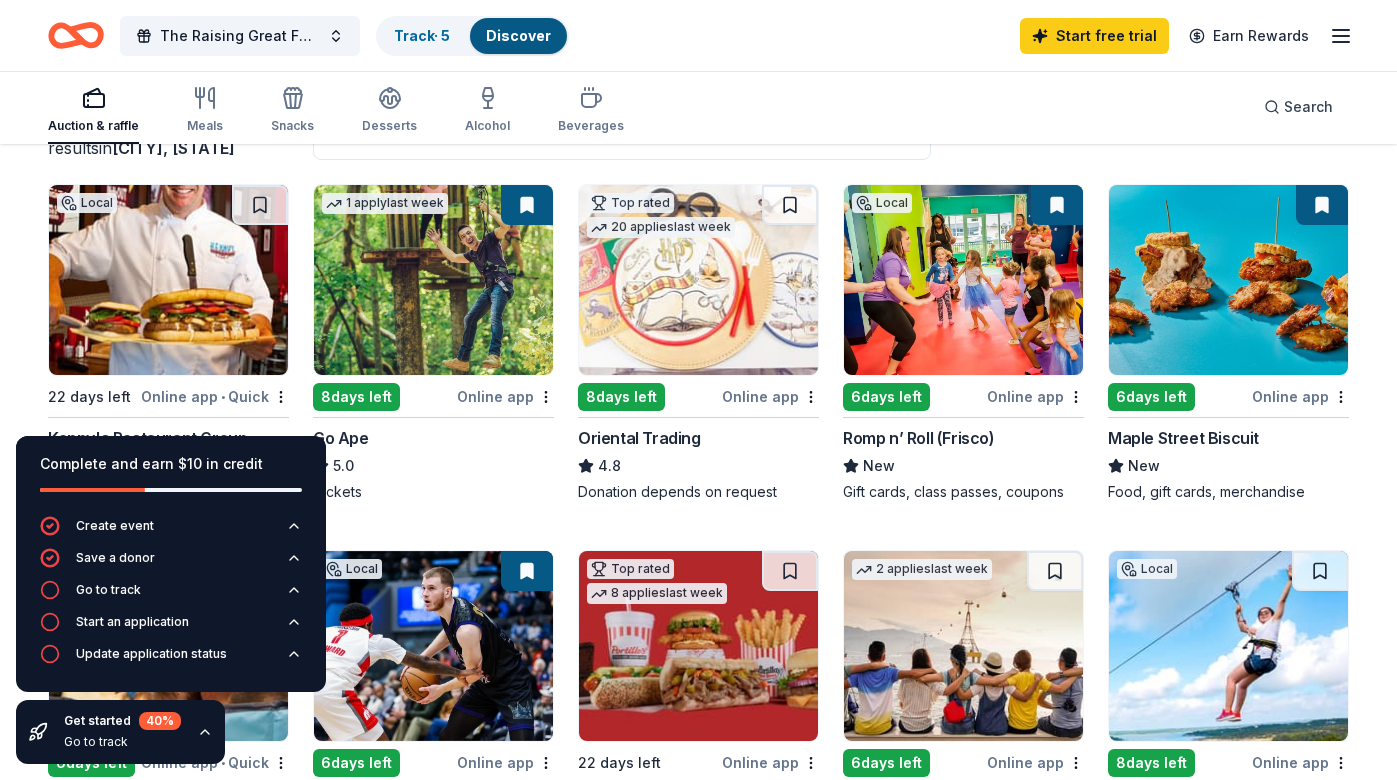 click on "Online app" at bounding box center (505, 396) 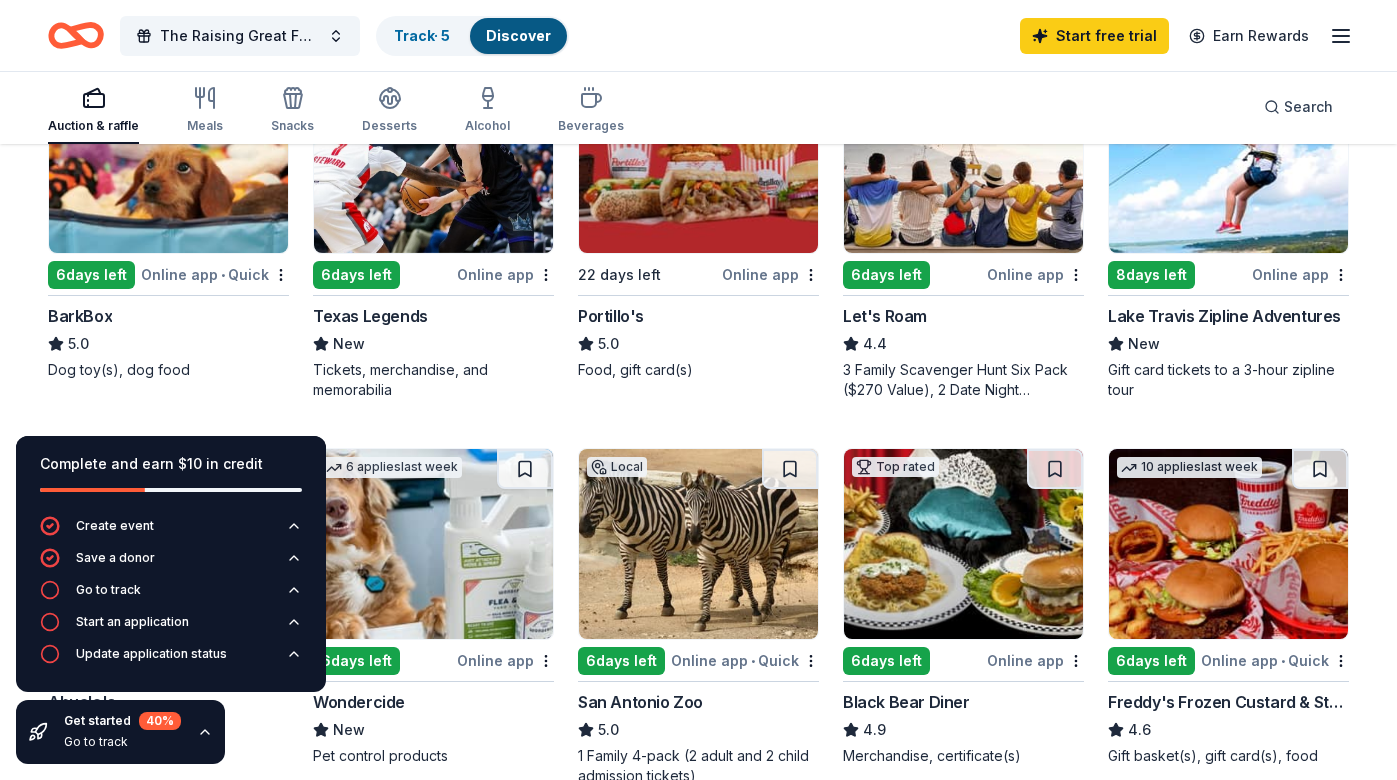 scroll, scrollTop: 678, scrollLeft: 0, axis: vertical 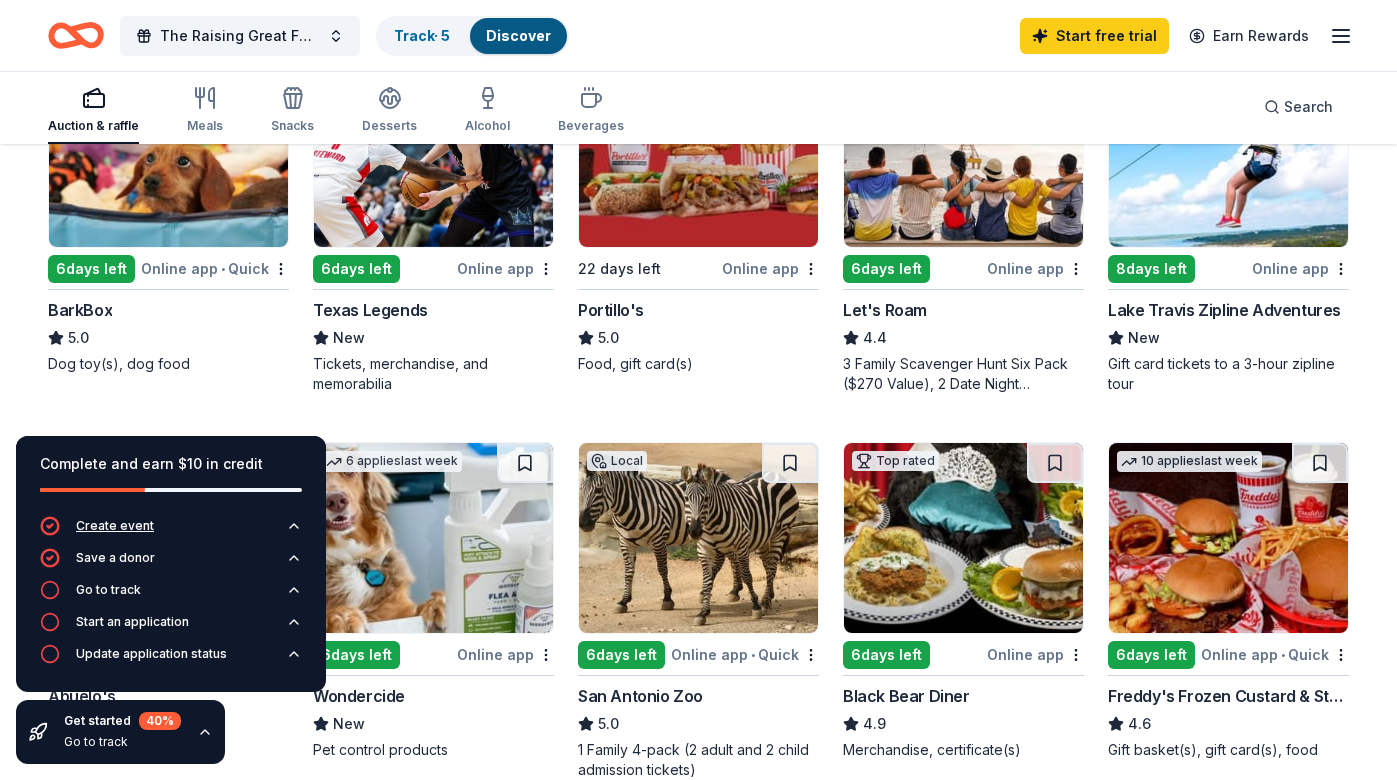 click on "Create event" at bounding box center (115, 526) 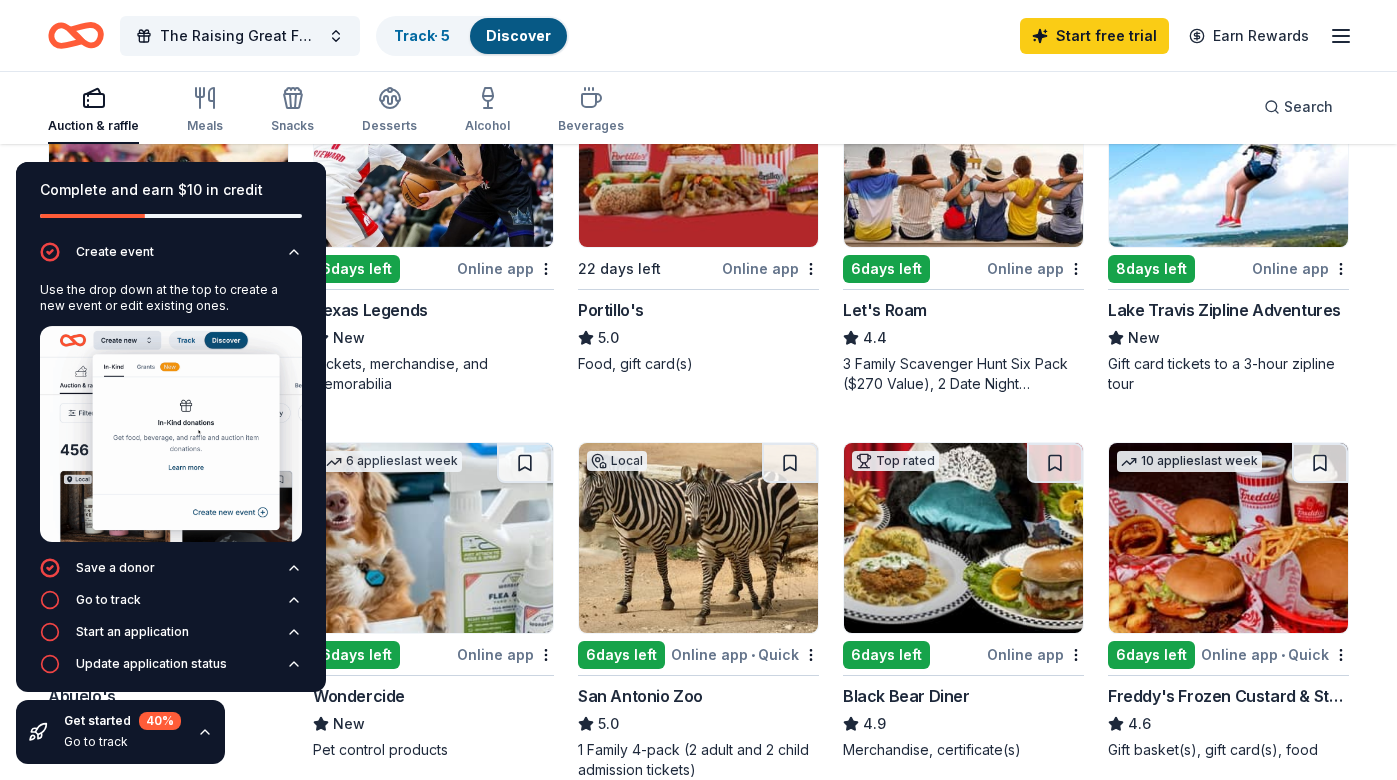 click 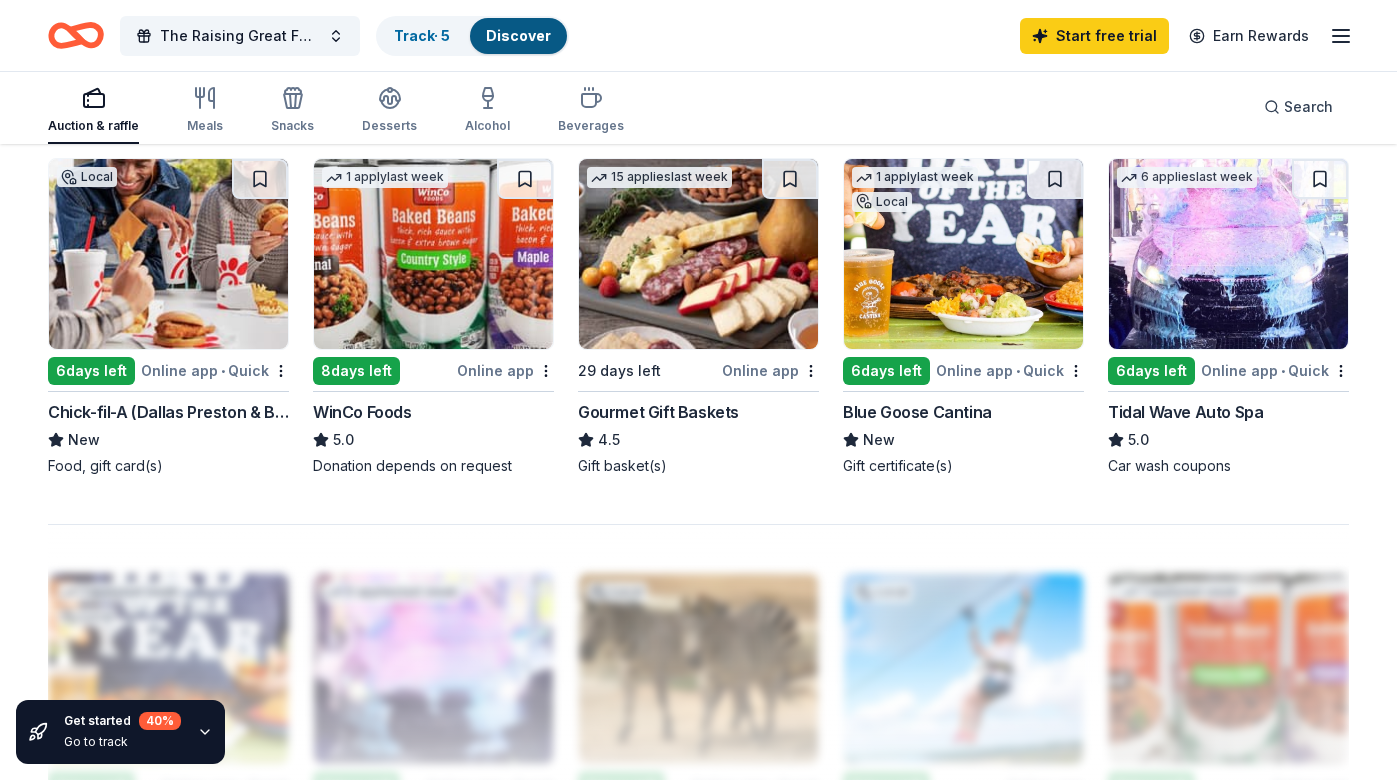scroll, scrollTop: 1338, scrollLeft: 0, axis: vertical 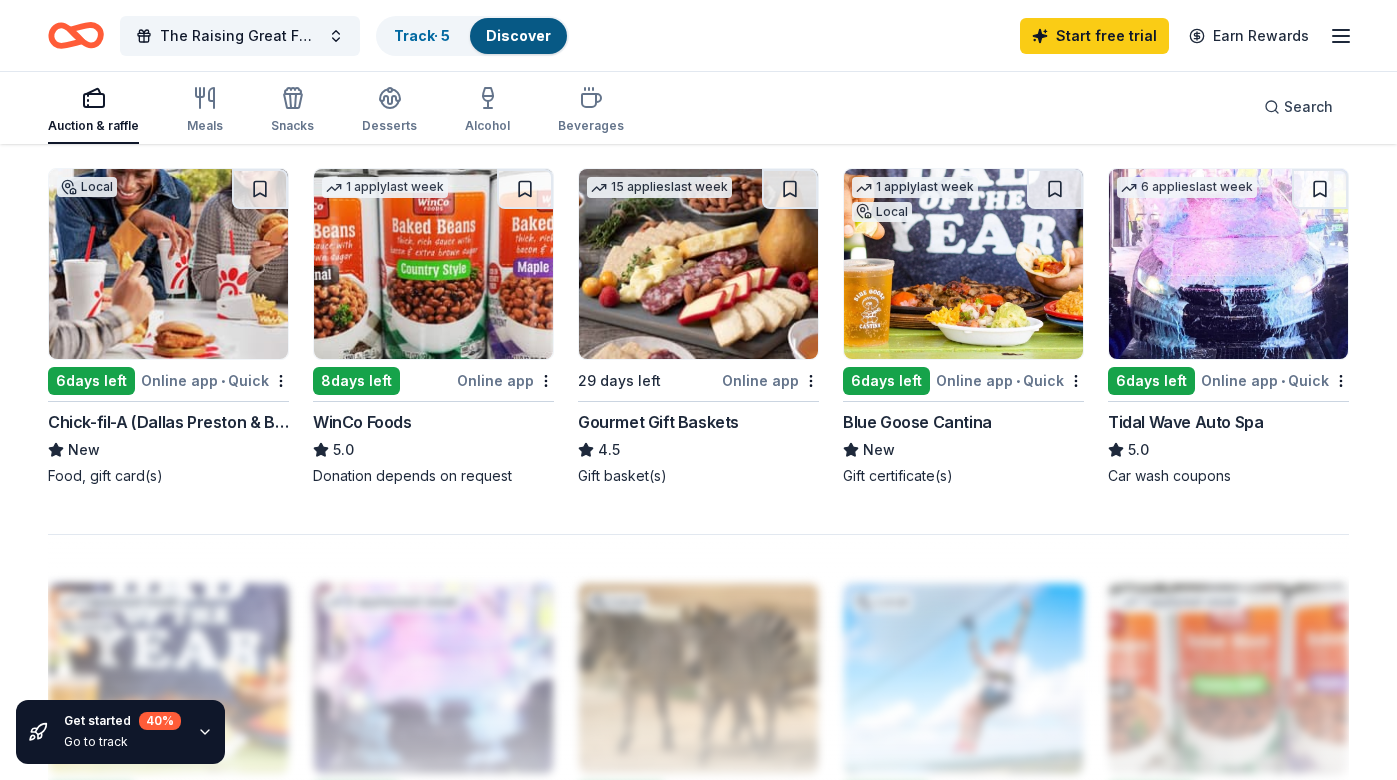 click on "Online app • Quick" at bounding box center (215, 380) 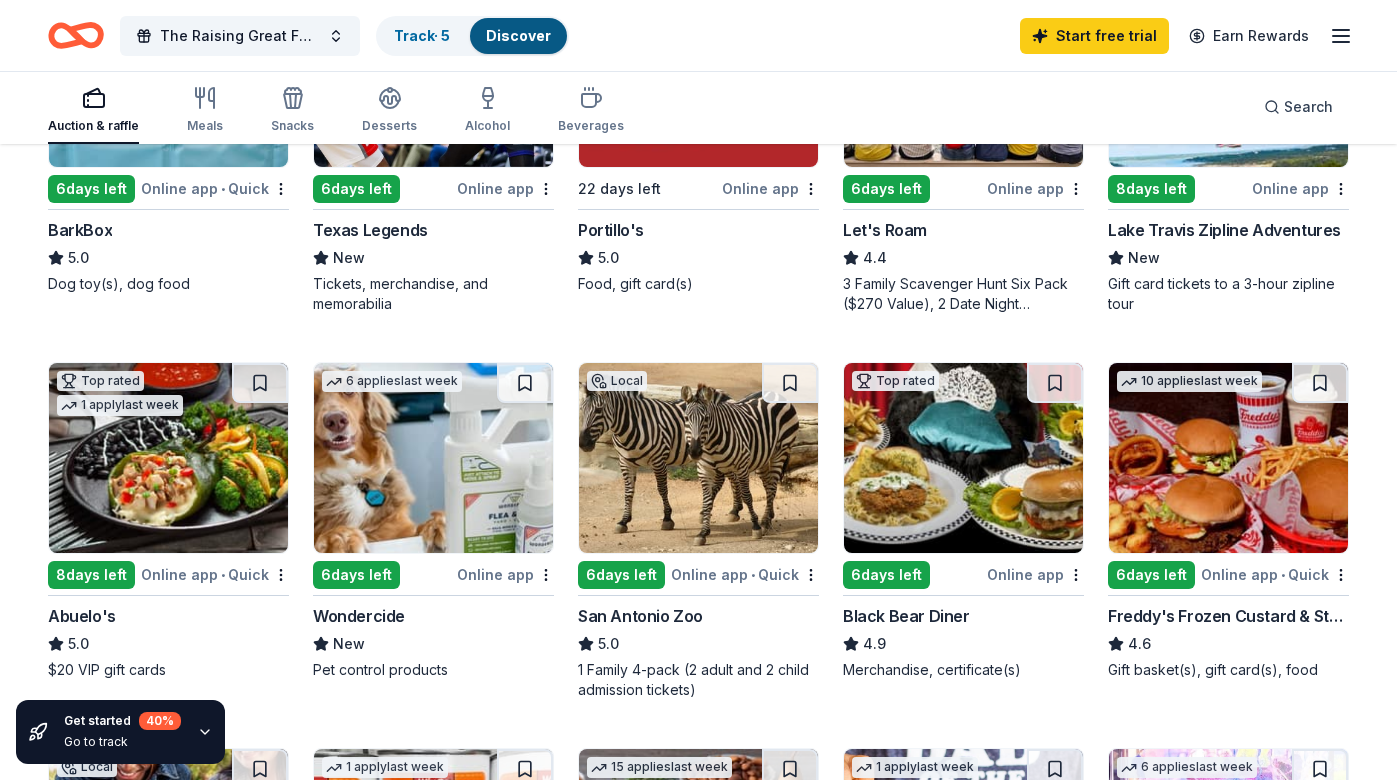 scroll, scrollTop: 757, scrollLeft: 0, axis: vertical 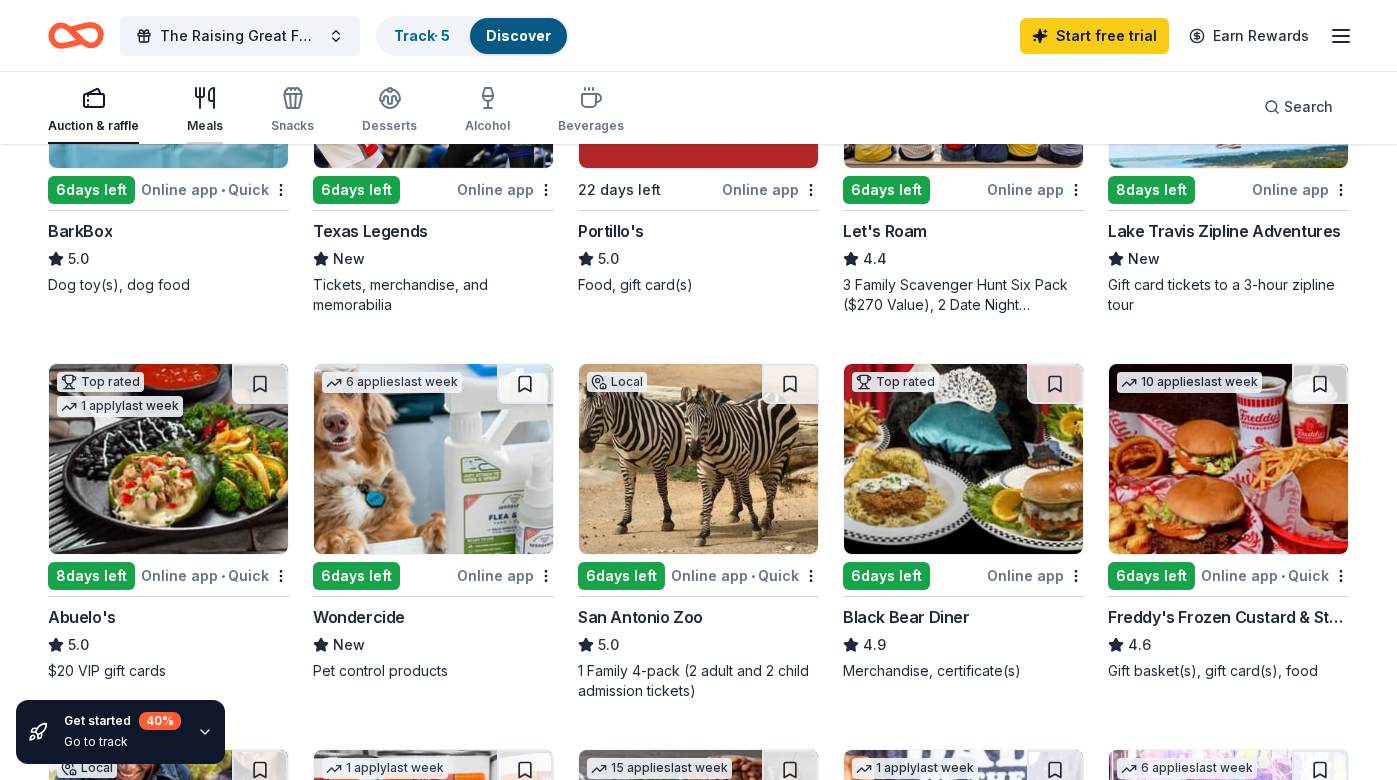 click on "Meals" at bounding box center [205, 110] 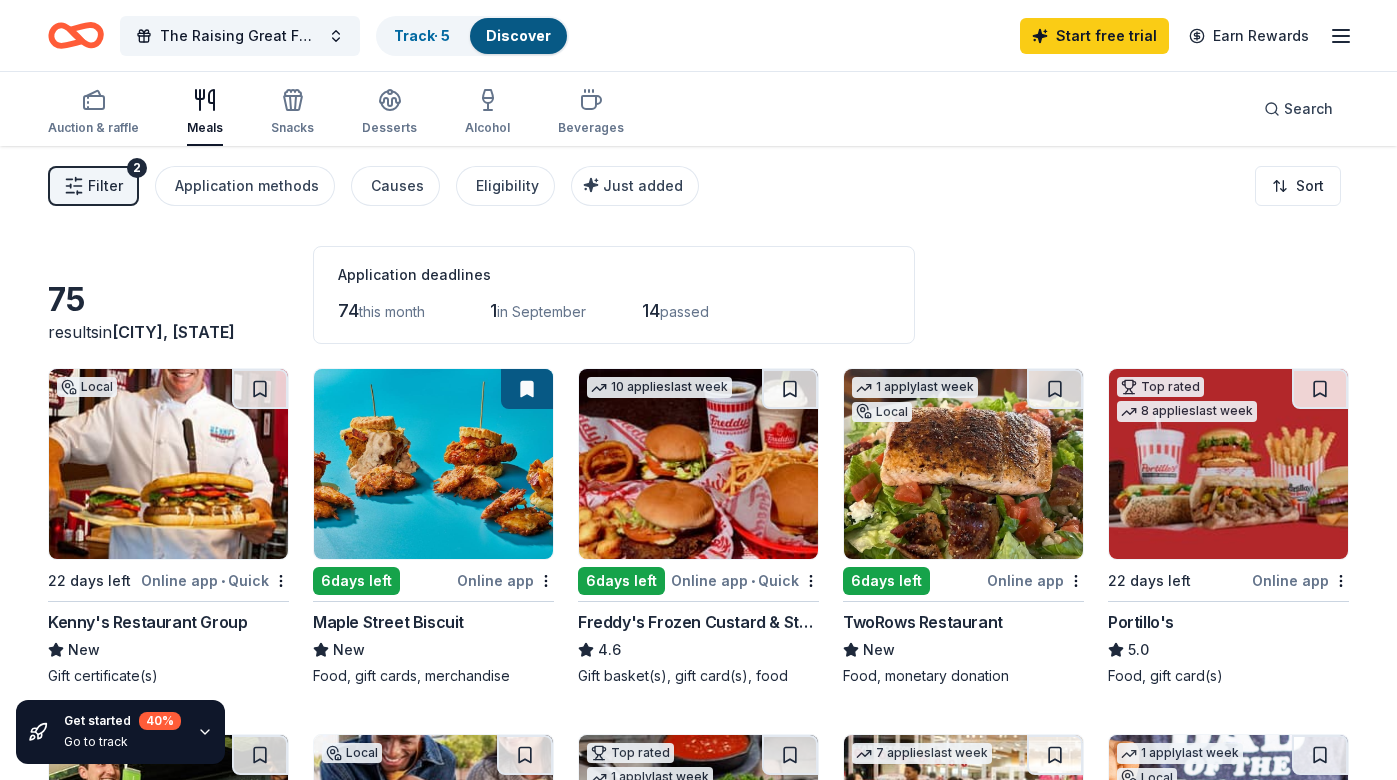 scroll, scrollTop: 0, scrollLeft: 0, axis: both 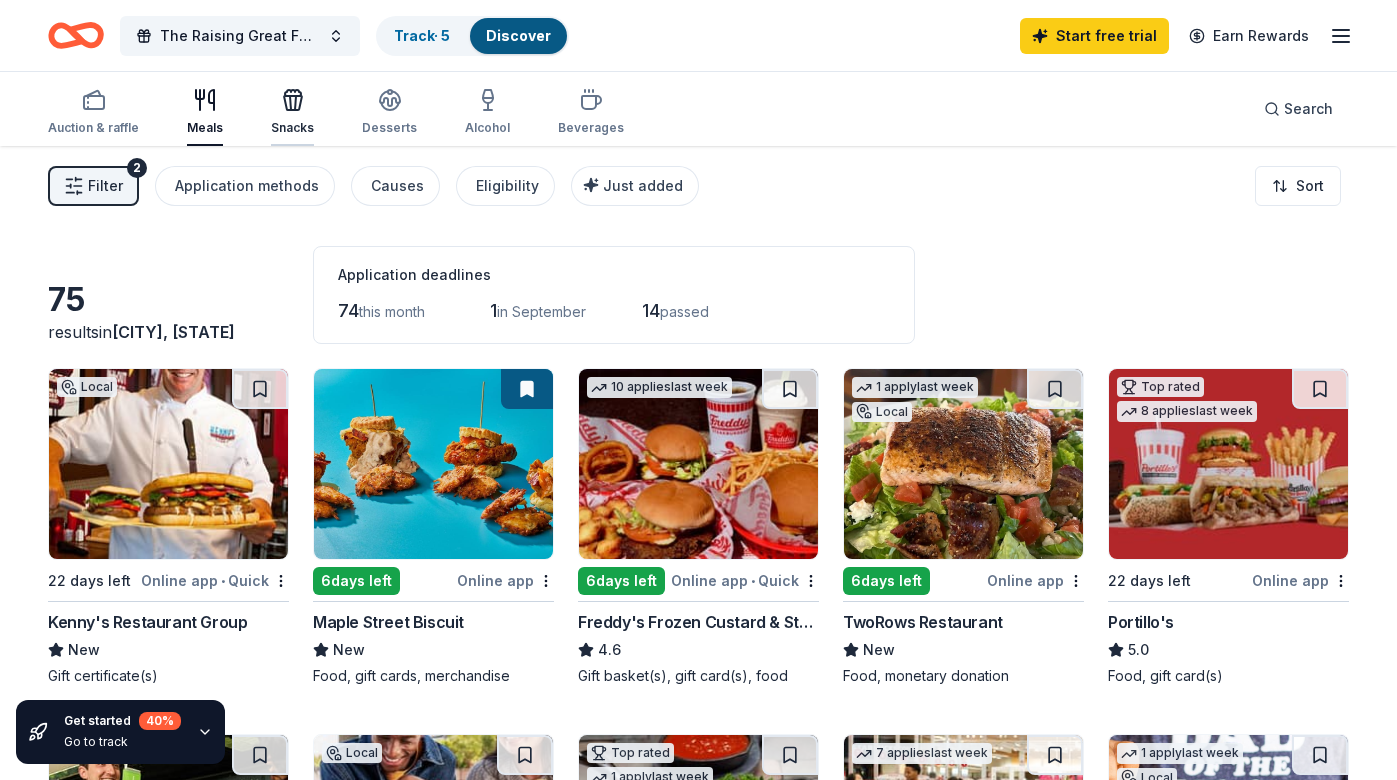 click on "Snacks" at bounding box center [292, 112] 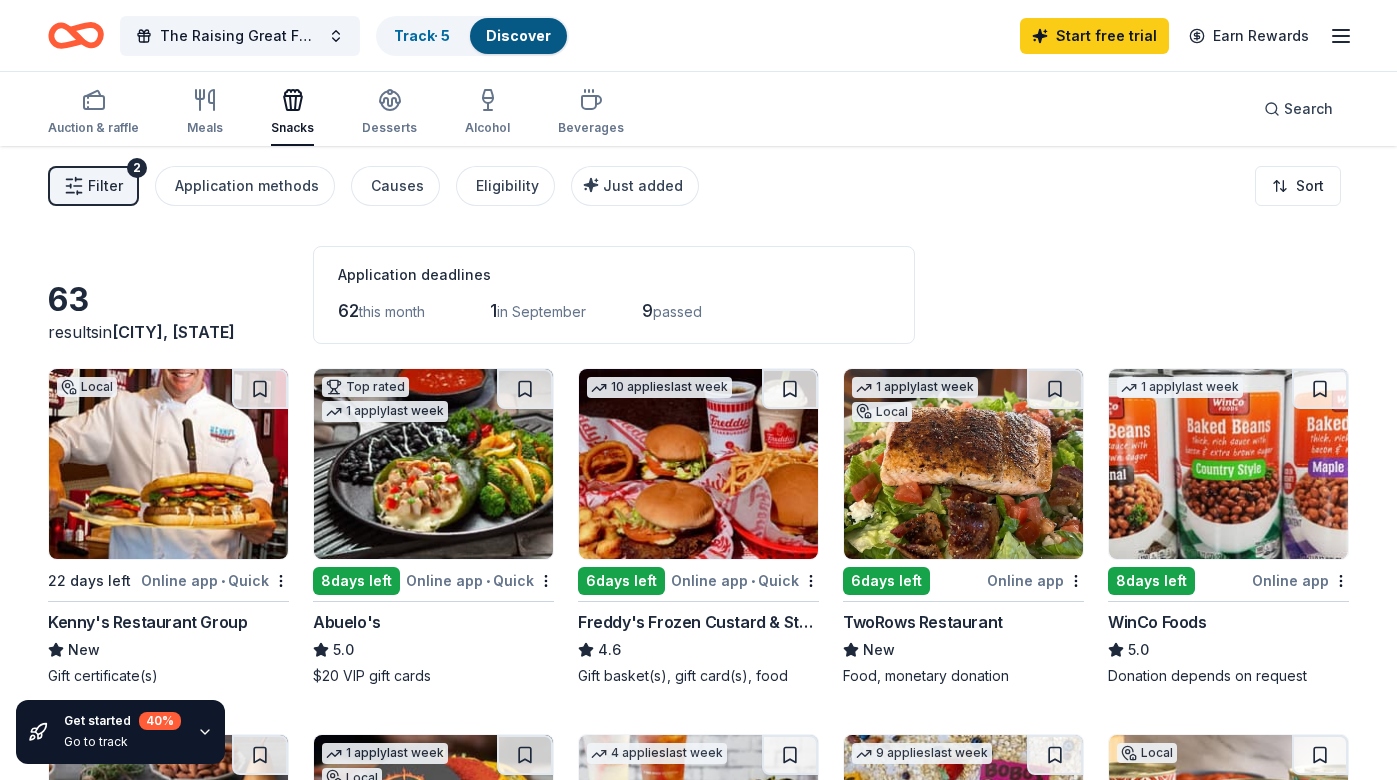 scroll, scrollTop: 0, scrollLeft: 0, axis: both 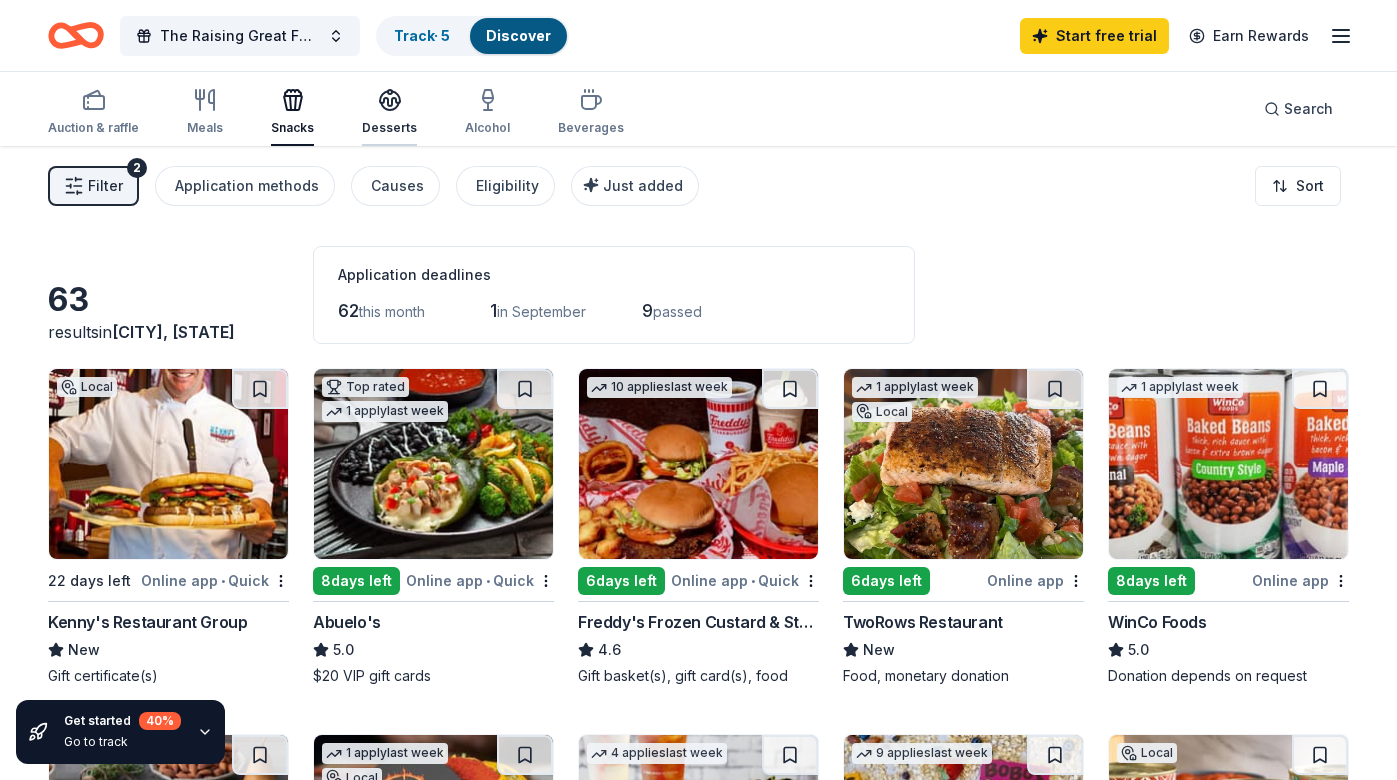 click 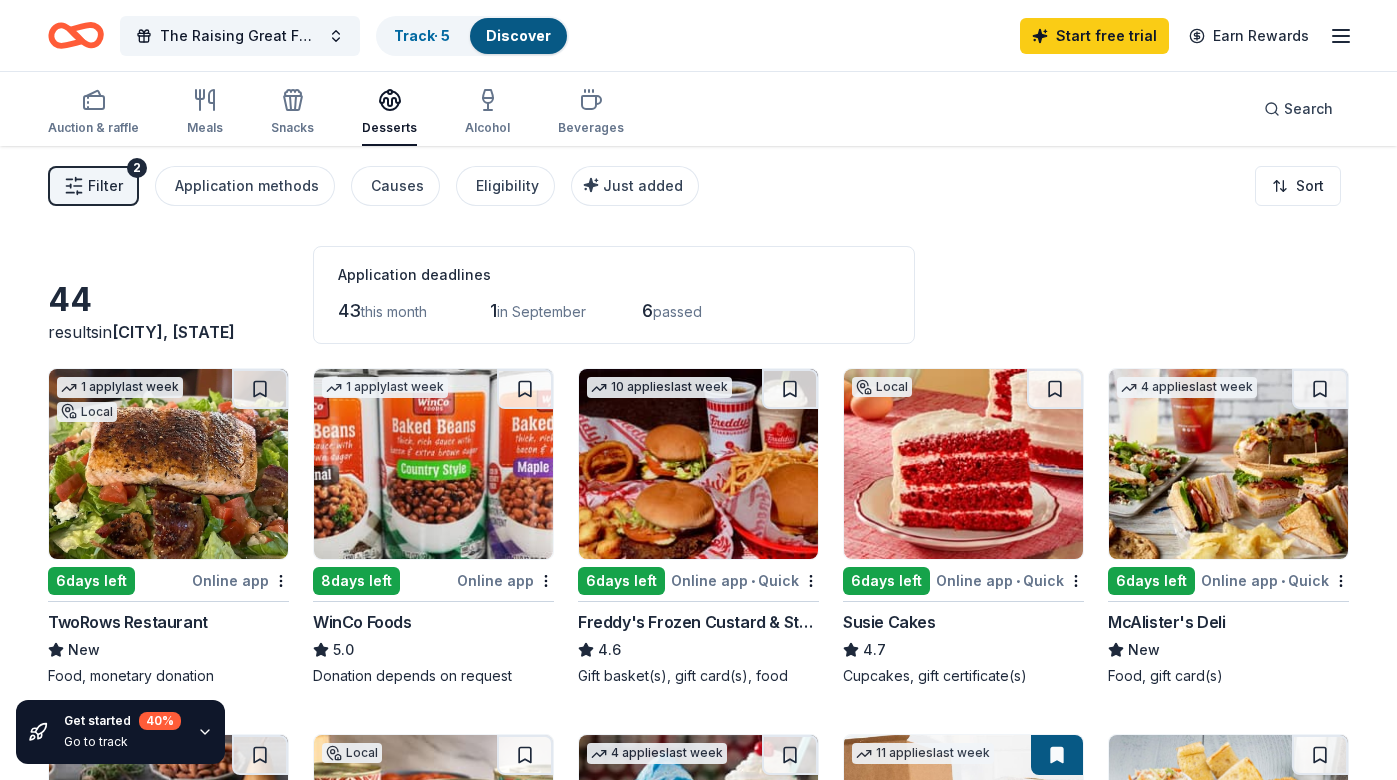 scroll, scrollTop: 0, scrollLeft: 0, axis: both 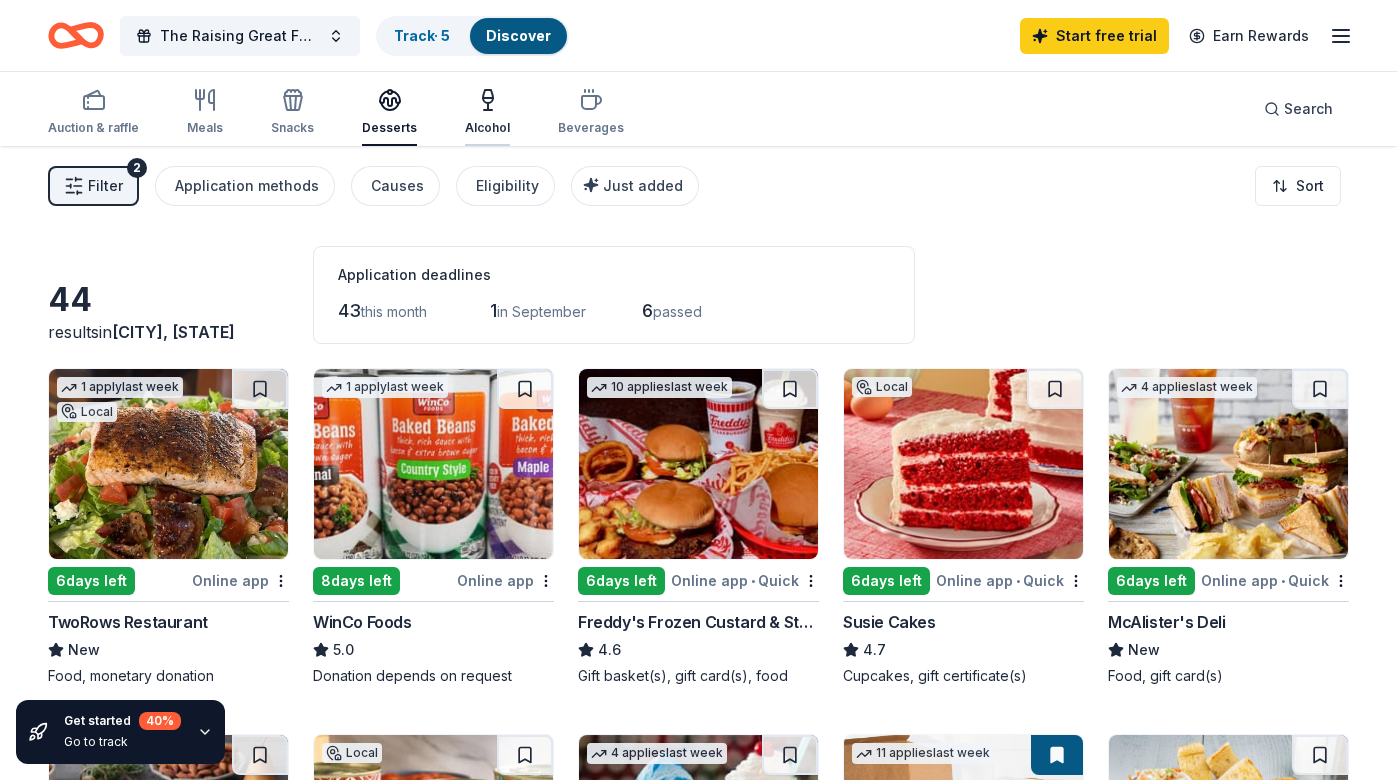 click 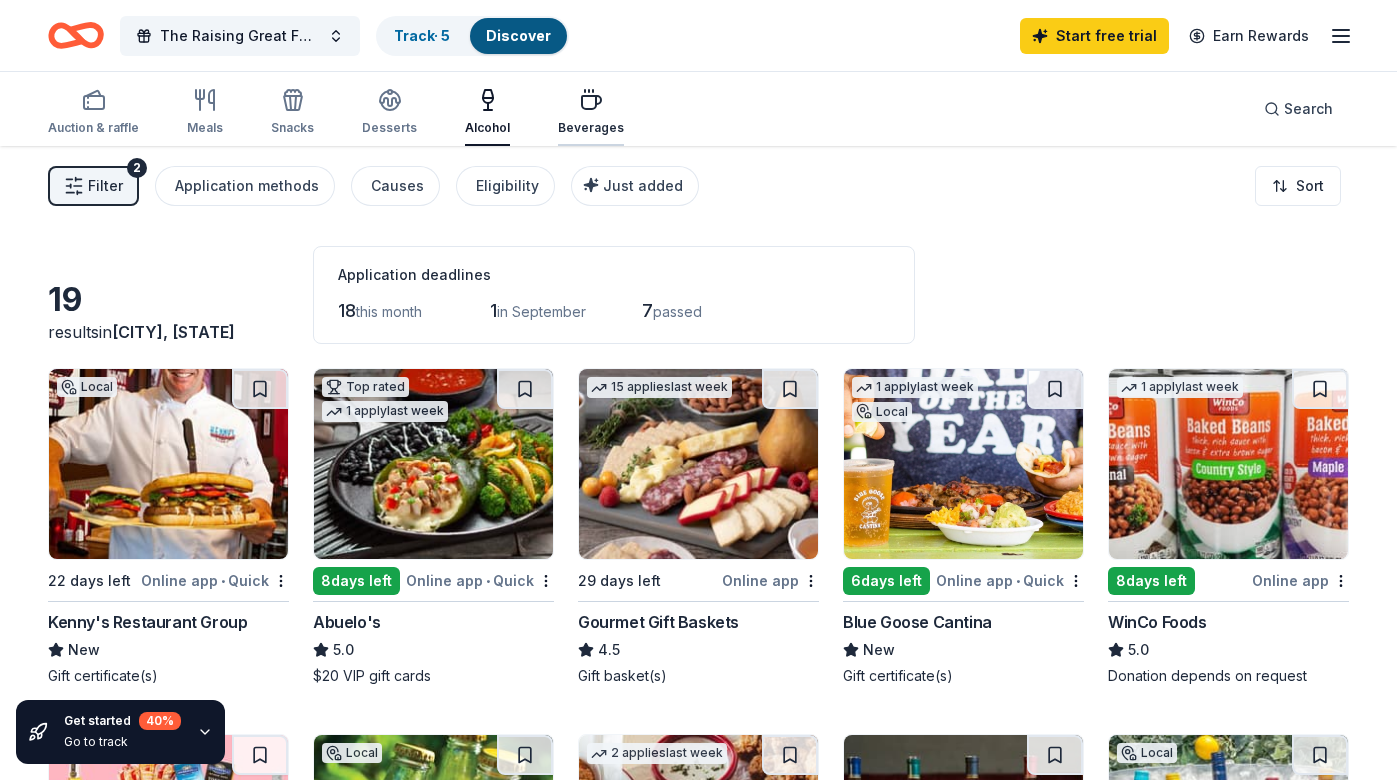 click 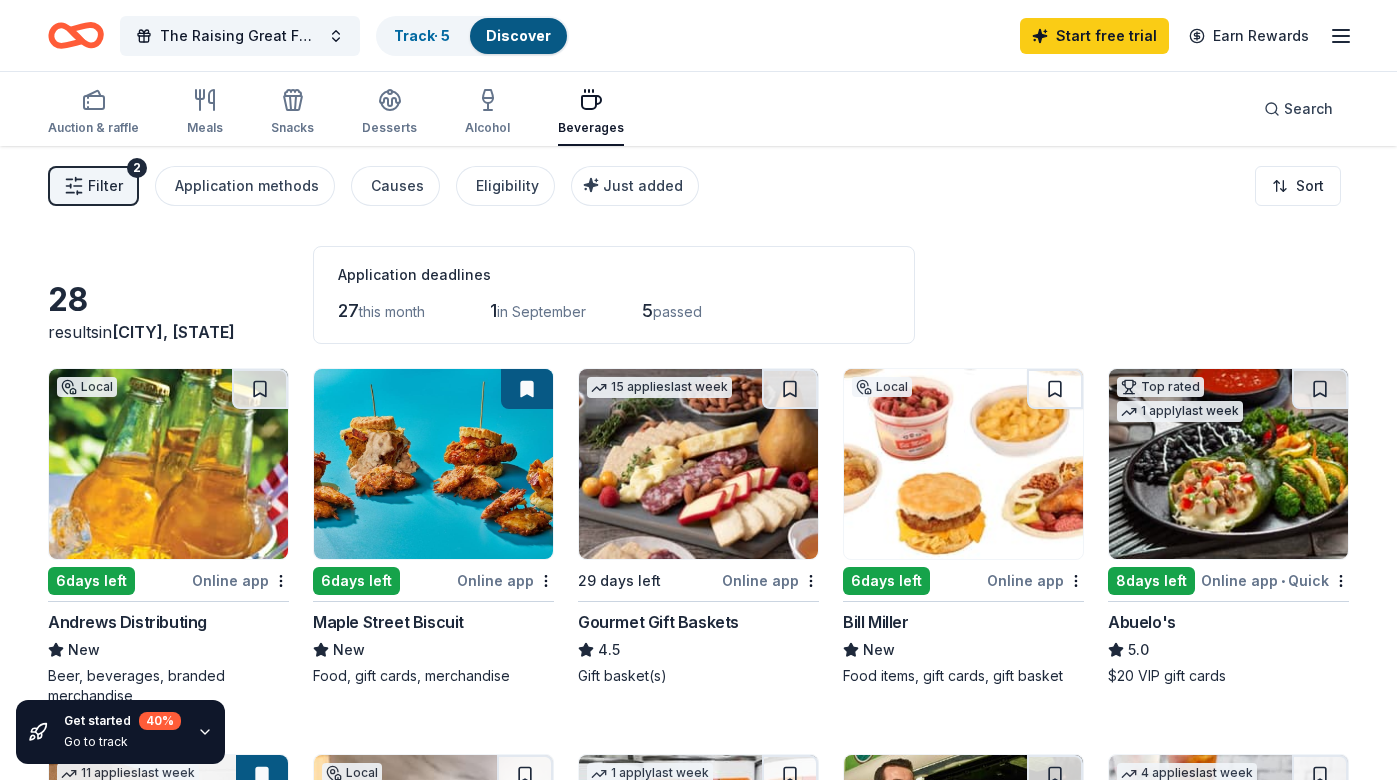 scroll, scrollTop: 0, scrollLeft: 0, axis: both 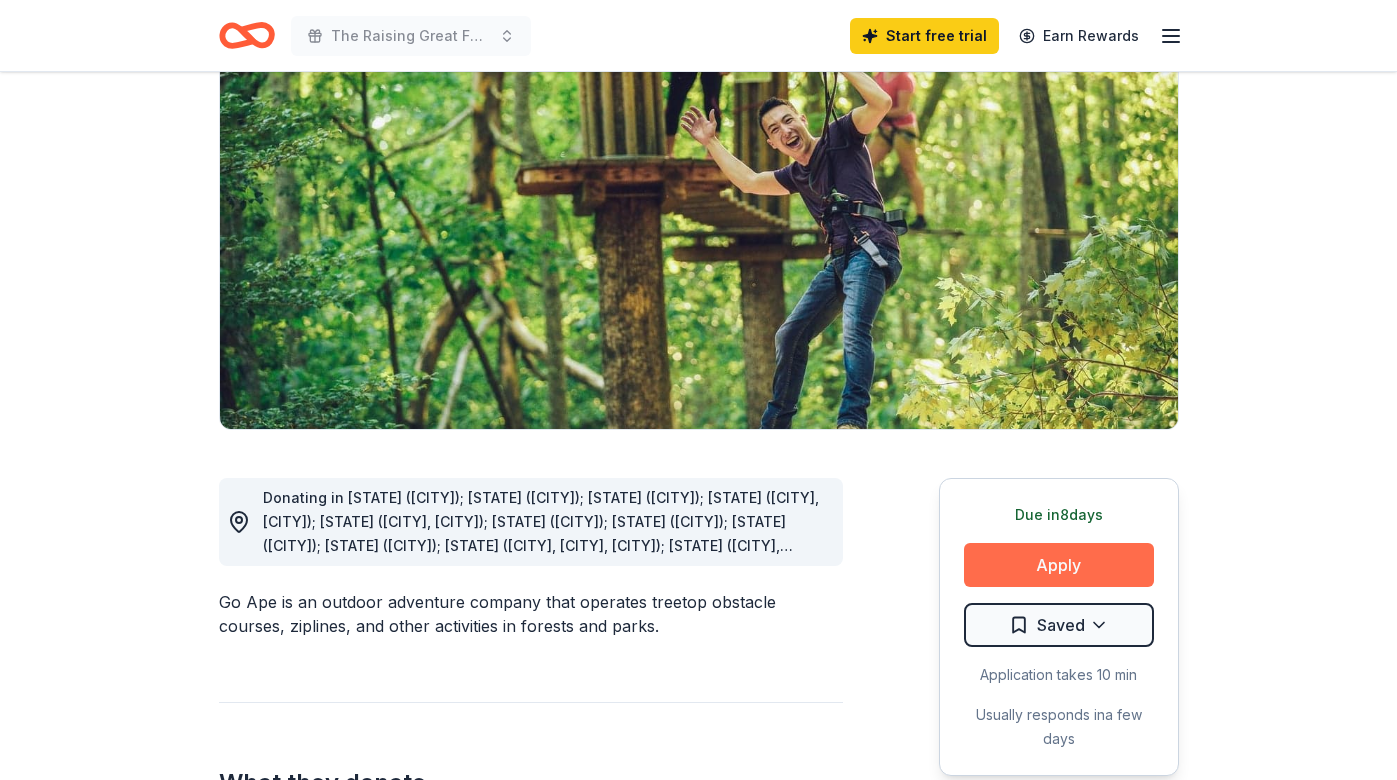 click on "Apply" at bounding box center [1059, 565] 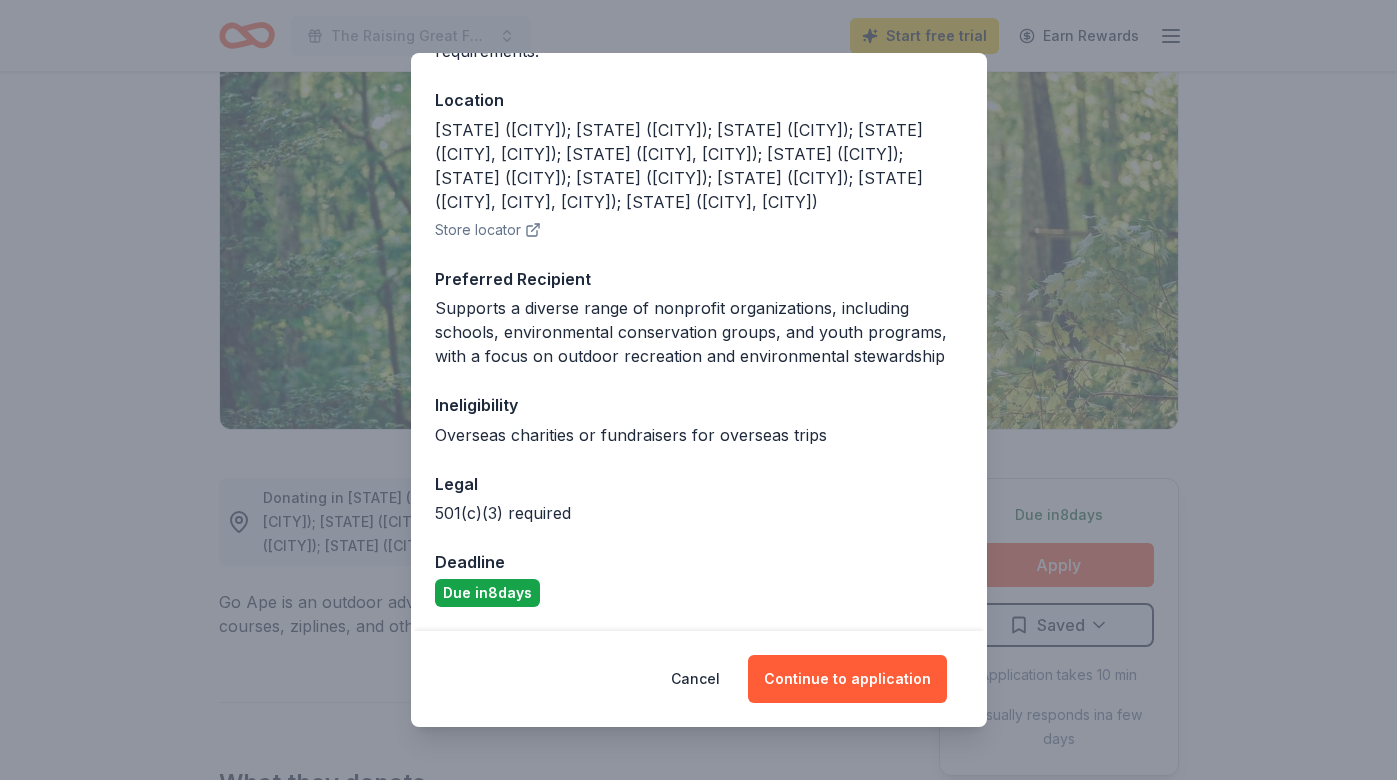 scroll, scrollTop: 206, scrollLeft: 0, axis: vertical 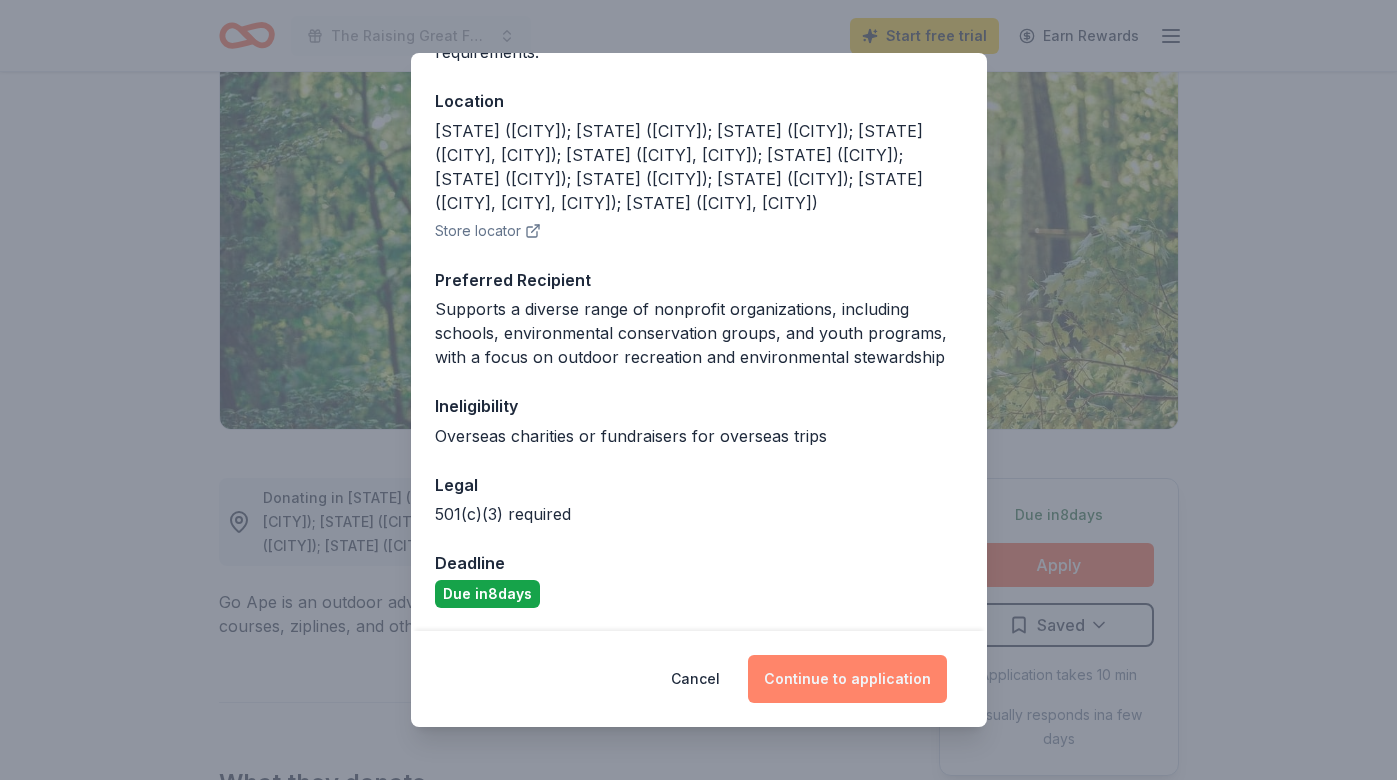 click on "Continue to application" at bounding box center [847, 679] 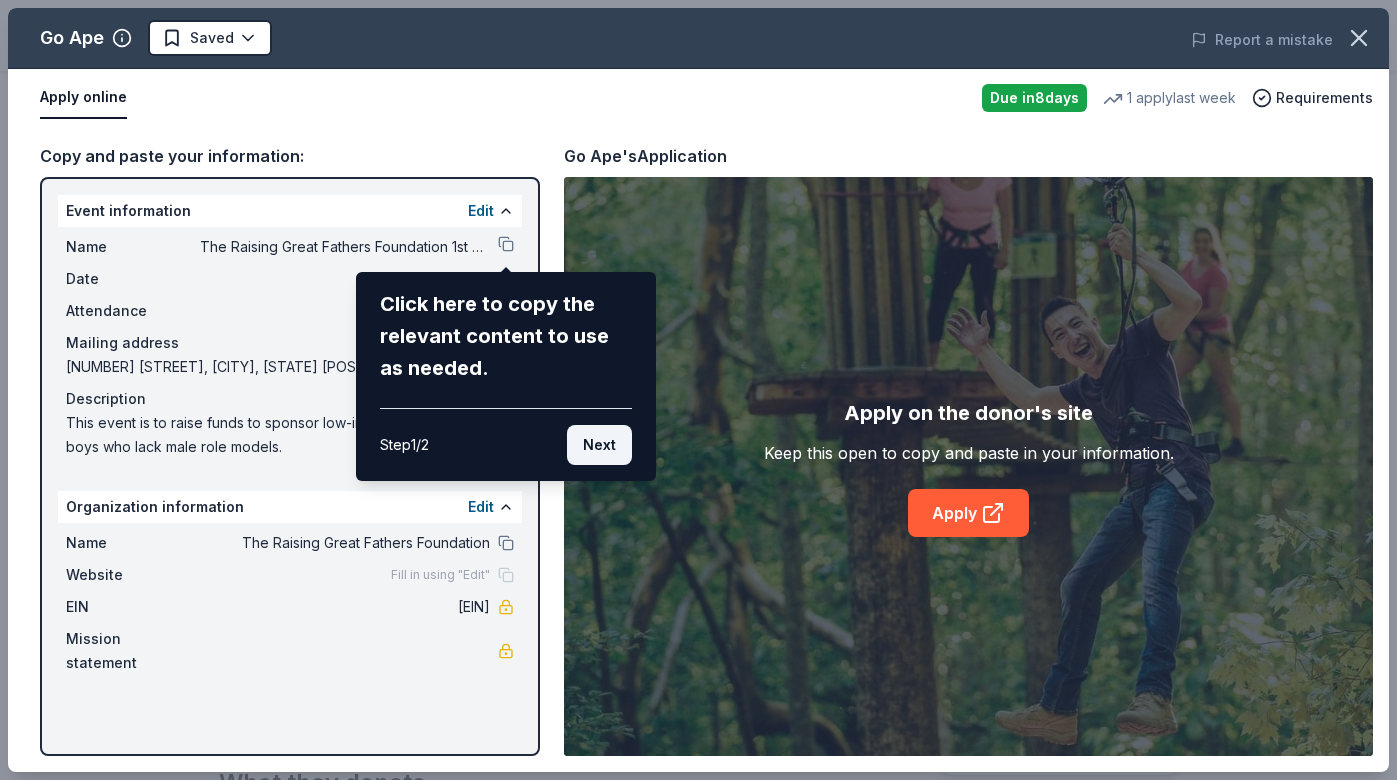 click on "Next" at bounding box center (599, 445) 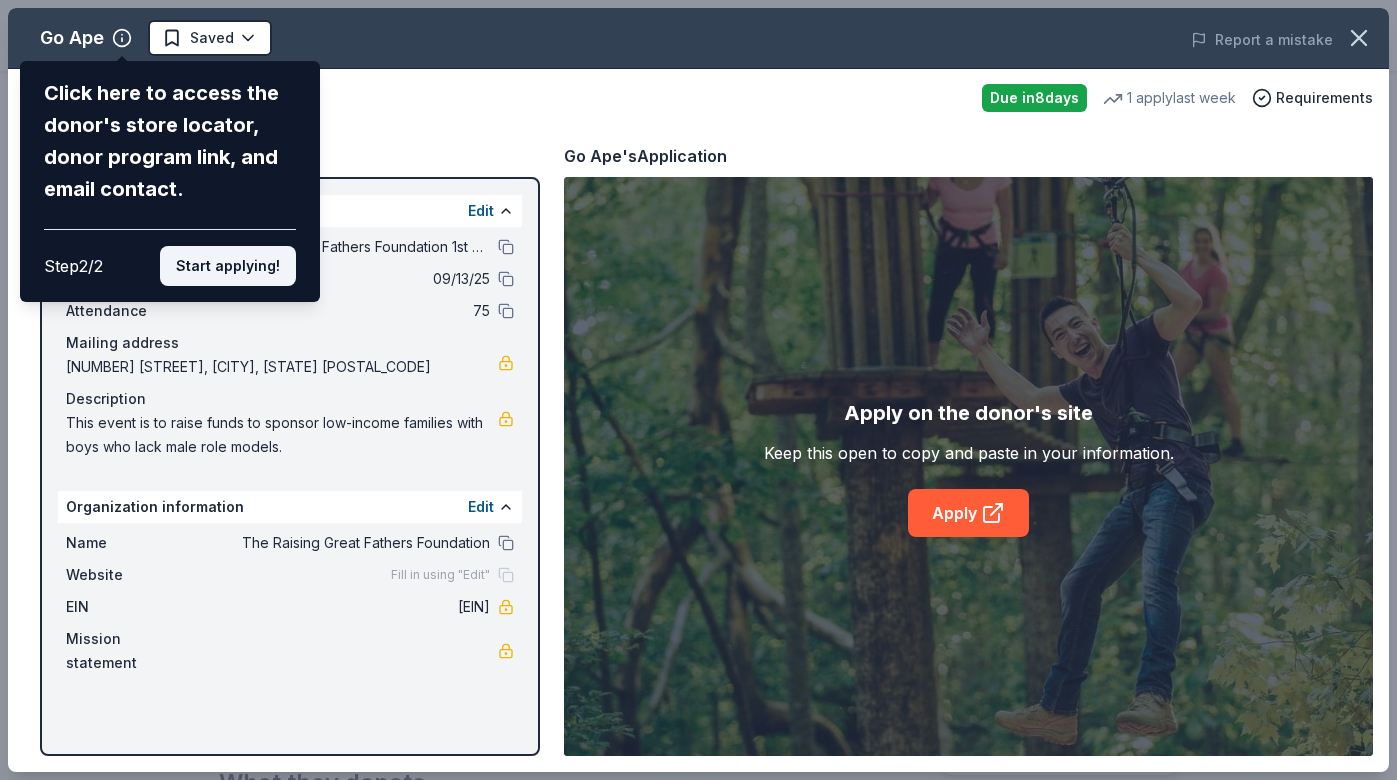 click on "Start applying!" at bounding box center (228, 266) 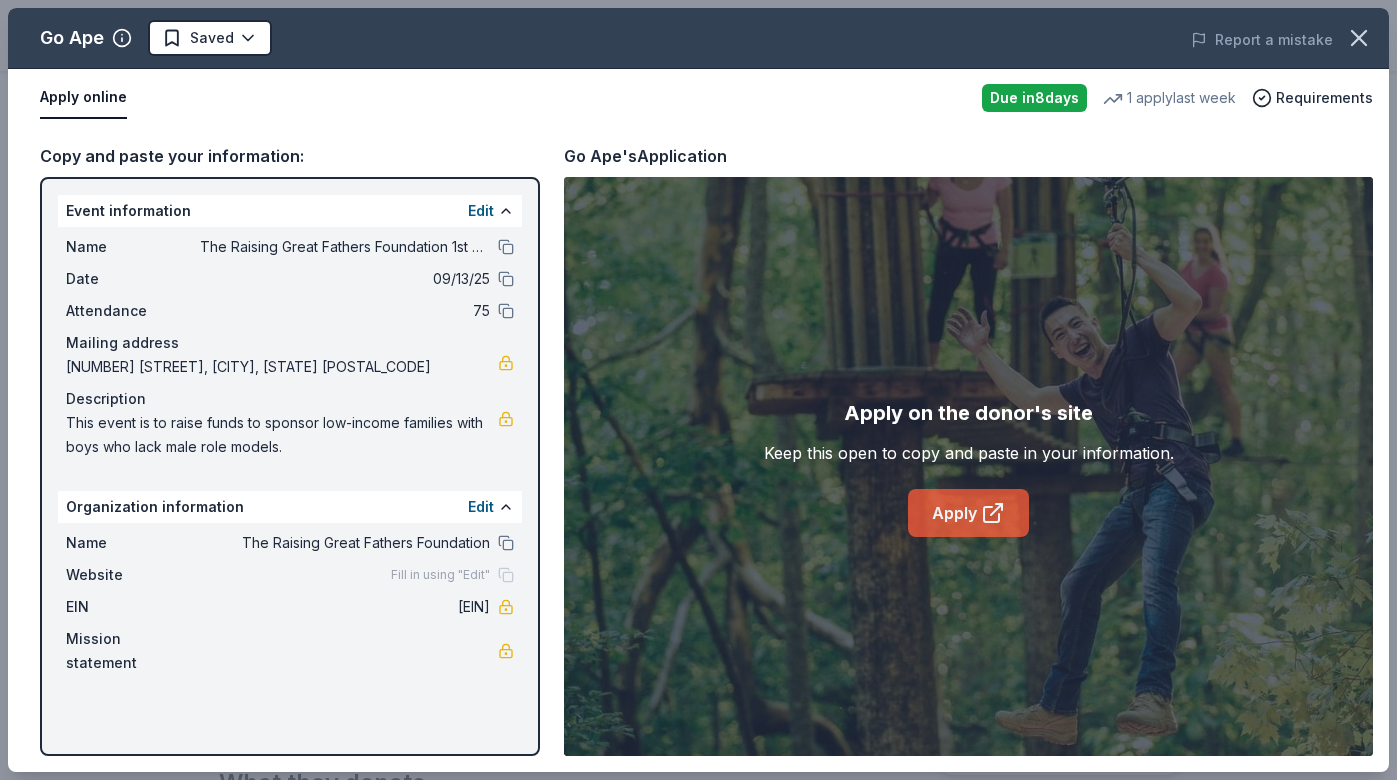 click on "Apply" at bounding box center (968, 513) 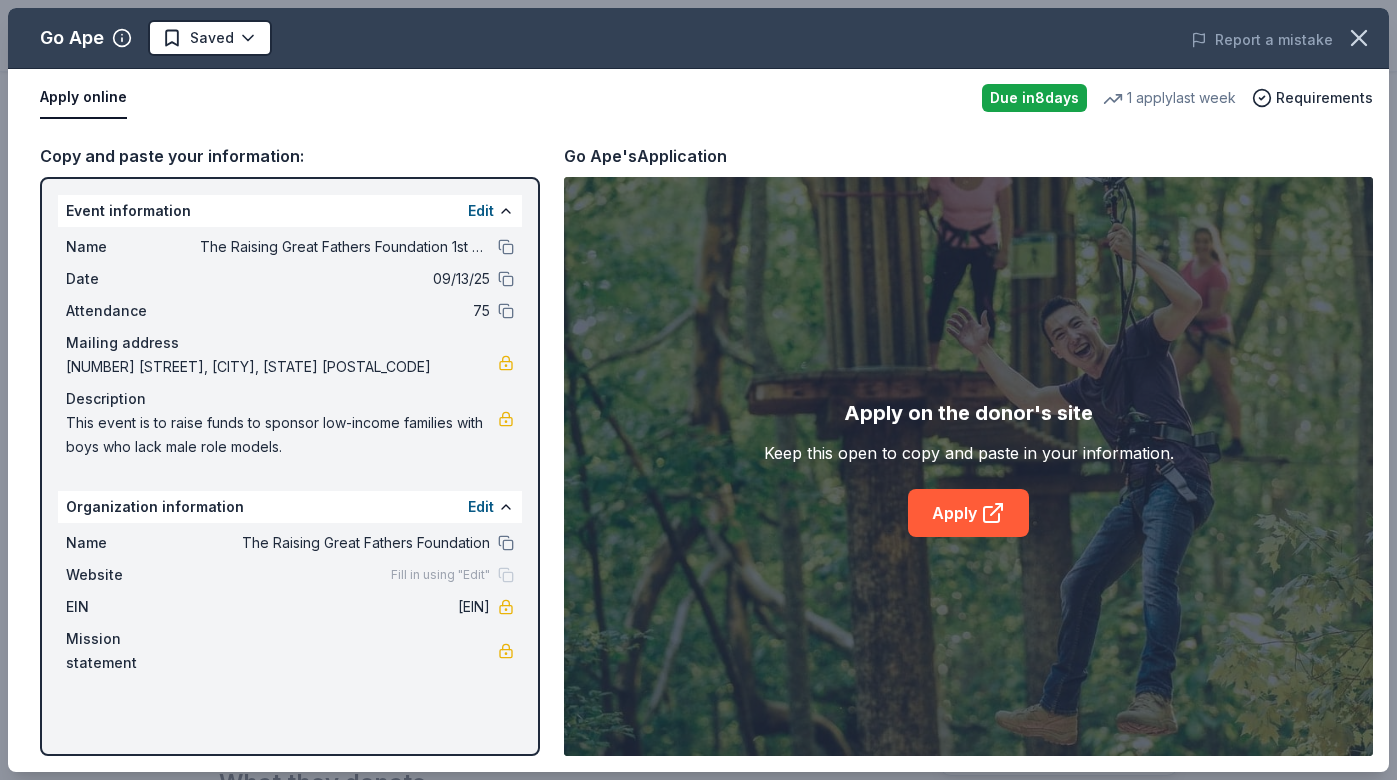 click on "Due in  8  days" at bounding box center (1034, 98) 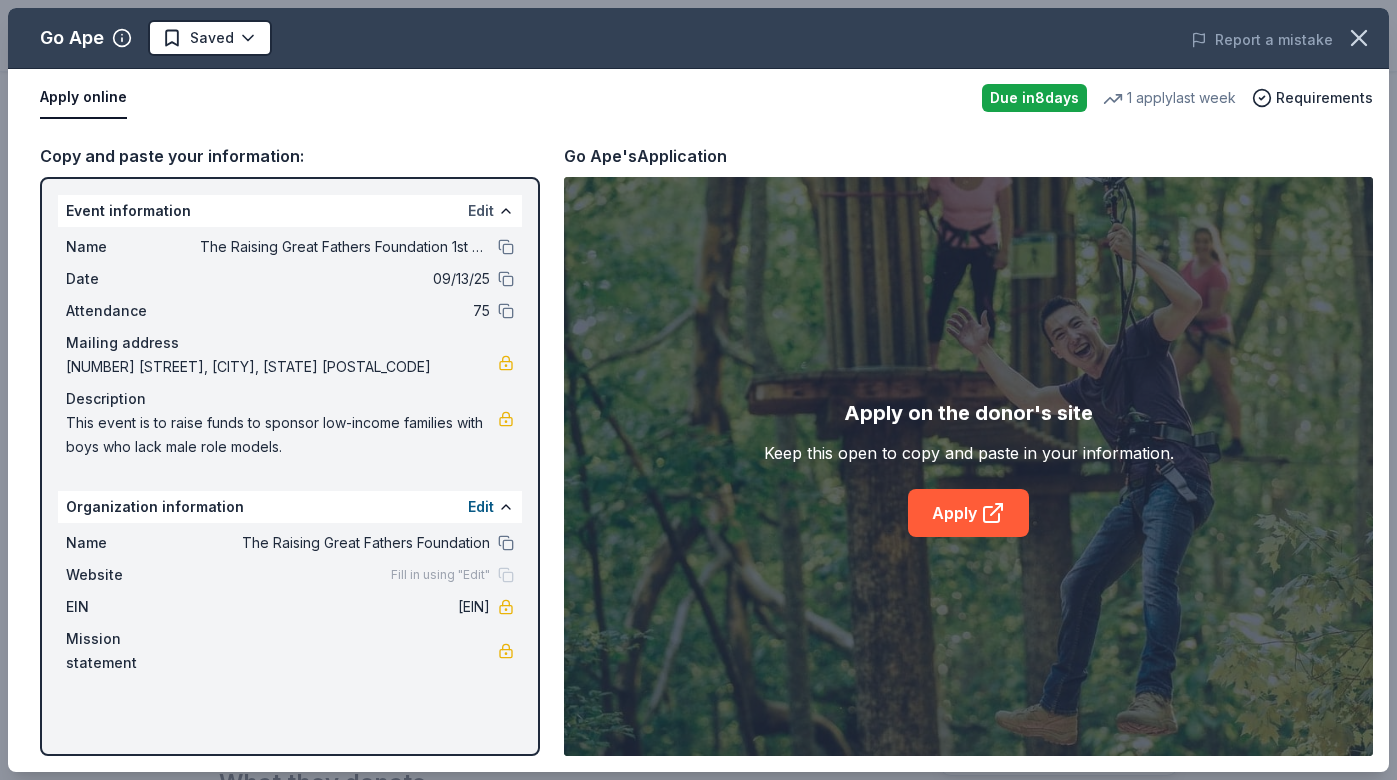 click on "Edit" at bounding box center (481, 211) 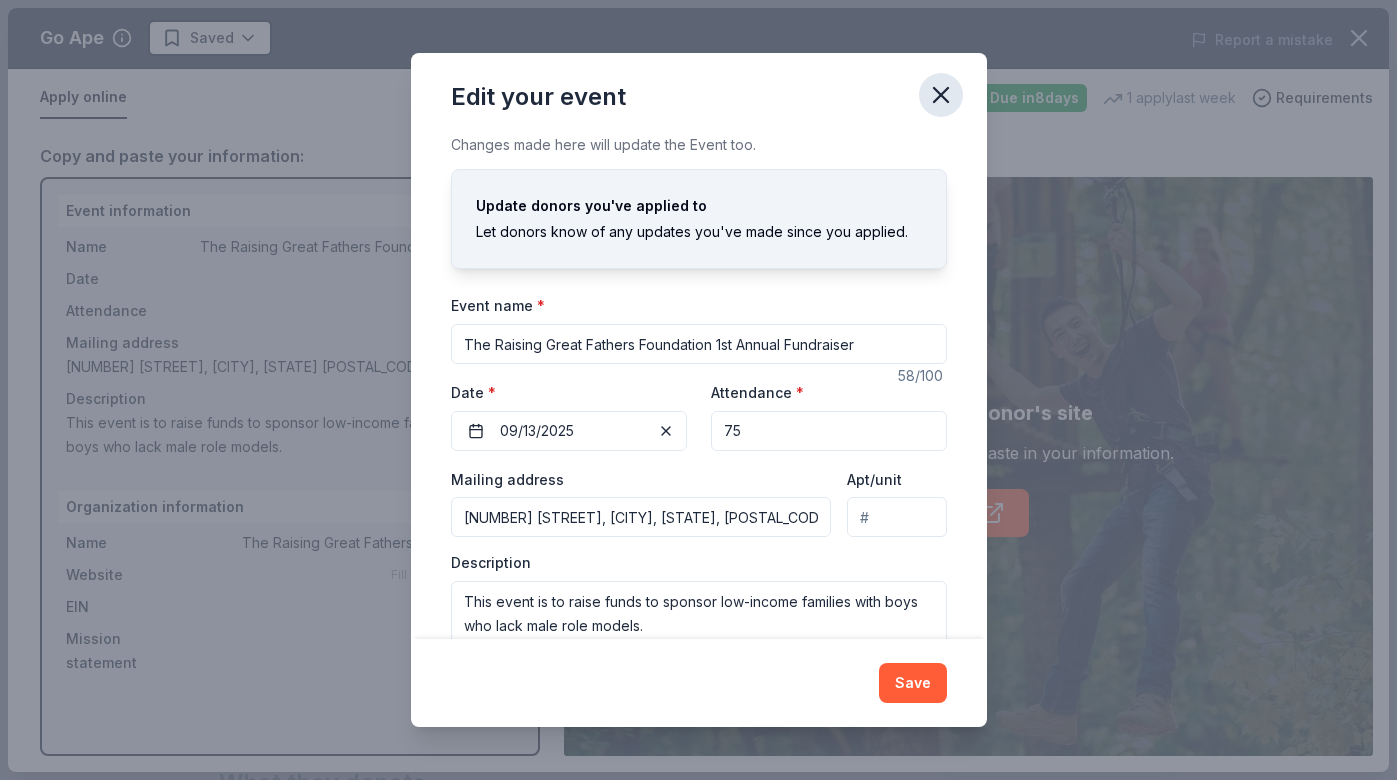 click 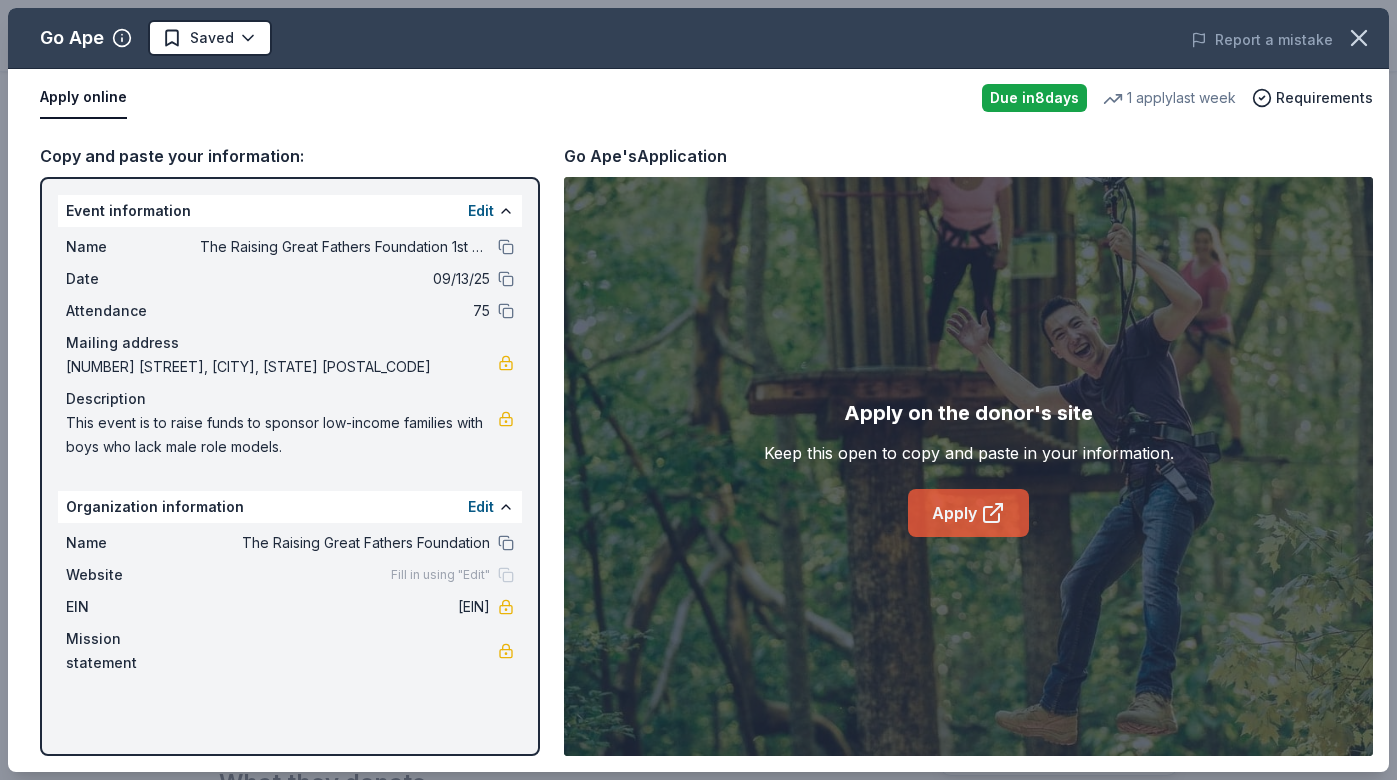 click on "Apply" at bounding box center (968, 513) 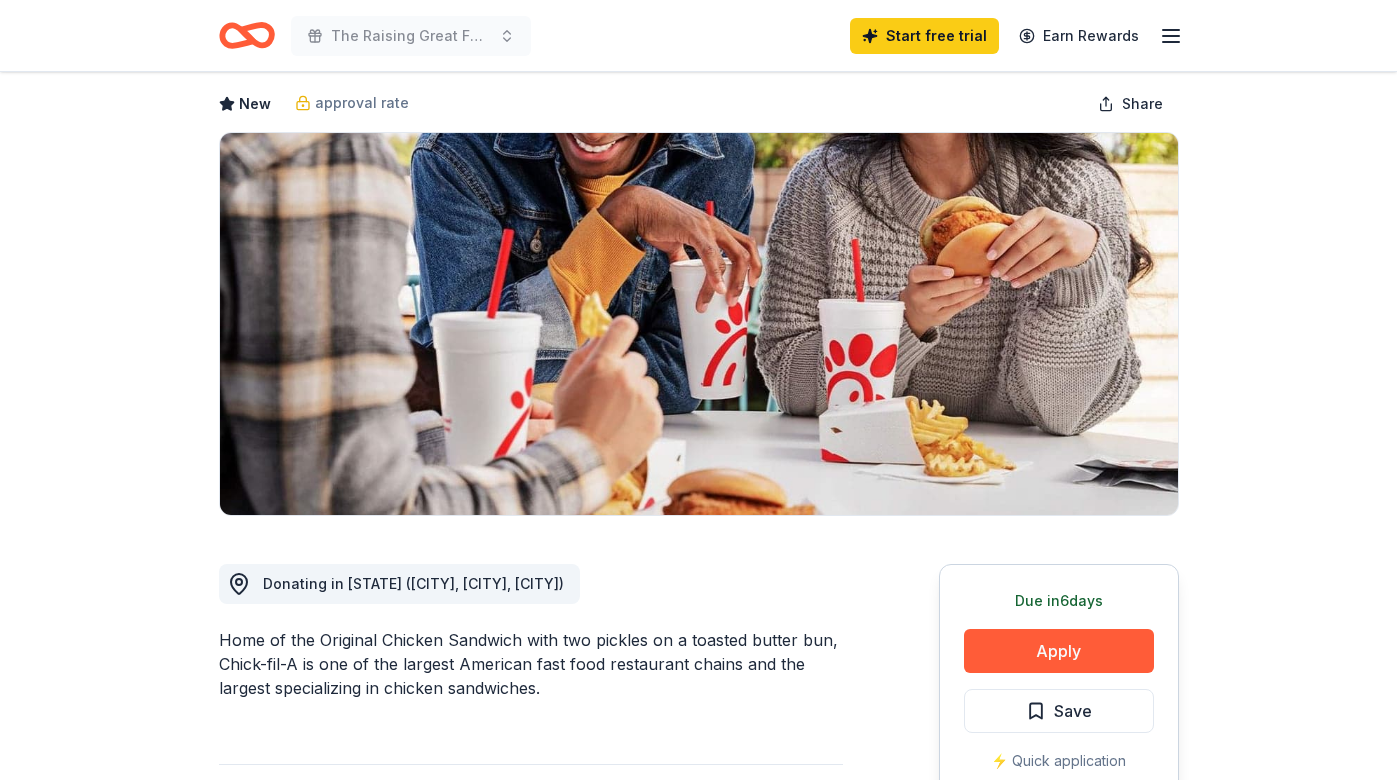 scroll, scrollTop: 96, scrollLeft: 0, axis: vertical 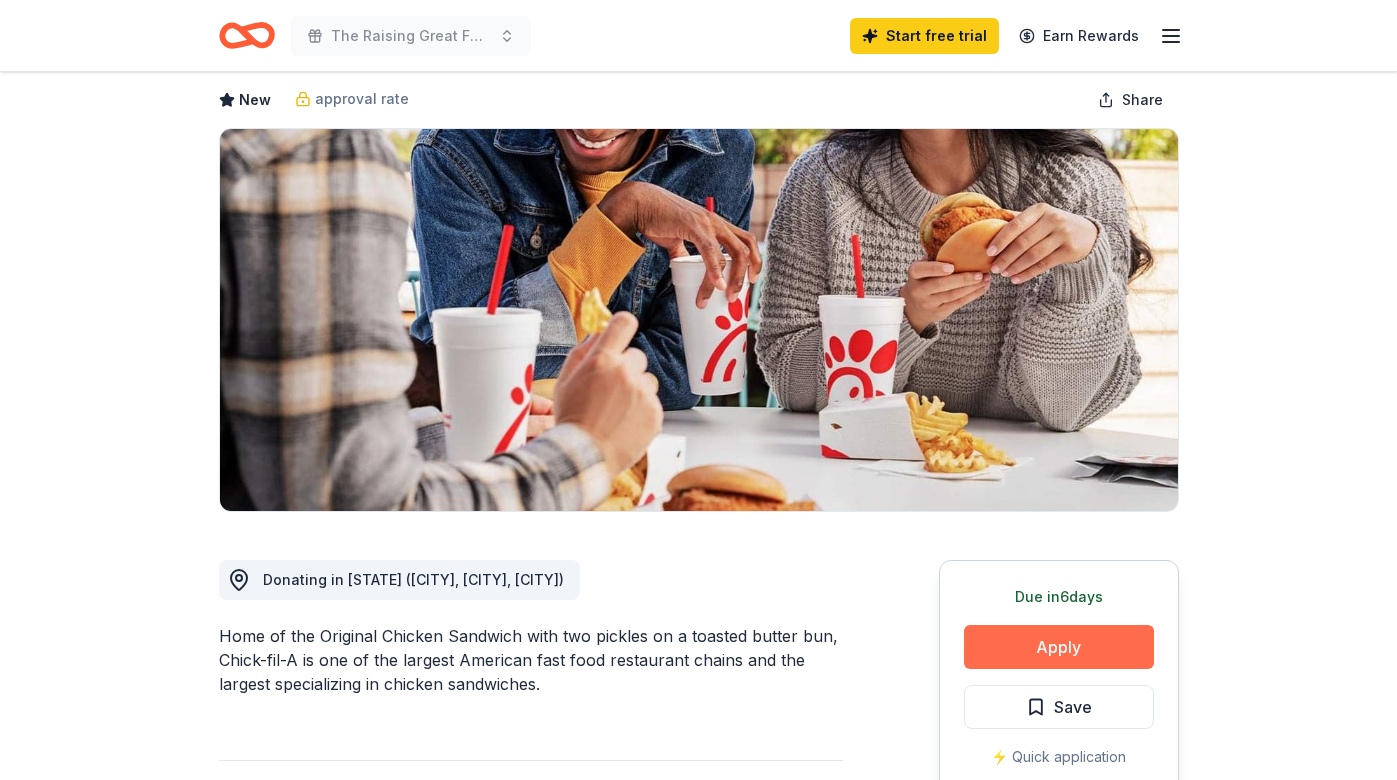 click on "Apply" at bounding box center (1059, 647) 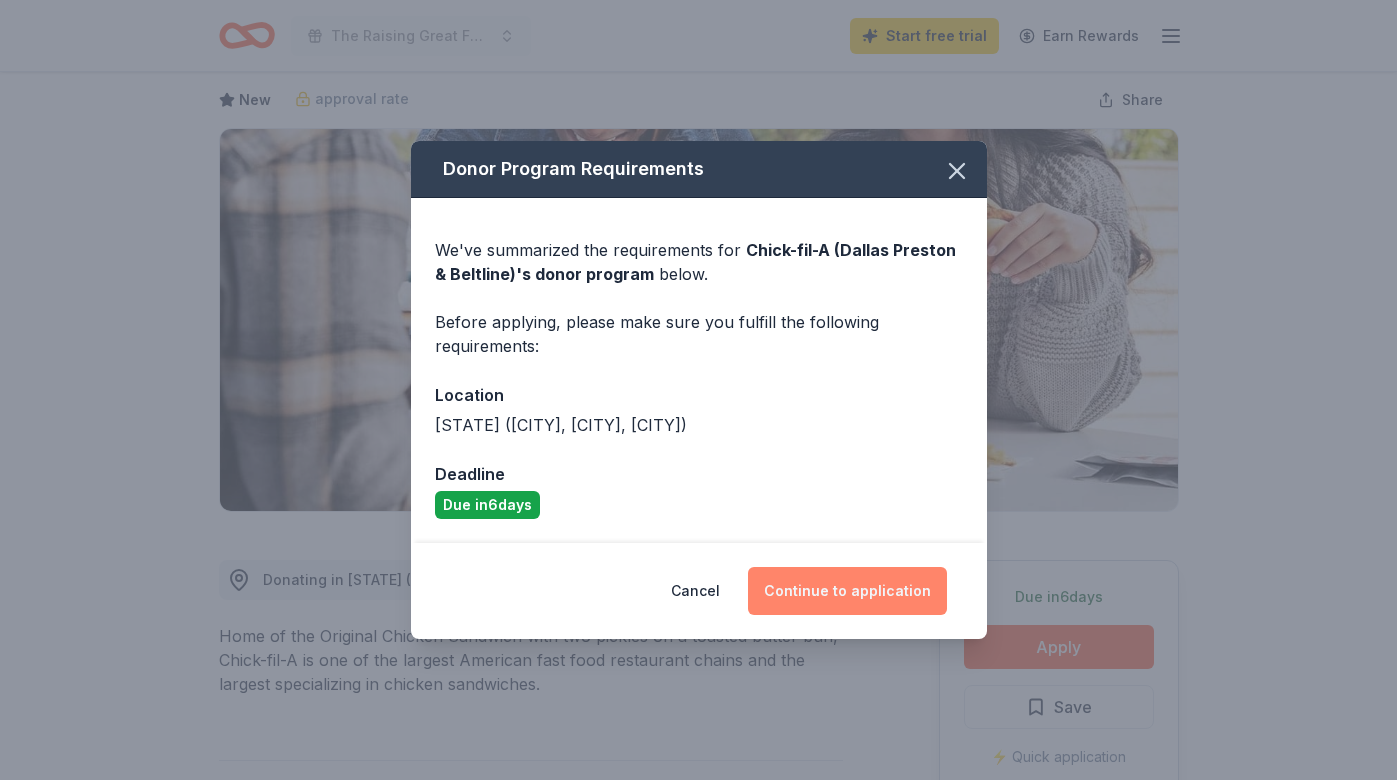 click on "Continue to application" at bounding box center [847, 591] 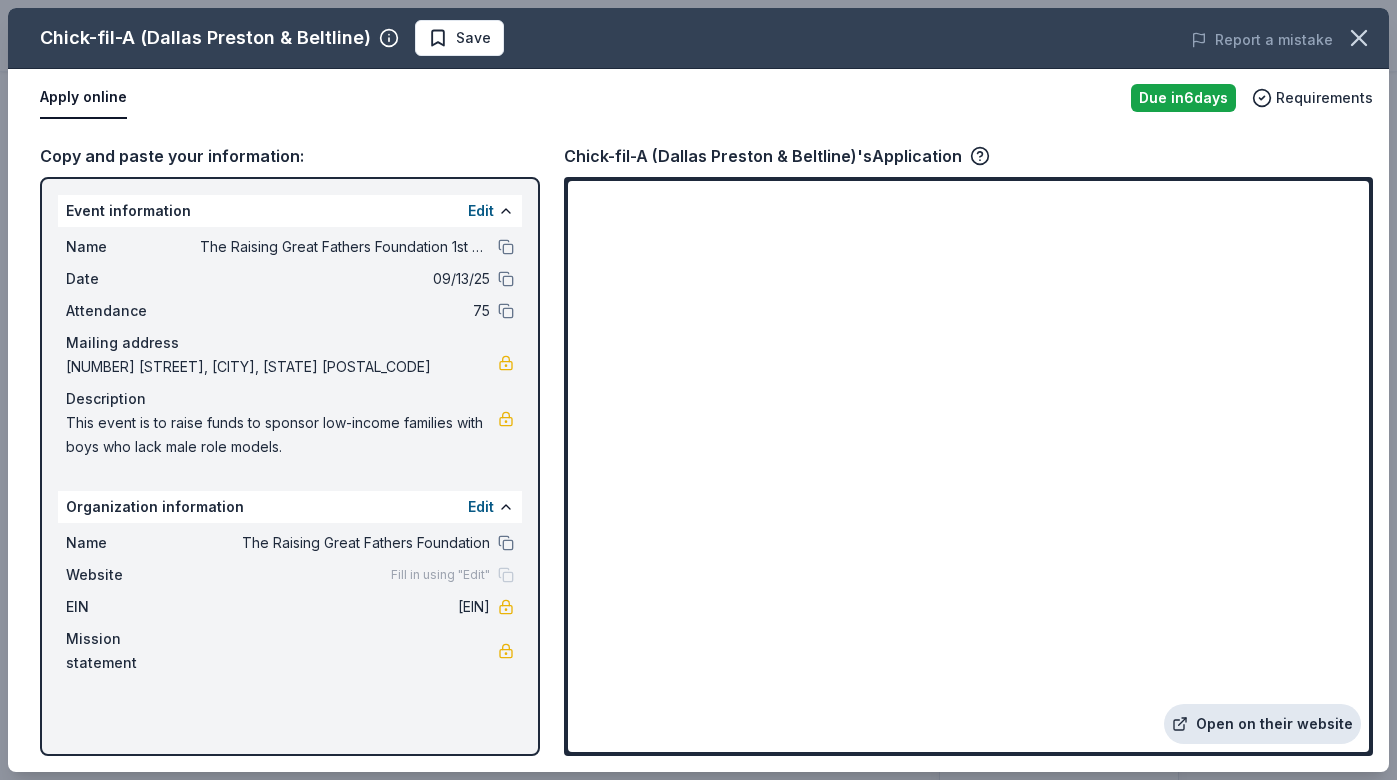 click on "Open on their website" at bounding box center [1262, 724] 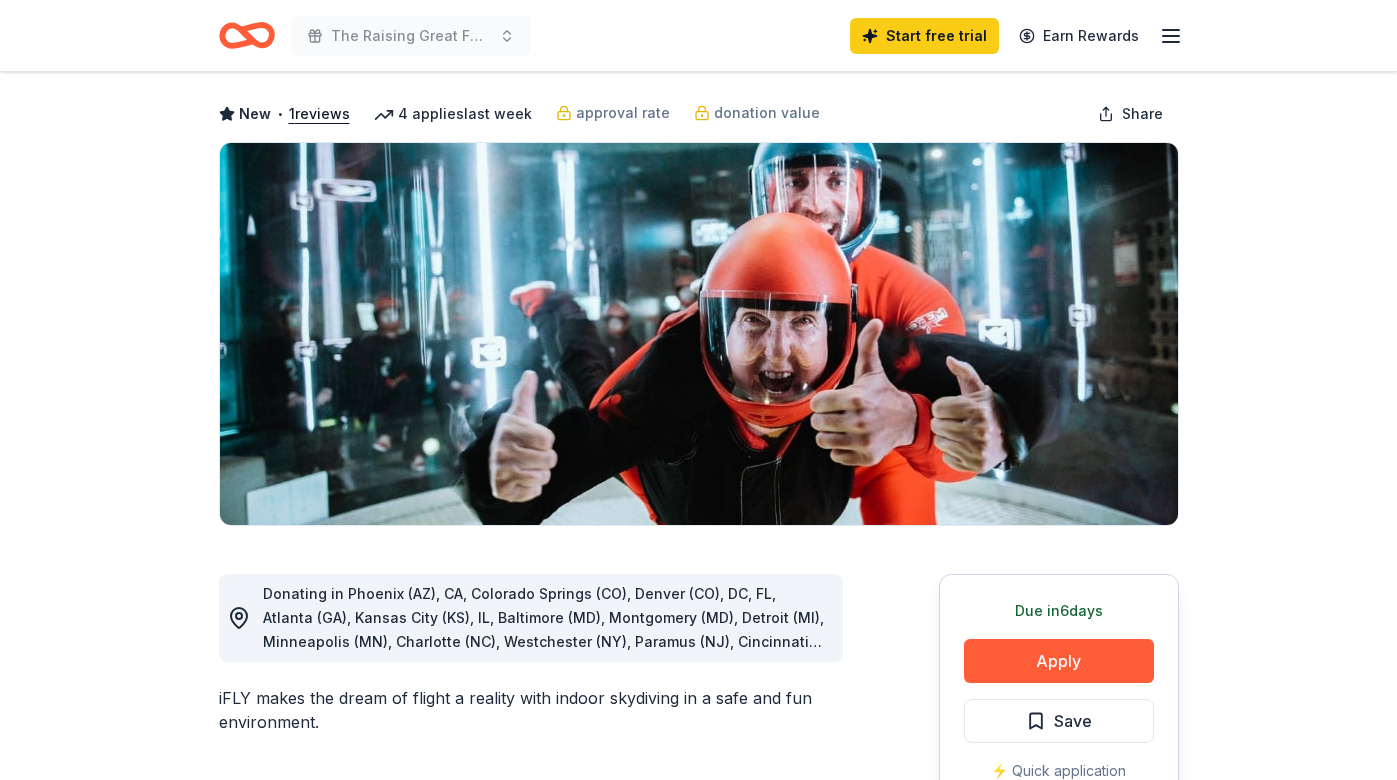 scroll, scrollTop: 89, scrollLeft: 0, axis: vertical 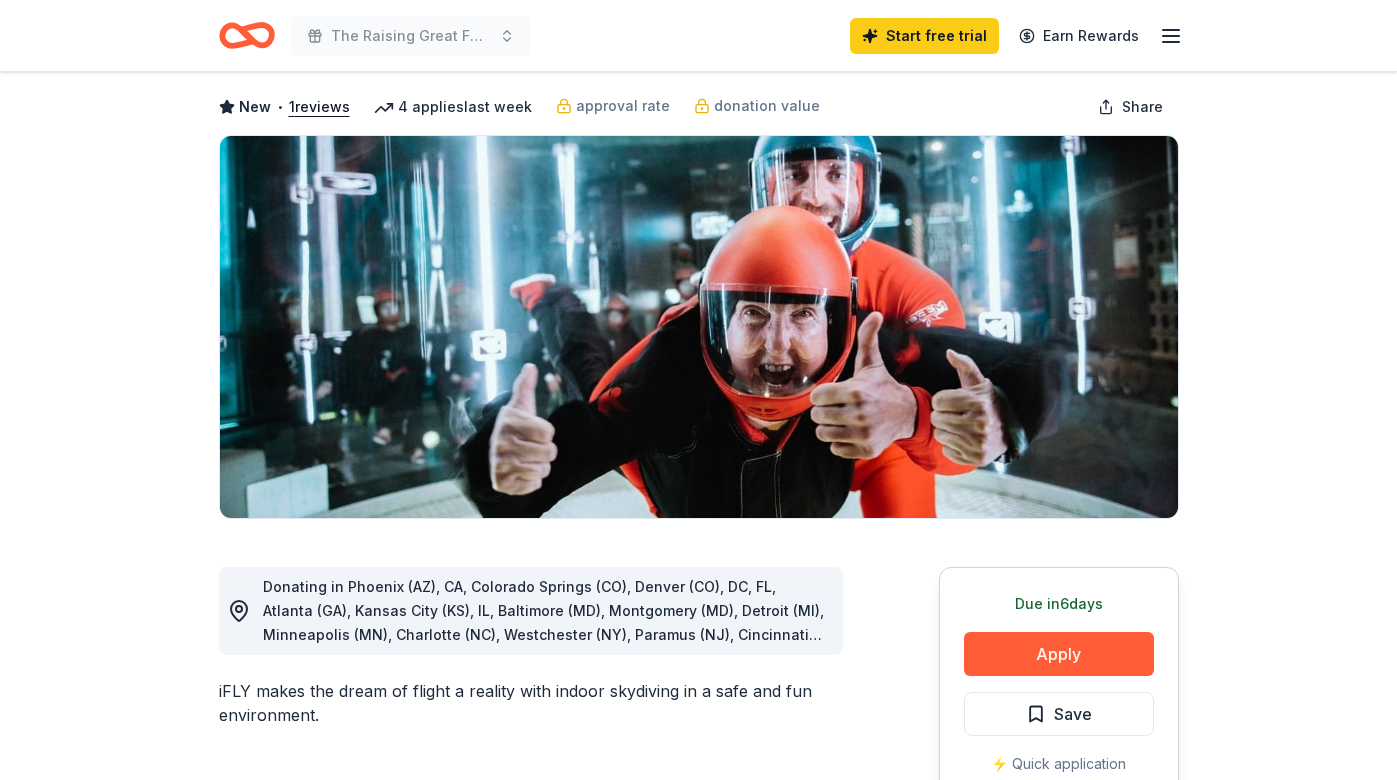 click on "Donating in Phoenix (AZ), CA, Colorado Springs (CO), Denver (CO), DC, FL, Atlanta (GA), Kansas City (KS), IL, Baltimore (MD), Montgomery (MD), Detroit (MI), Minneapolis (MN), Charlotte (NC), Westchester (NY), Paramus (NJ), Cincinnati (OH), Oklahoma City (OK), Portland (OR), Philadelphia (PA), TX, Virginia Beach (VA), Seattle (WA)" at bounding box center (545, 611) 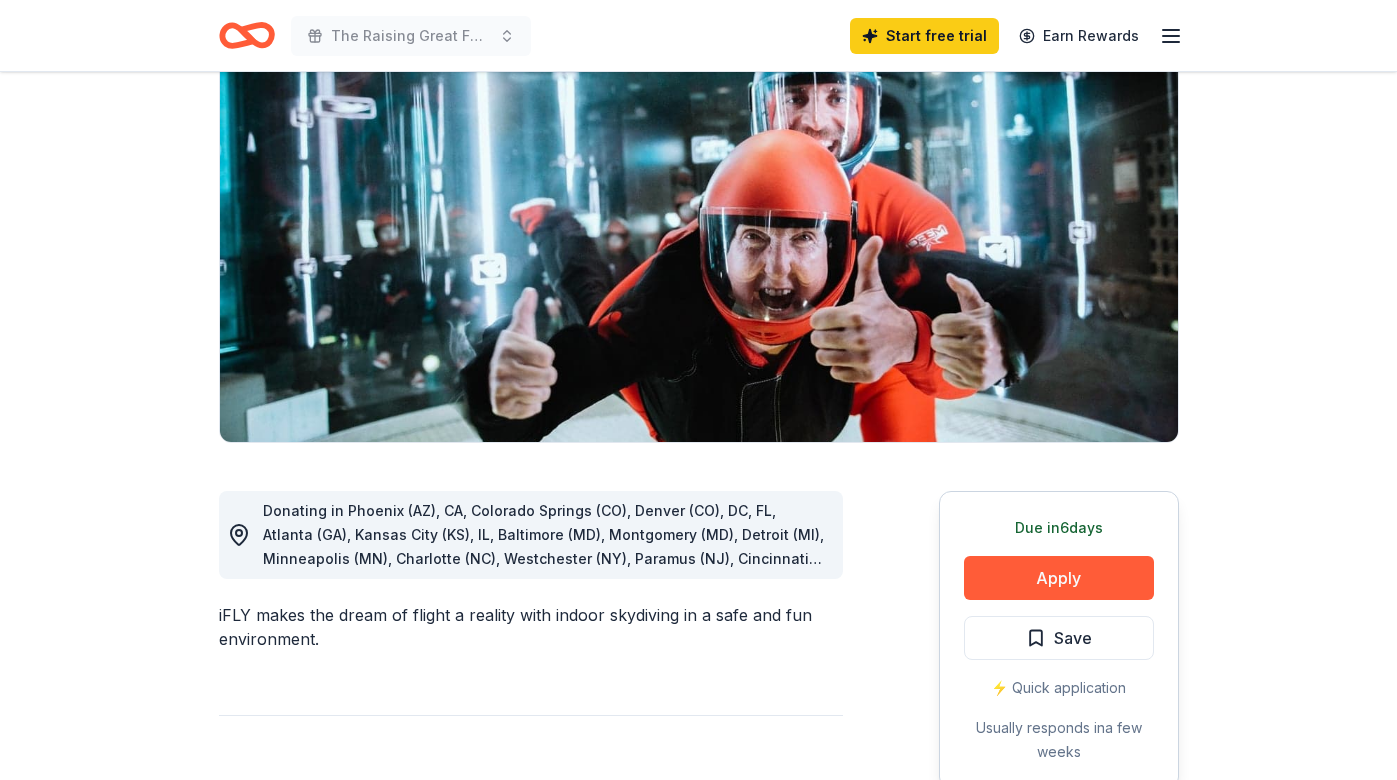 scroll, scrollTop: 172, scrollLeft: 0, axis: vertical 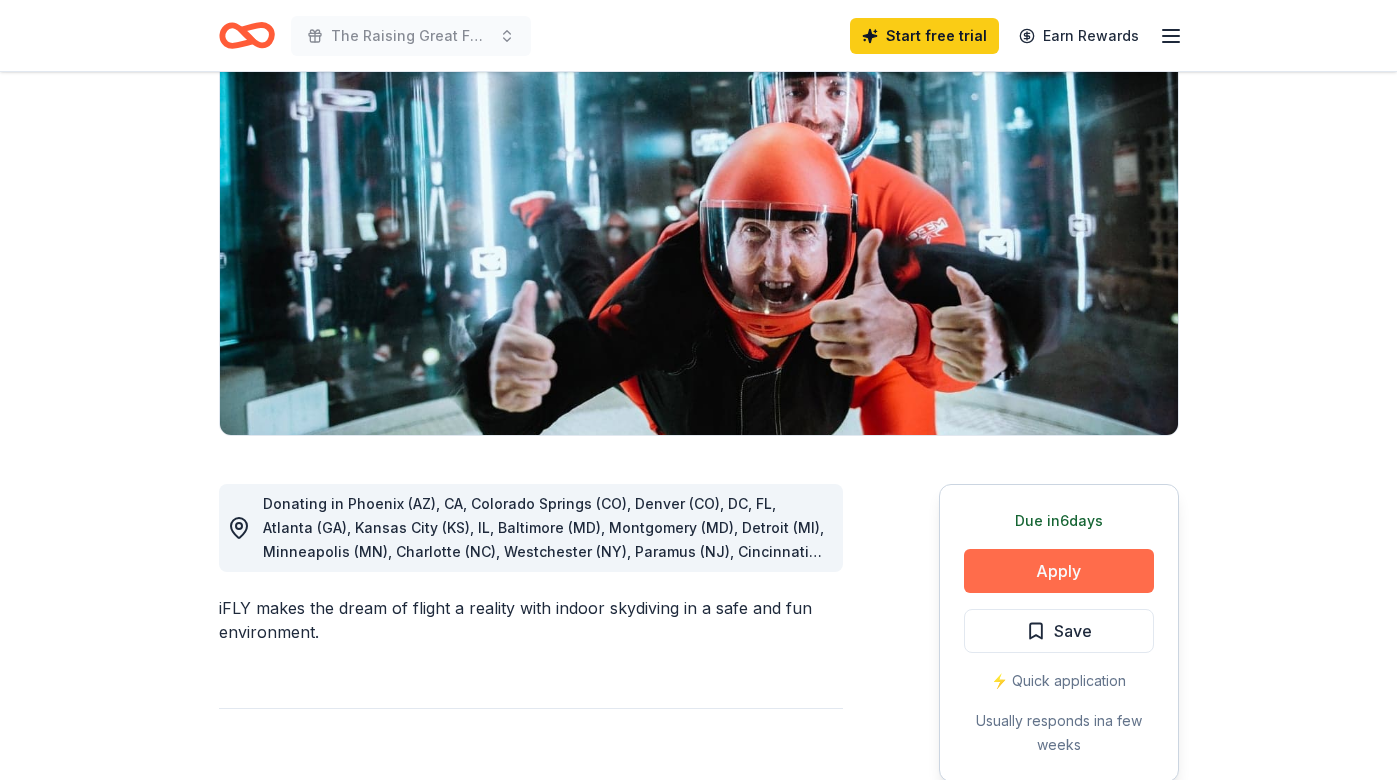 click on "Apply" at bounding box center [1059, 571] 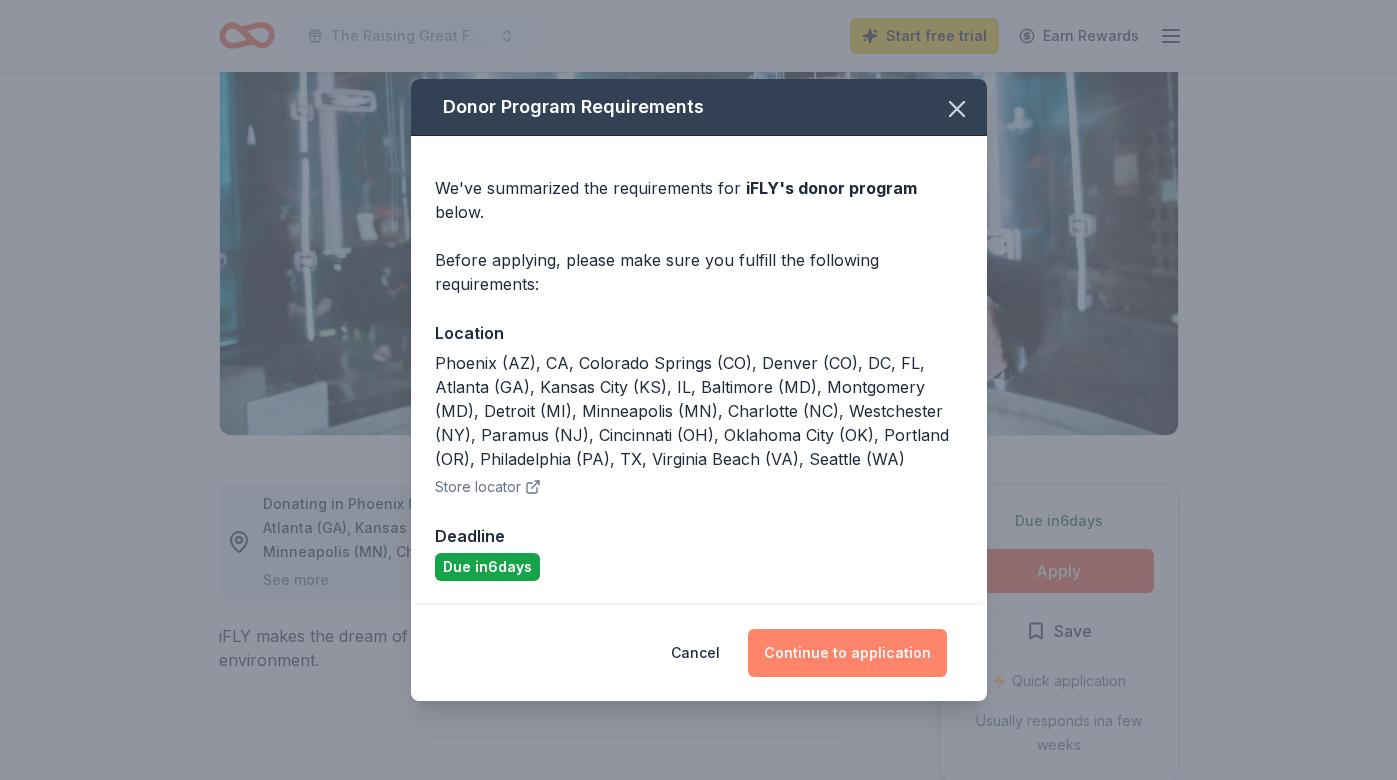 click on "Continue to application" at bounding box center (847, 653) 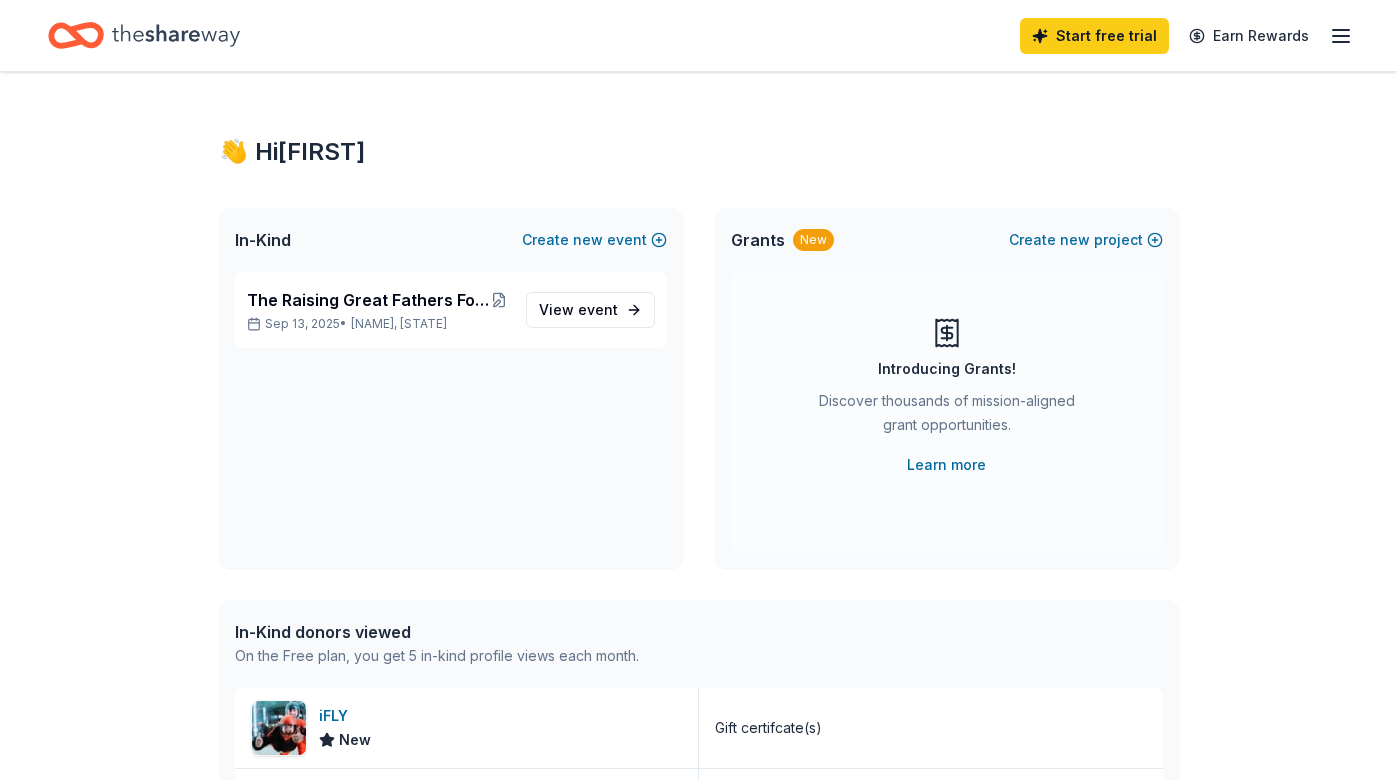 scroll, scrollTop: 0, scrollLeft: 0, axis: both 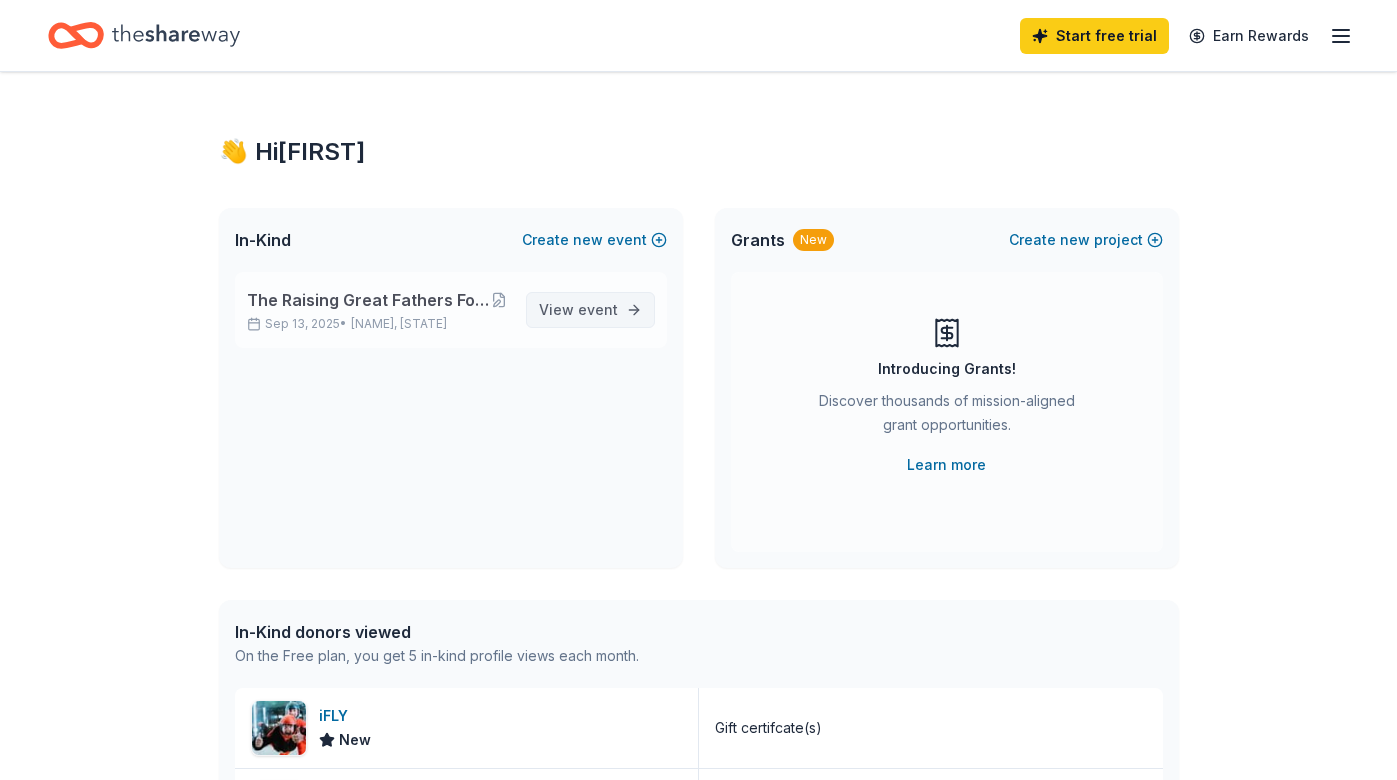 click on "event" at bounding box center (598, 309) 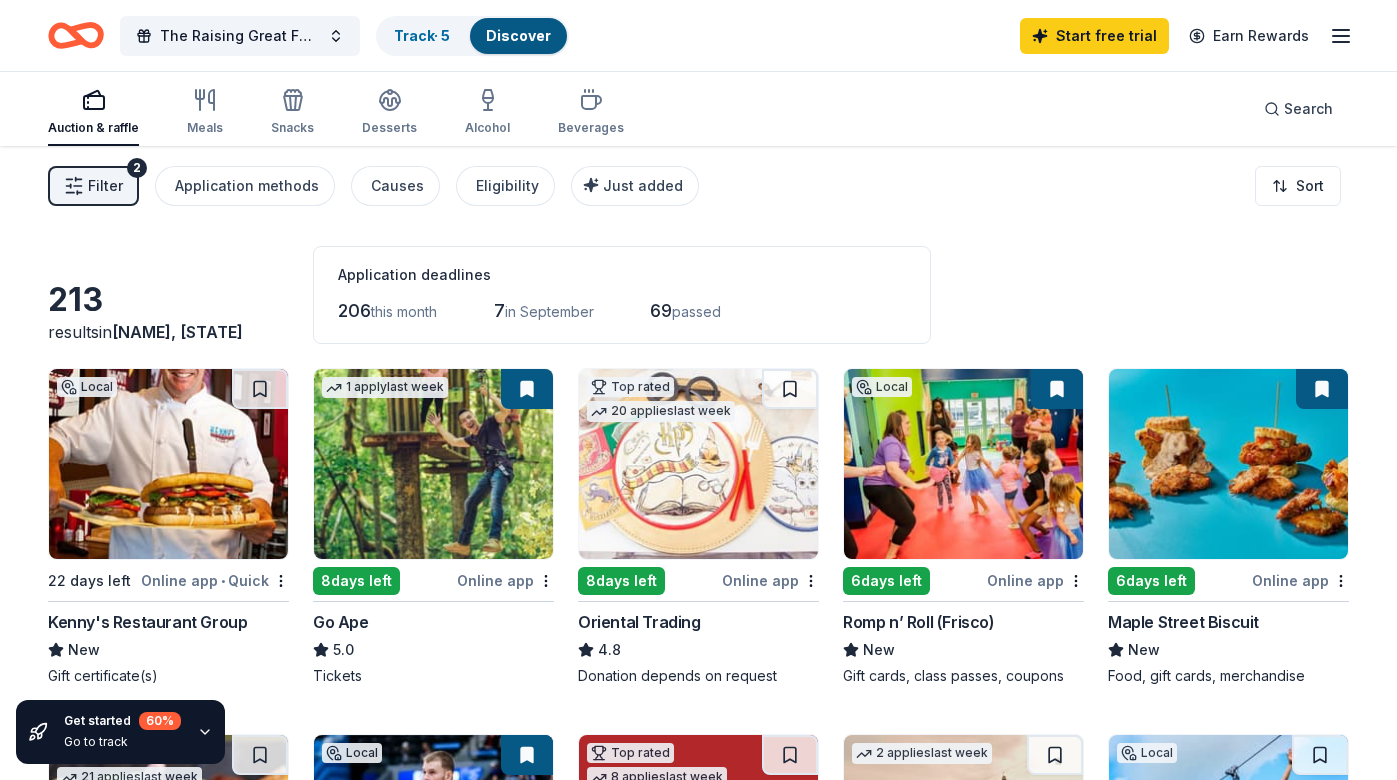 scroll, scrollTop: 0, scrollLeft: 0, axis: both 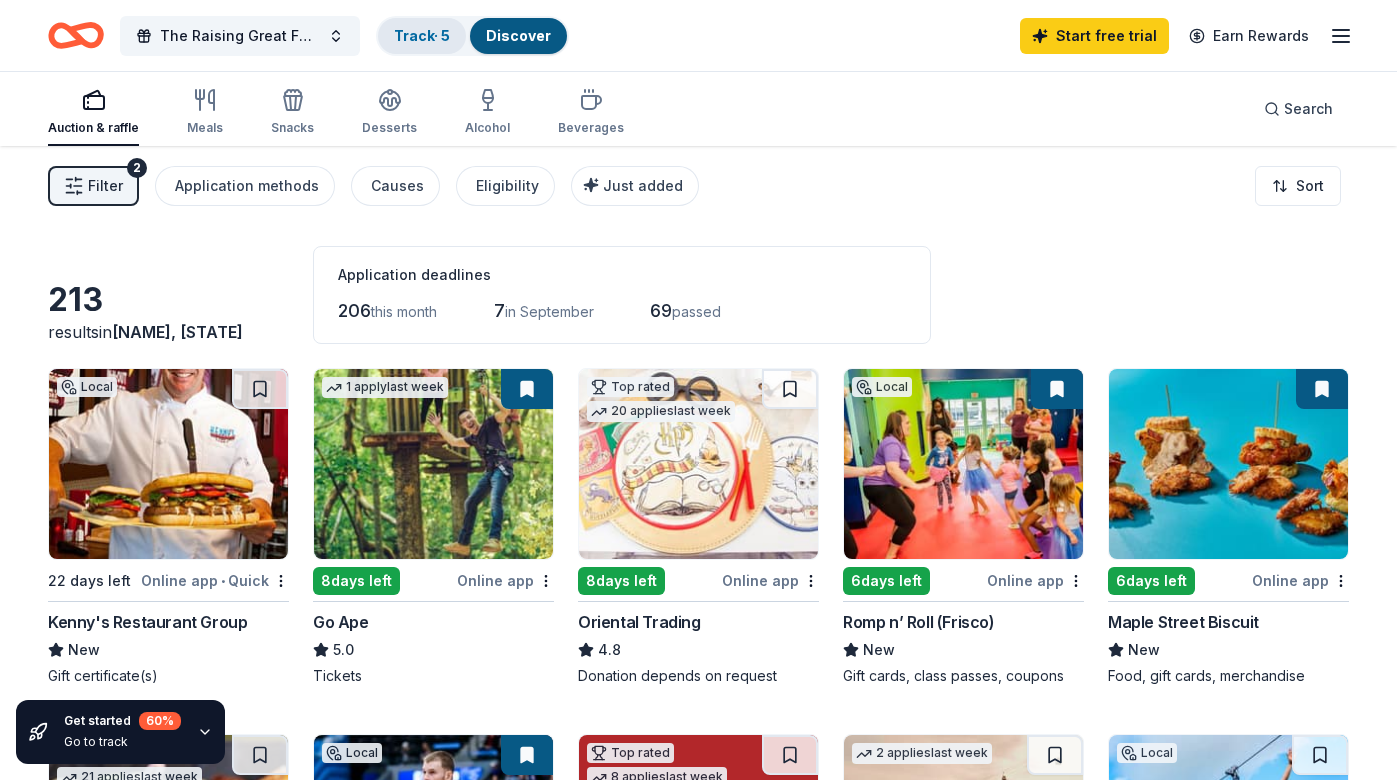 click on "Track  · 5" at bounding box center (422, 35) 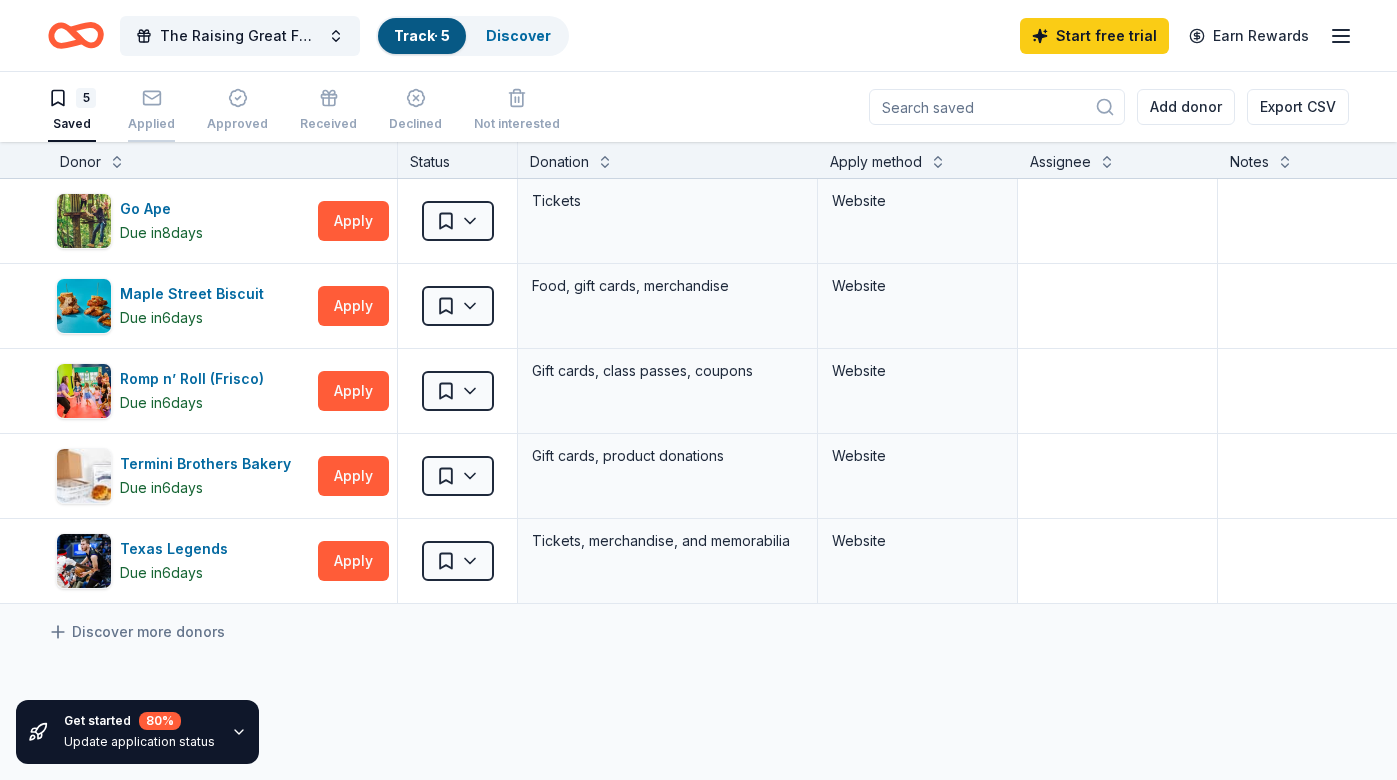 click on "Applied" at bounding box center [151, 124] 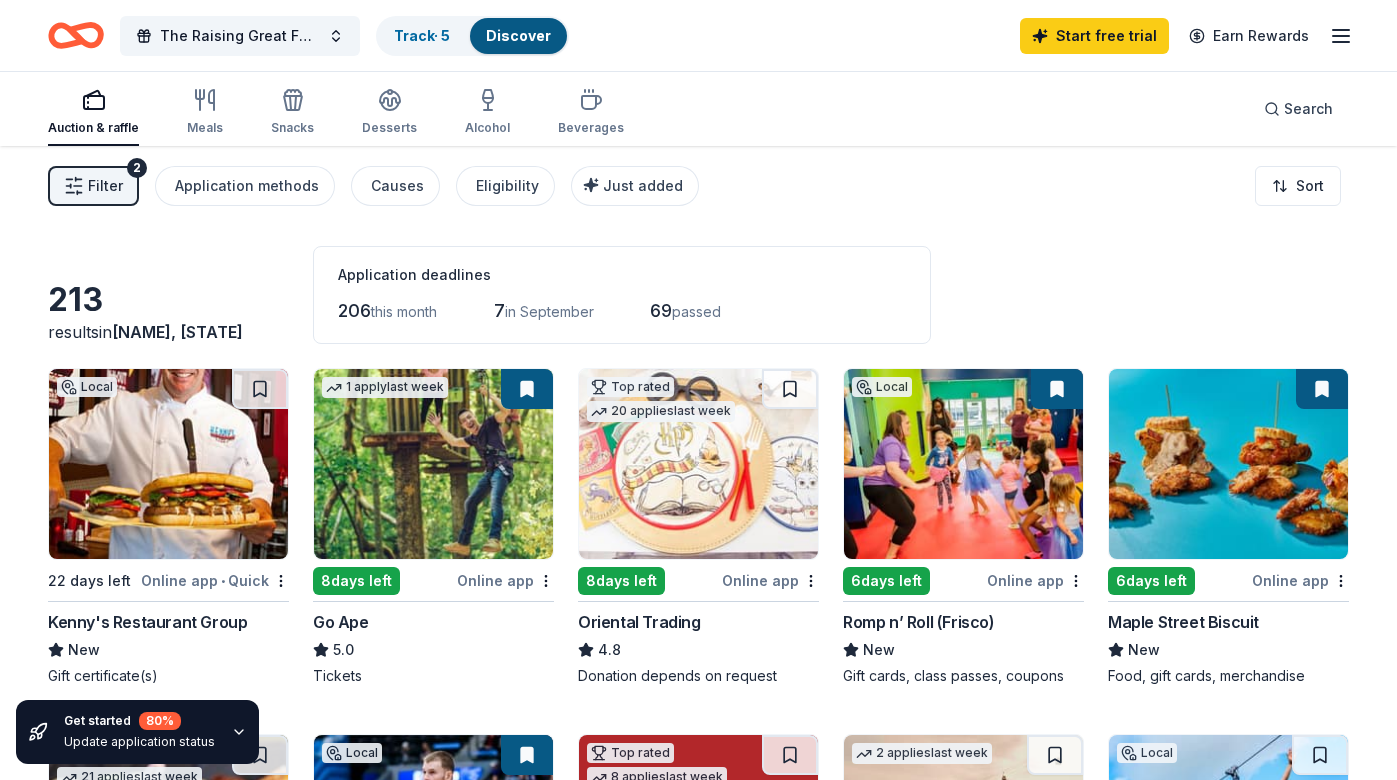 scroll, scrollTop: 0, scrollLeft: 0, axis: both 